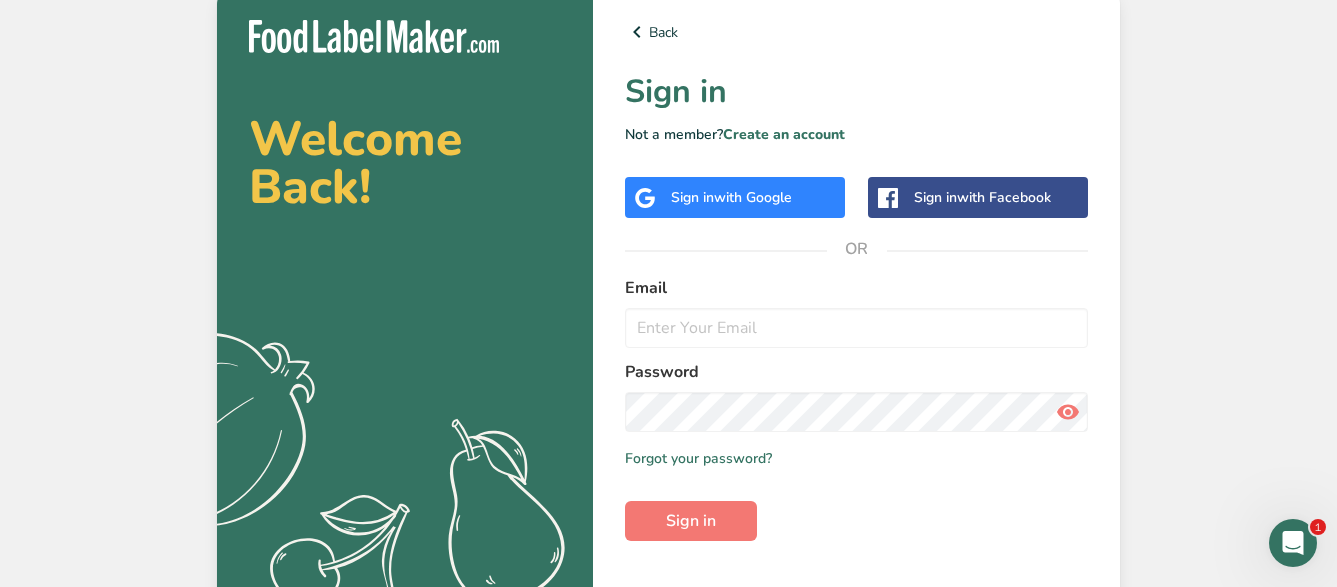 scroll, scrollTop: 0, scrollLeft: 0, axis: both 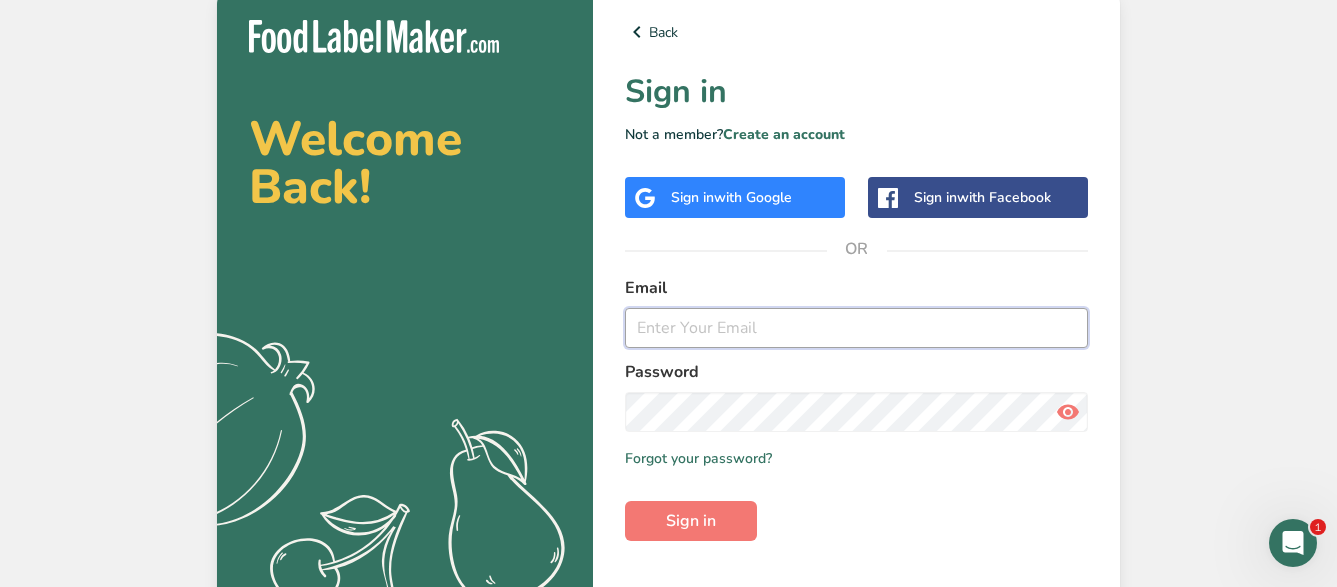 click at bounding box center (856, 328) 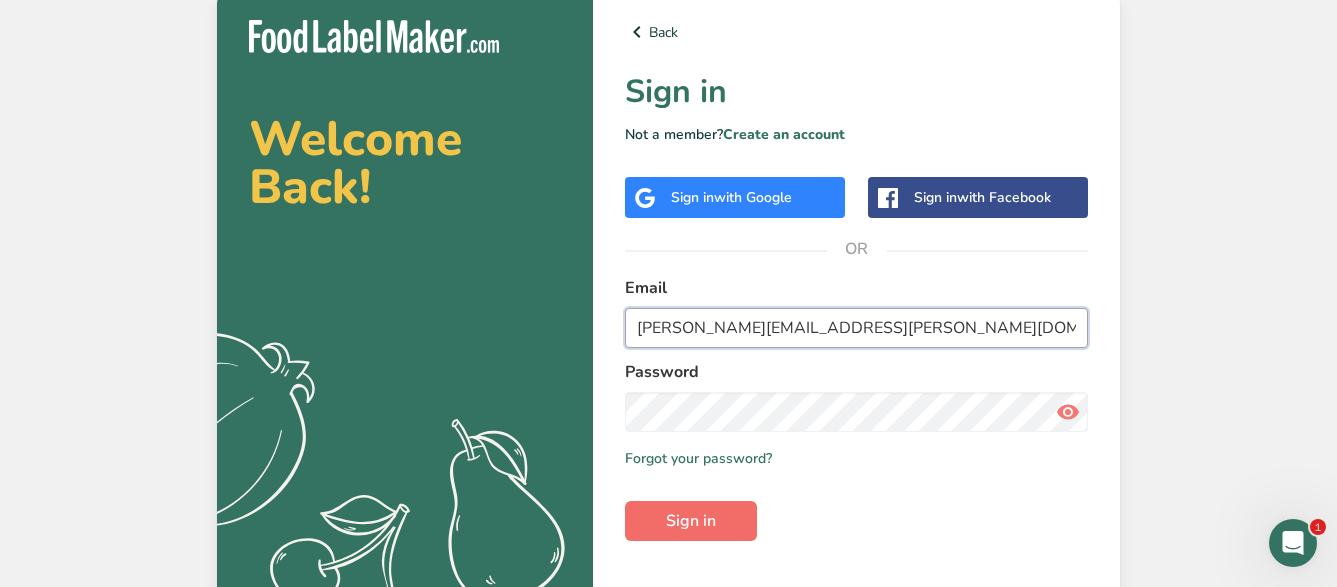 type on "[PERSON_NAME][EMAIL_ADDRESS][PERSON_NAME][DOMAIN_NAME]" 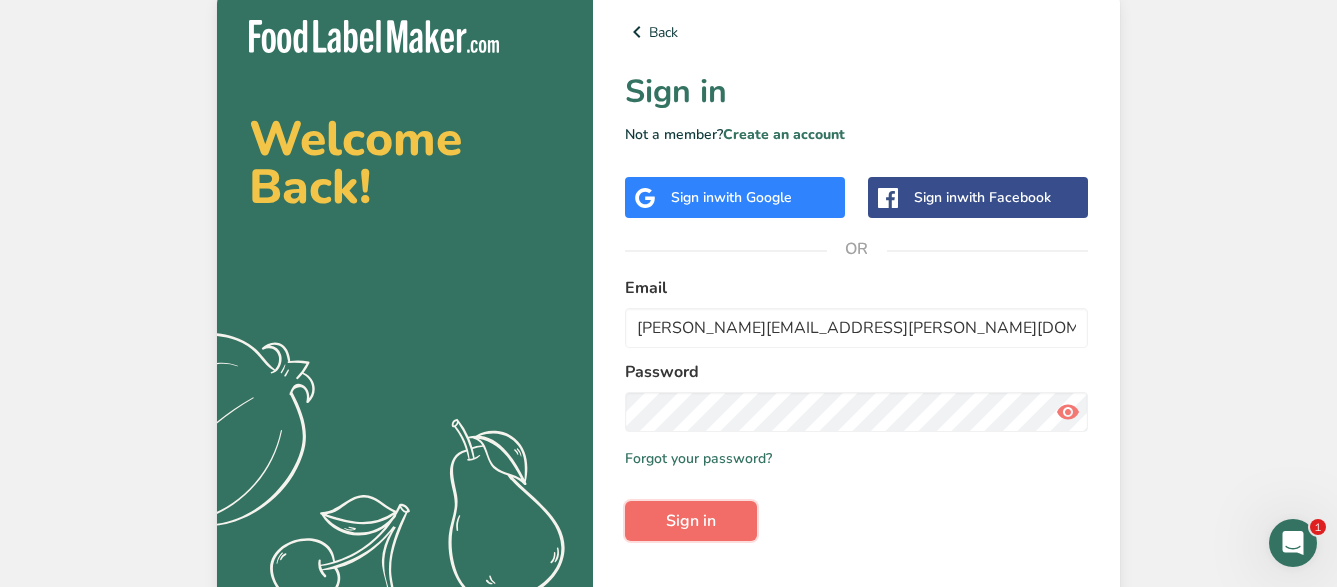 click on "Sign in" at bounding box center (691, 521) 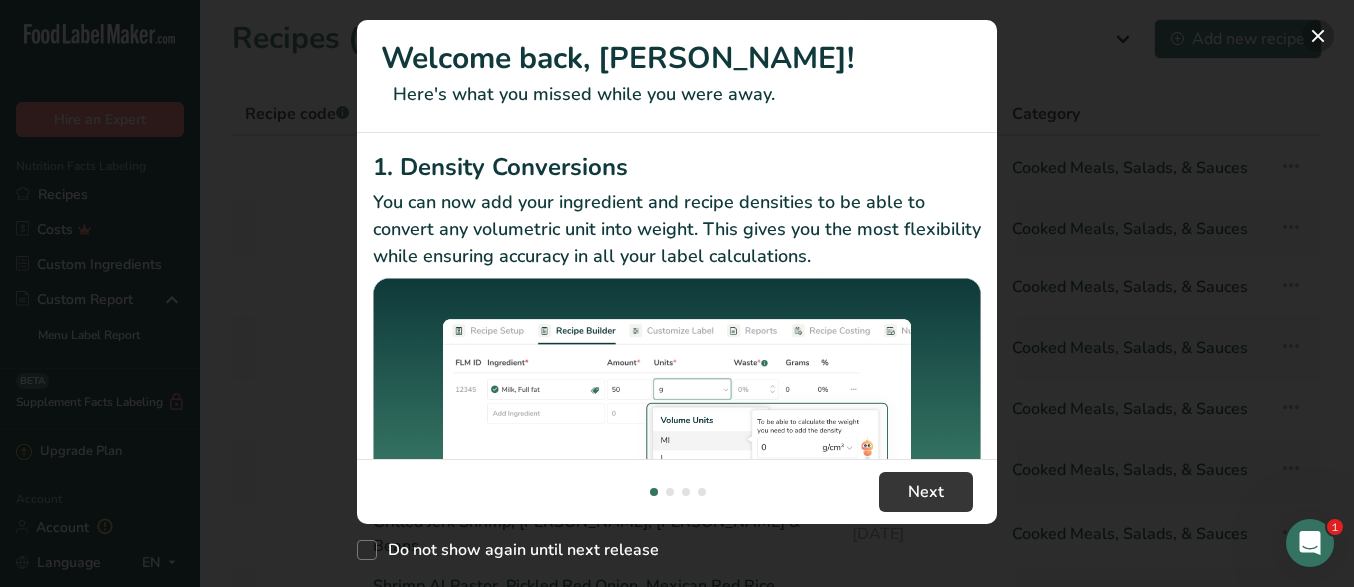 click at bounding box center [1318, 36] 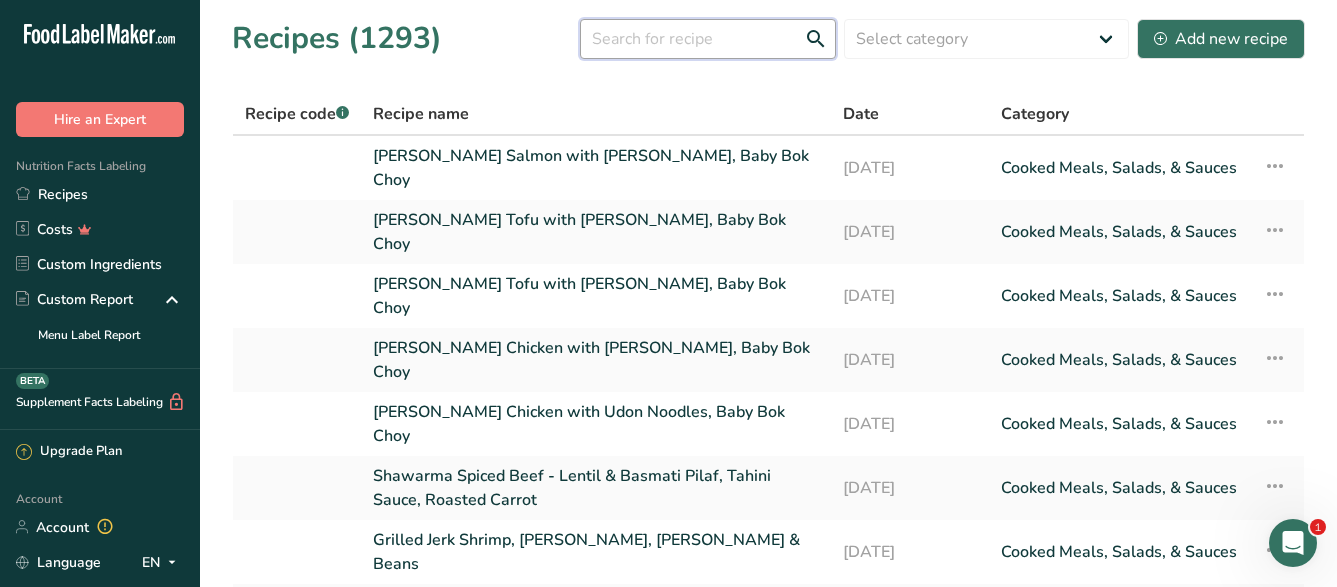 click at bounding box center [708, 39] 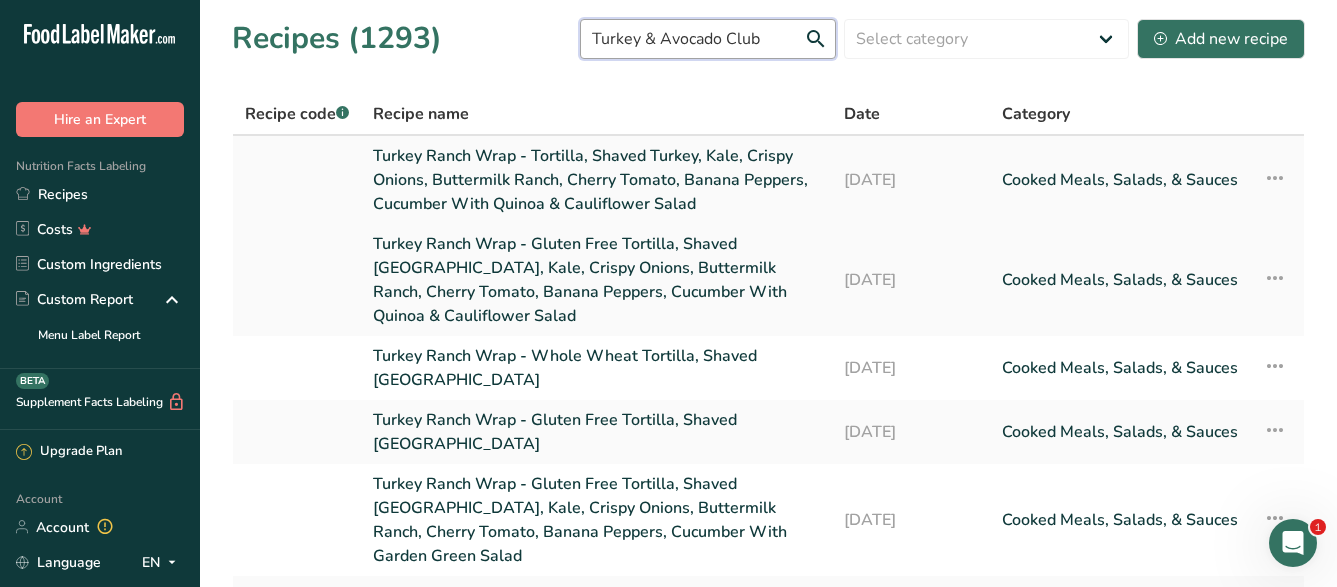 type on "Turkey & Avocado Club" 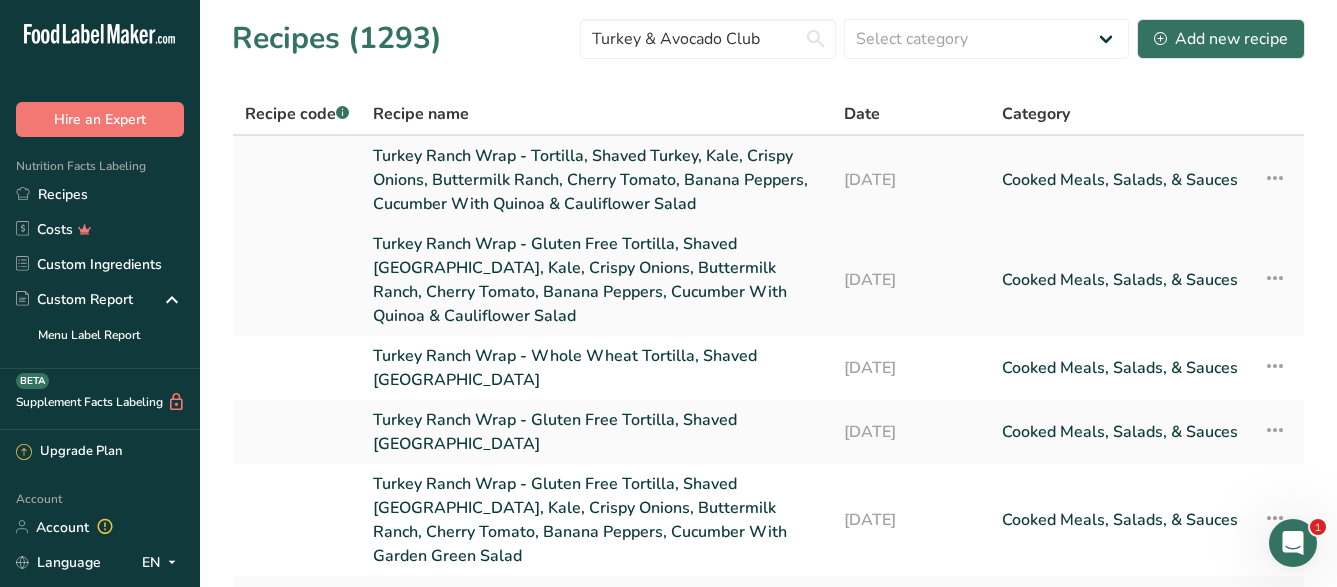 click on "Turkey Ranch Wrap - Tortilla, Shaved Turkey, Kale, Crispy Onions, Buttermilk Ranch, Cherry Tomato, Banana Peppers, Cucumber  With Quinoa & Cauliflower Salad" at bounding box center (596, 180) 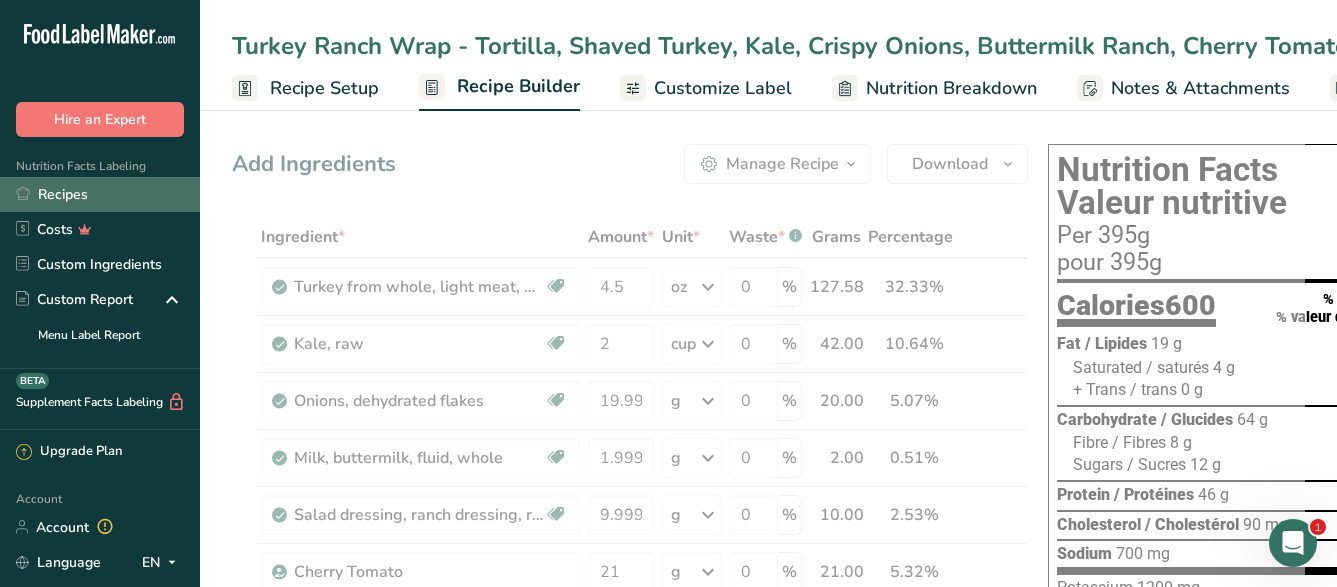 click on "Recipes" at bounding box center (100, 194) 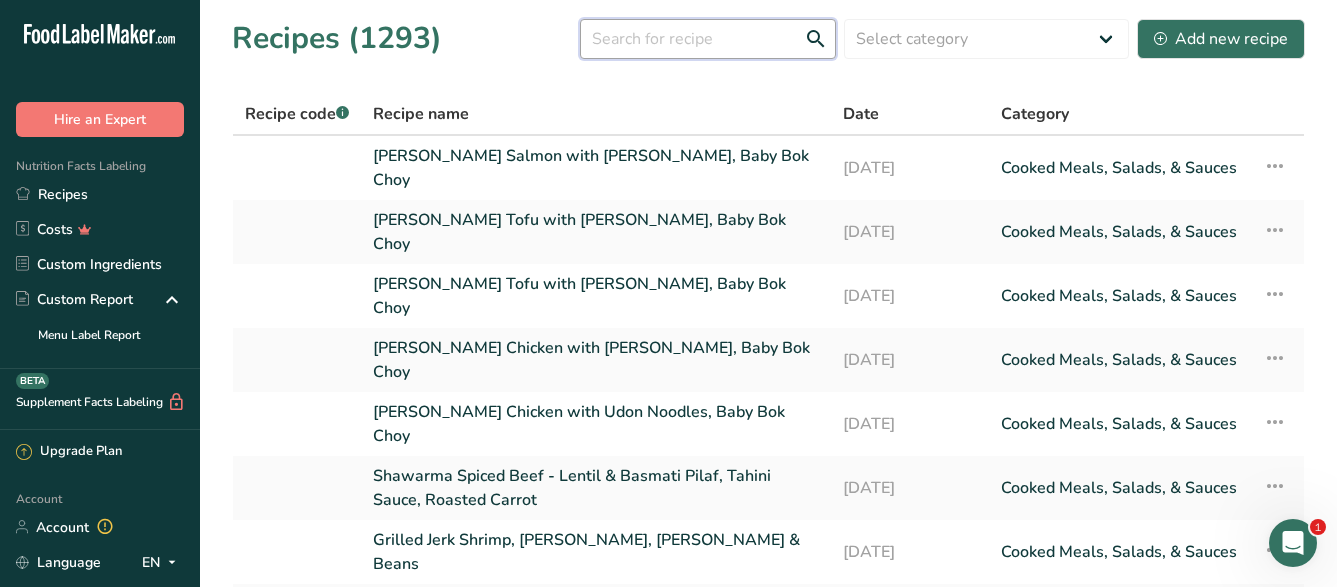 click at bounding box center [708, 39] 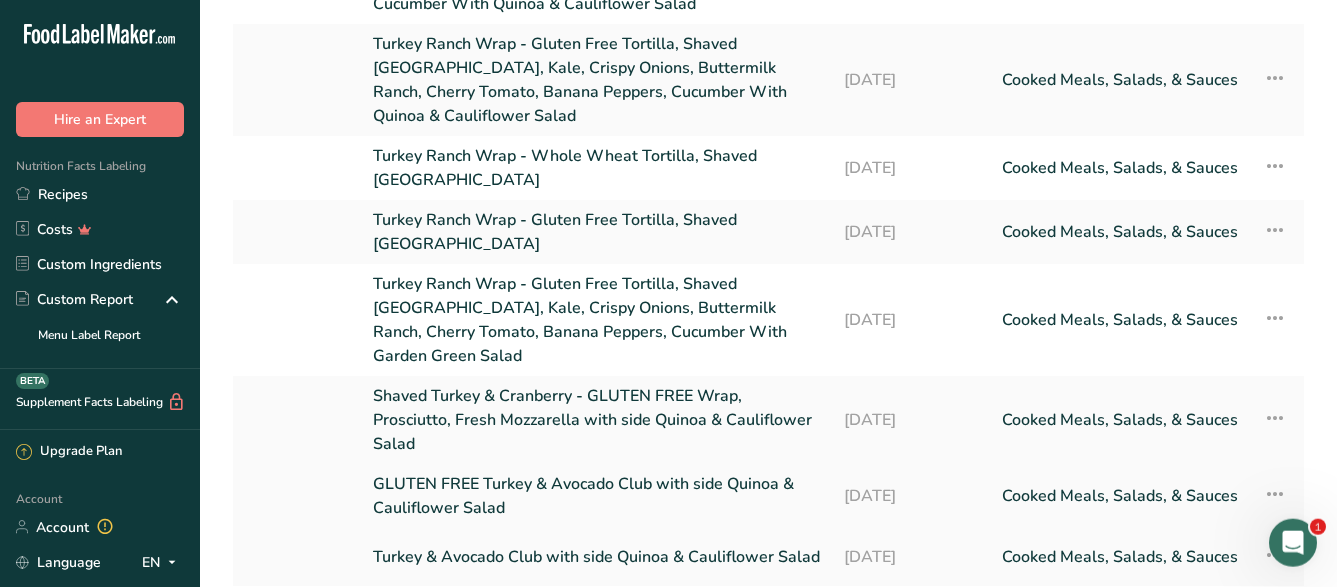 scroll, scrollTop: 204, scrollLeft: 0, axis: vertical 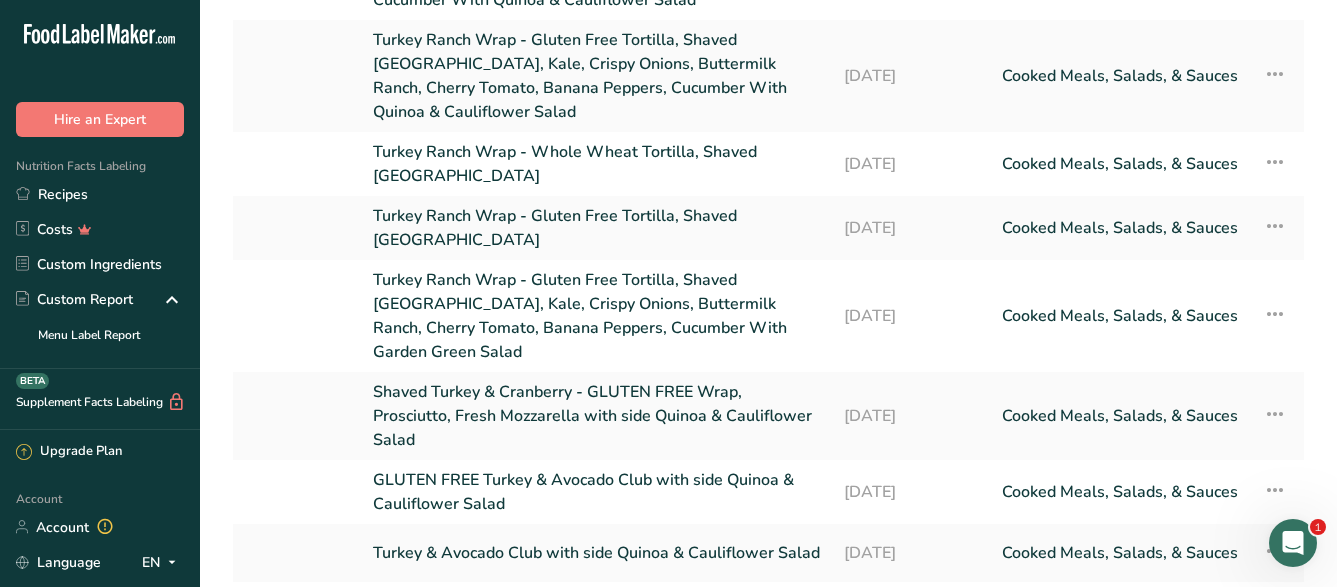 type on "Turkey & Avocado Club" 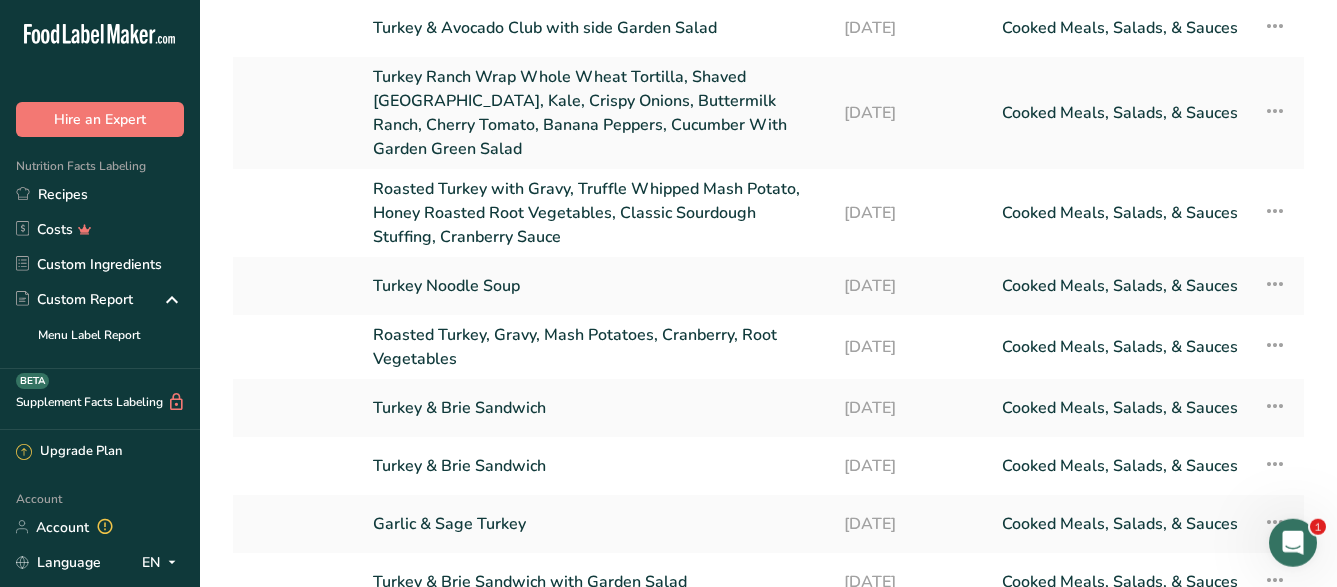 scroll, scrollTop: 102, scrollLeft: 0, axis: vertical 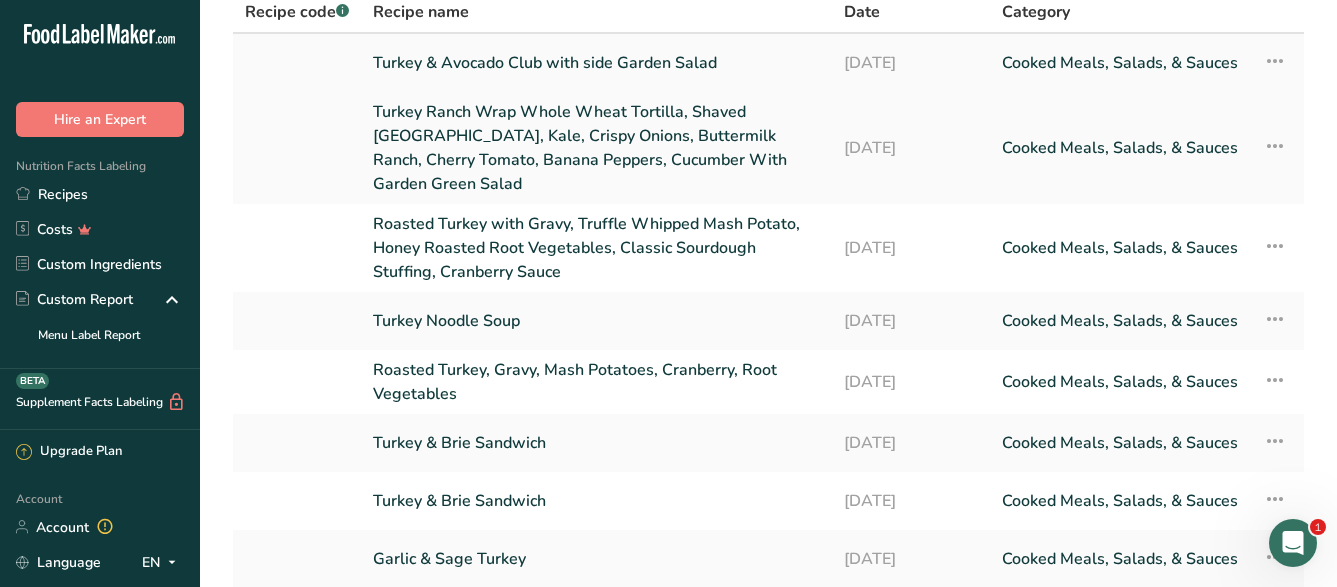 click on "Turkey & Avocado Club with side Garden Salad" at bounding box center (596, 63) 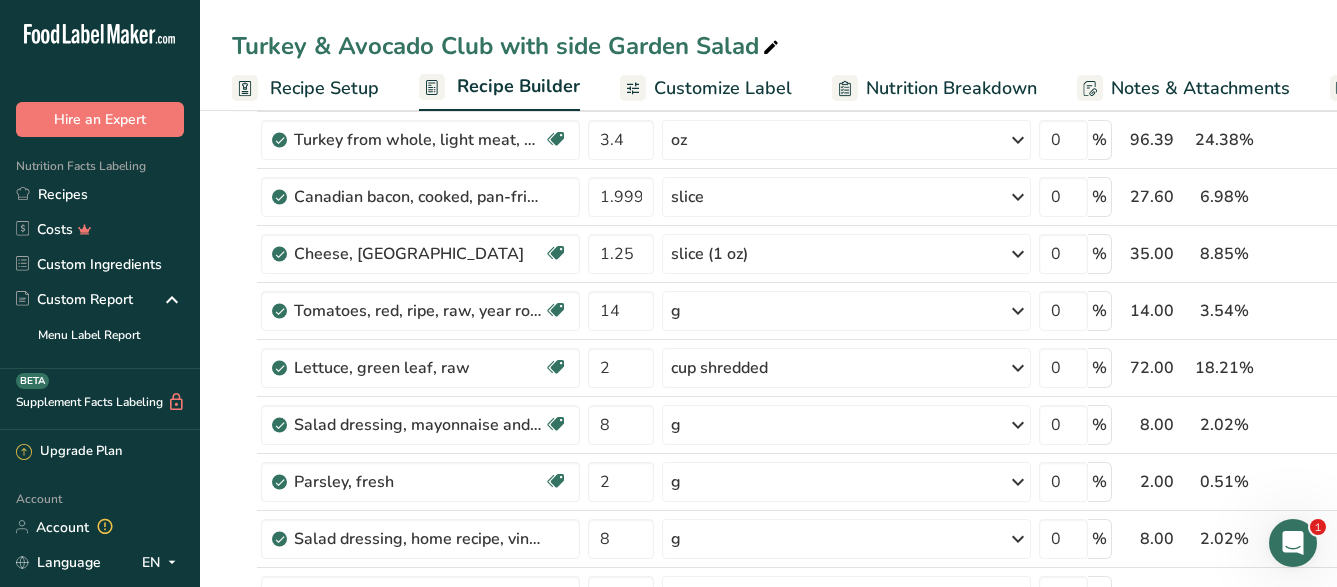 scroll, scrollTop: 0, scrollLeft: 0, axis: both 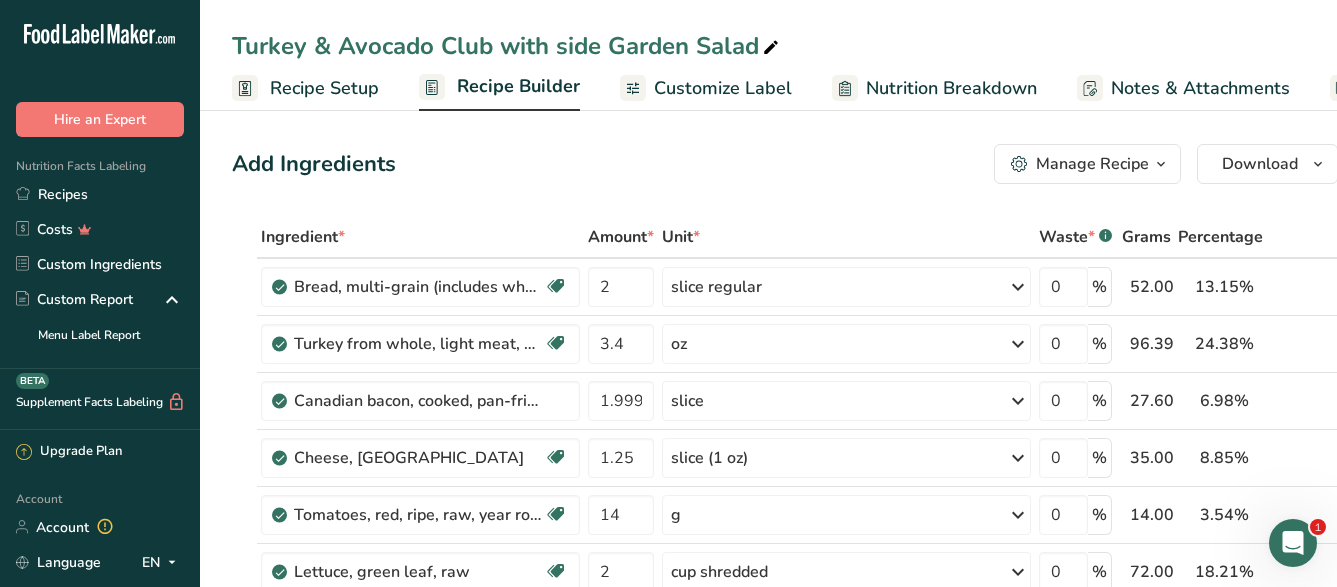 click on "Recipe Builder" at bounding box center (518, 86) 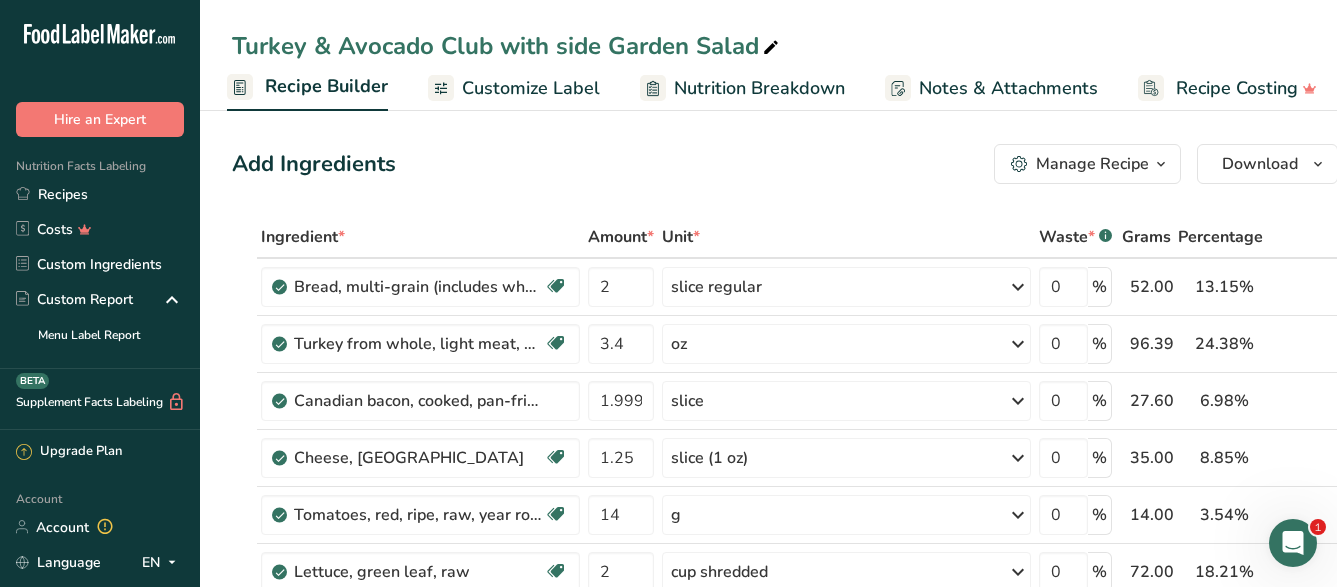 scroll, scrollTop: 0, scrollLeft: 193, axis: horizontal 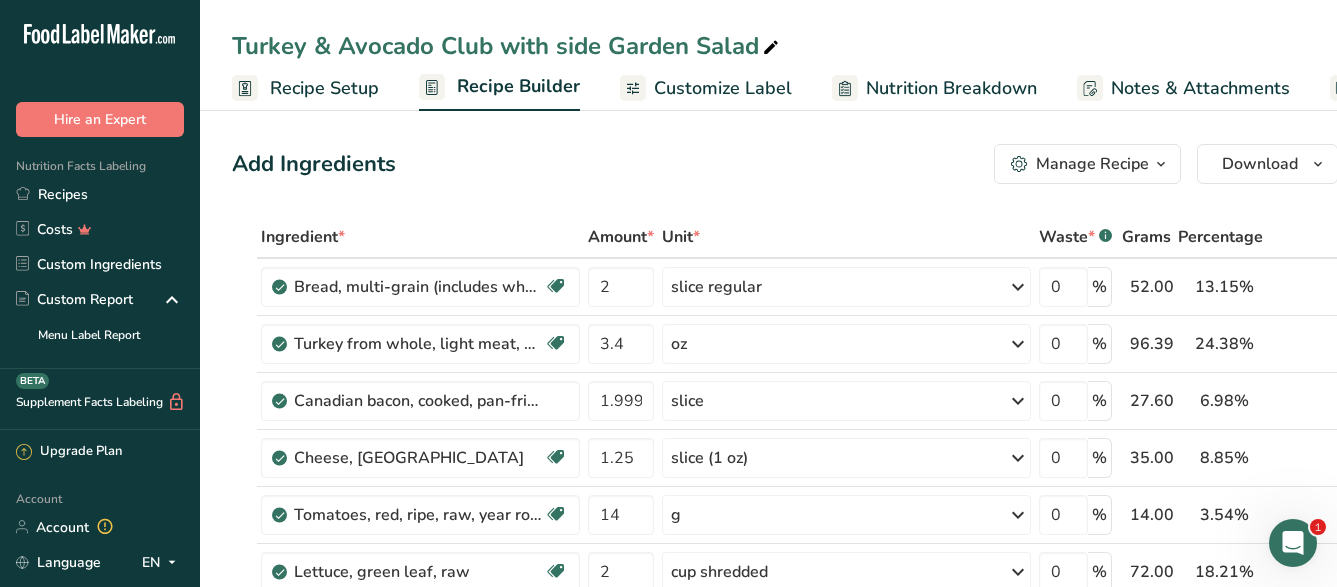 click on "Recipe Builder" at bounding box center (518, 86) 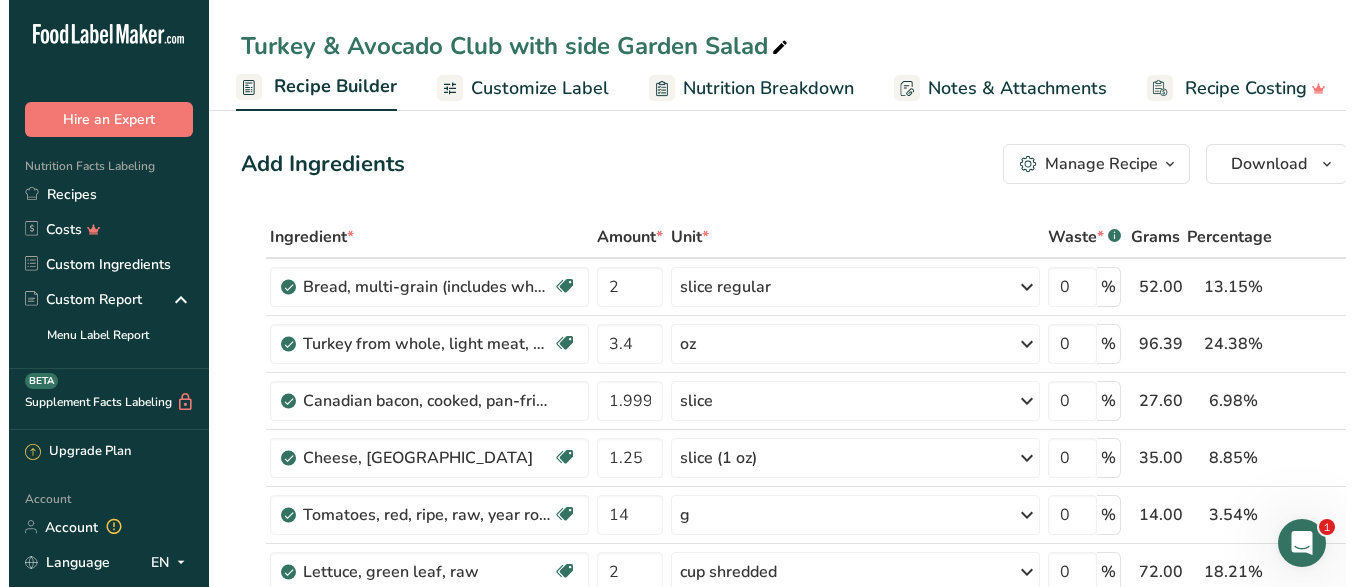scroll, scrollTop: 0, scrollLeft: 193, axis: horizontal 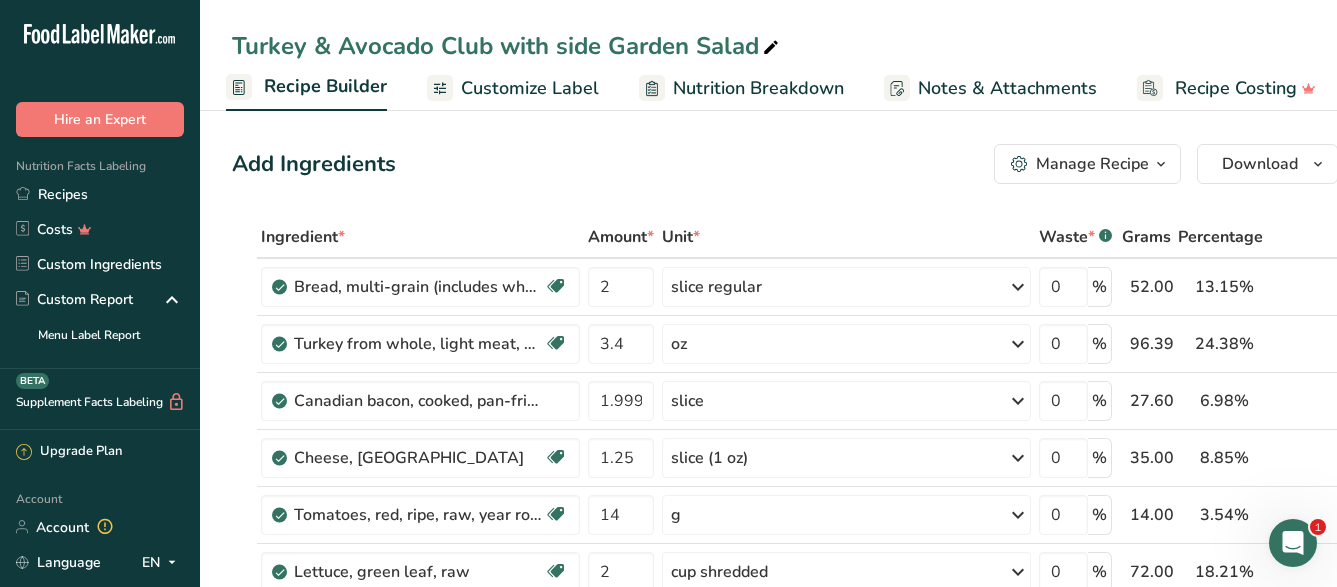click on "Manage Recipe" at bounding box center [1092, 164] 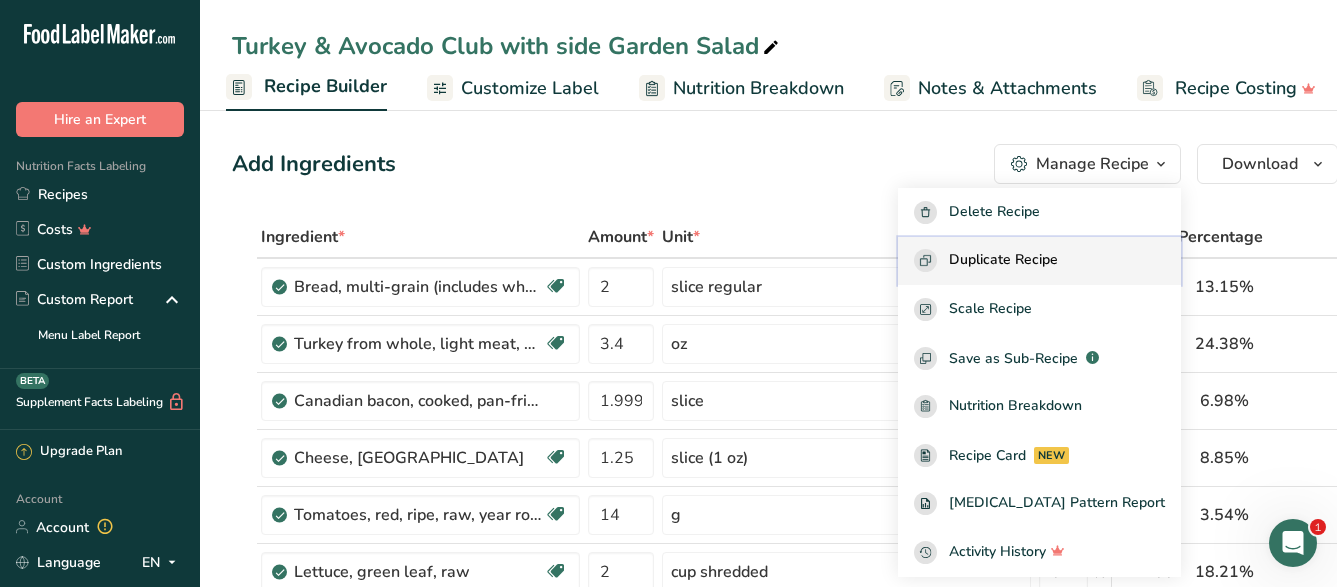 click on "Duplicate Recipe" at bounding box center [1003, 260] 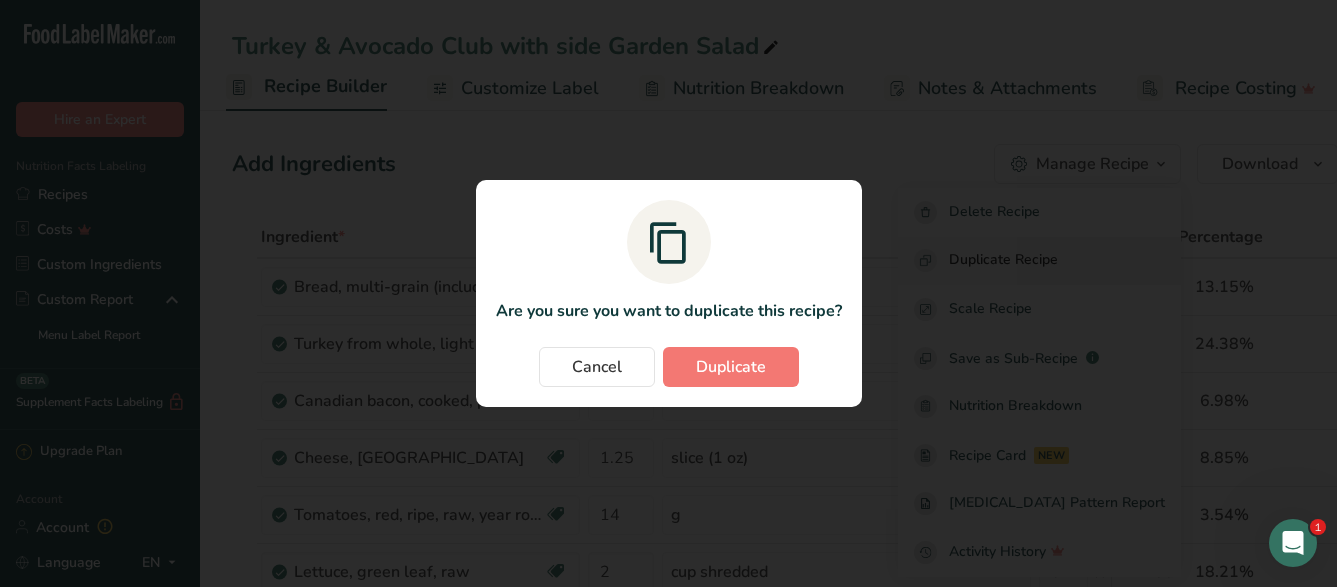 scroll, scrollTop: 0, scrollLeft: 186, axis: horizontal 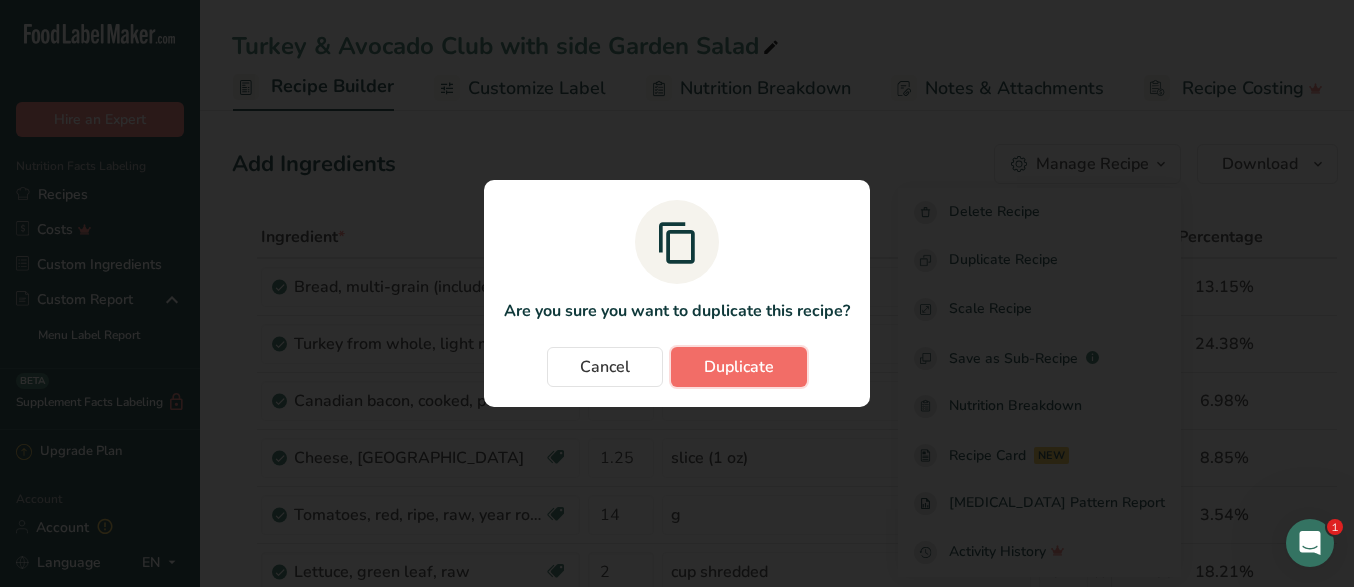 click on "Duplicate" at bounding box center (739, 367) 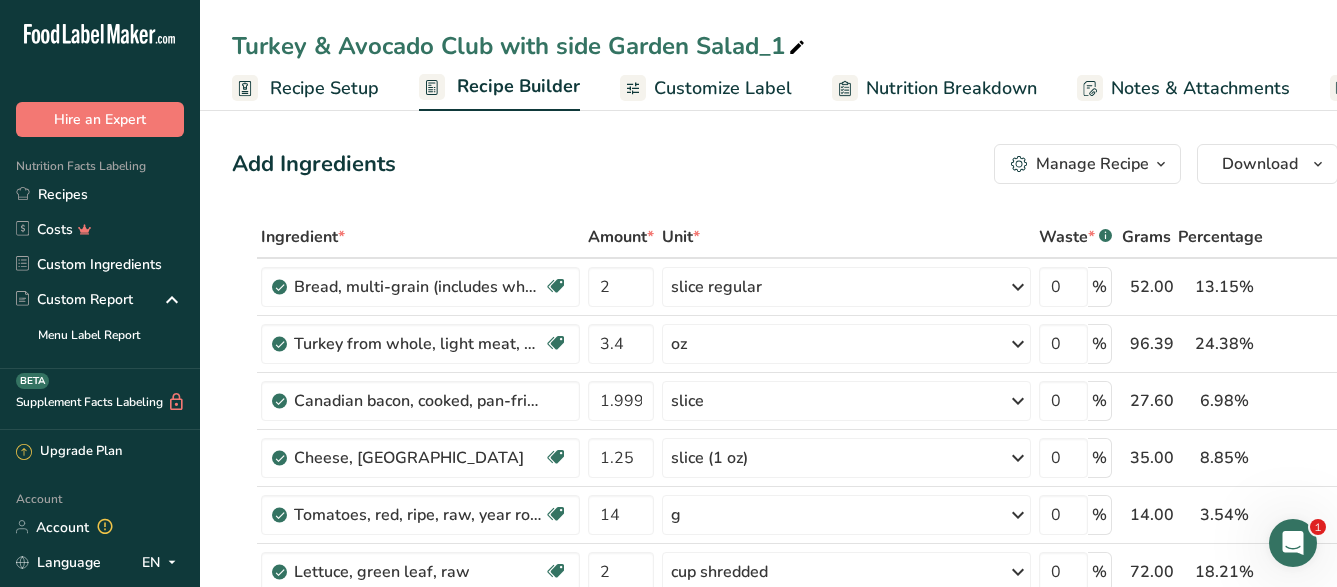 click on "Customize Label" at bounding box center [723, 88] 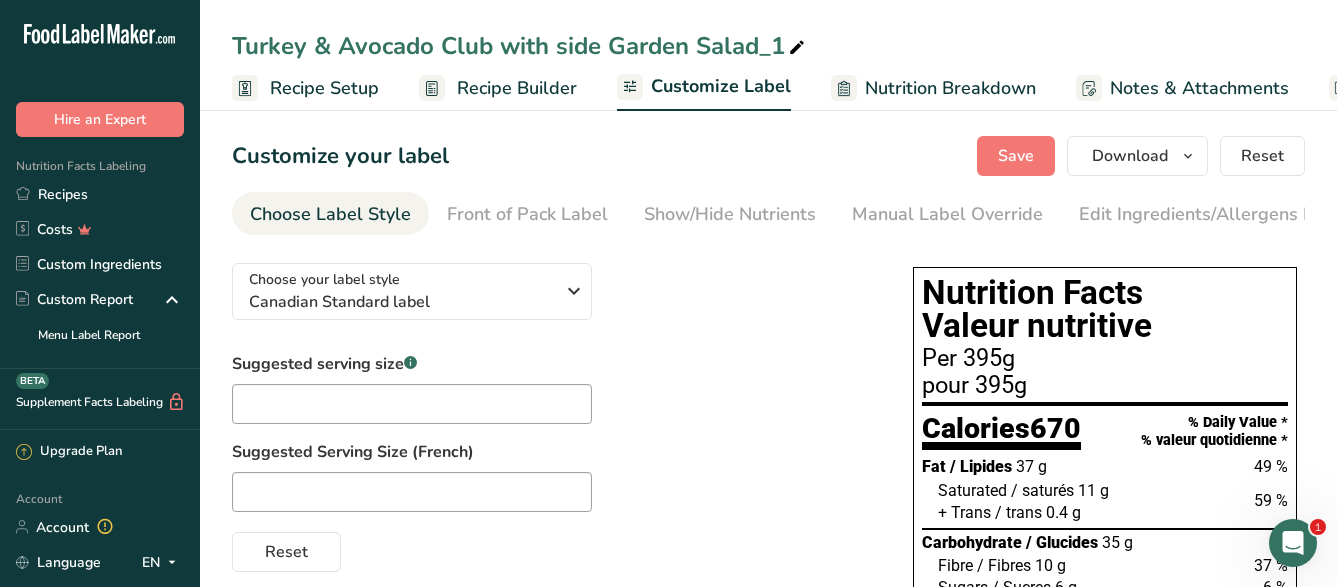 scroll, scrollTop: 0, scrollLeft: 203, axis: horizontal 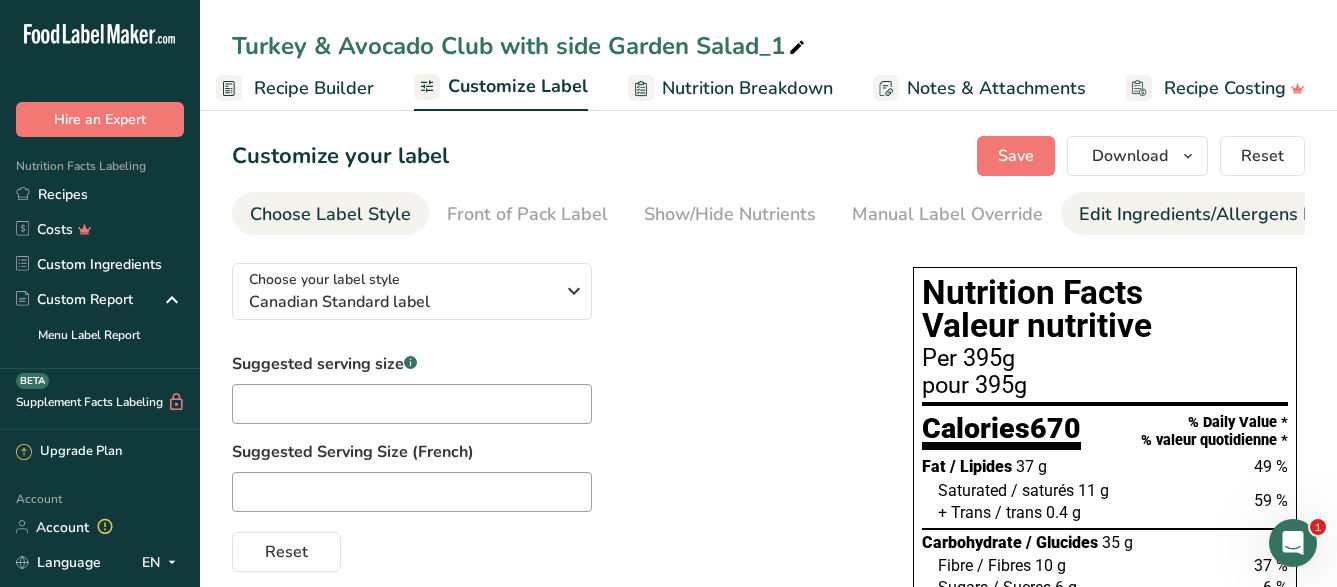click on "Edit Ingredients/Allergens List" at bounding box center (1206, 214) 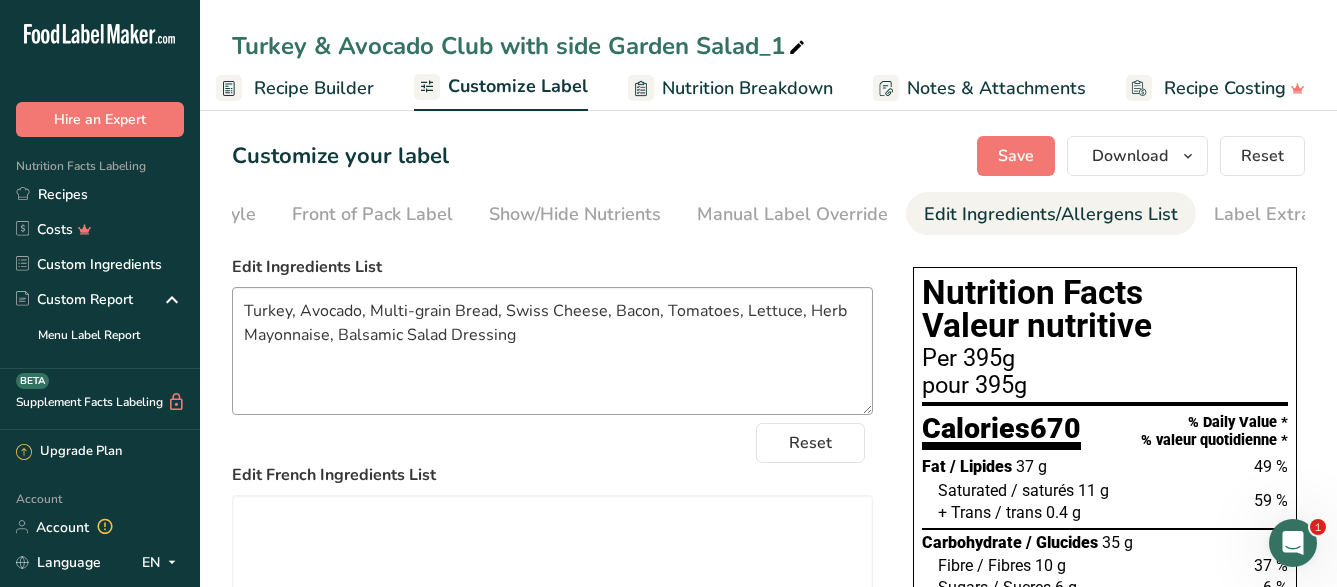 scroll, scrollTop: 0, scrollLeft: 195, axis: horizontal 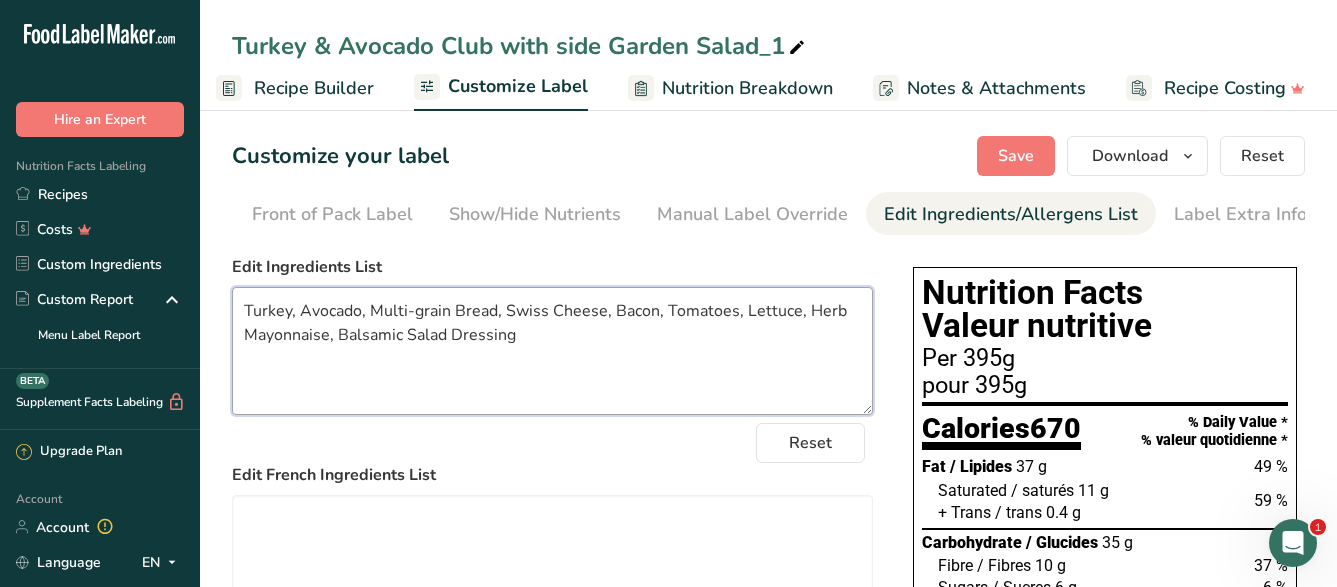 drag, startPoint x: 445, startPoint y: 327, endPoint x: 372, endPoint y: 329, distance: 73.02739 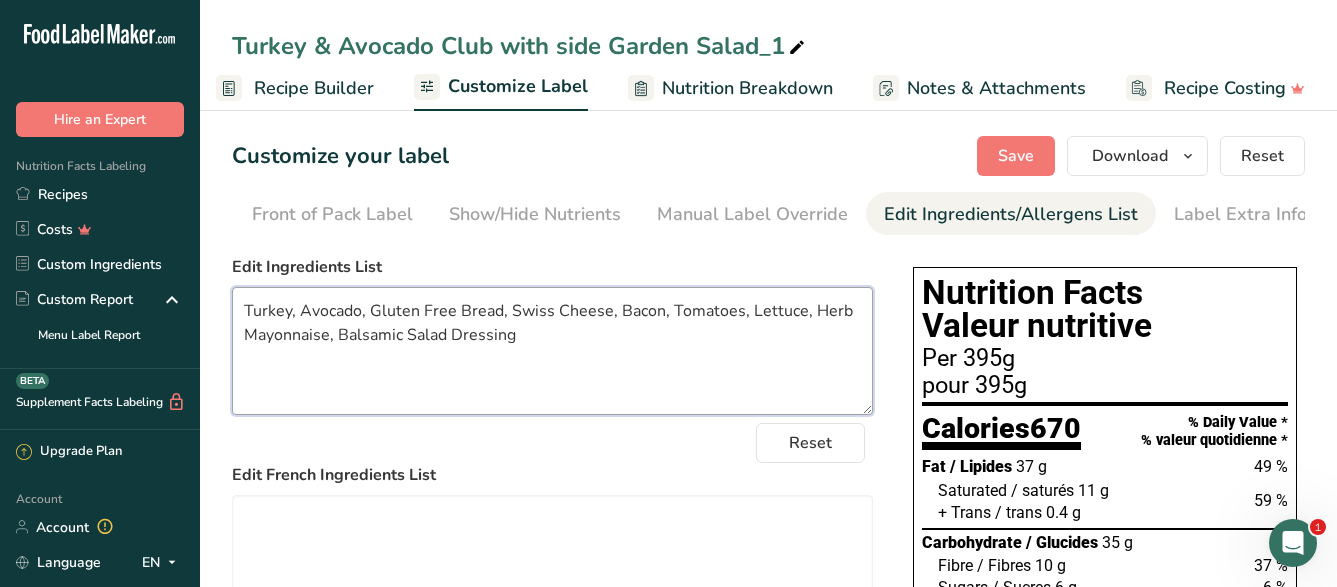 drag, startPoint x: 549, startPoint y: 366, endPoint x: 242, endPoint y: 326, distance: 309.5949 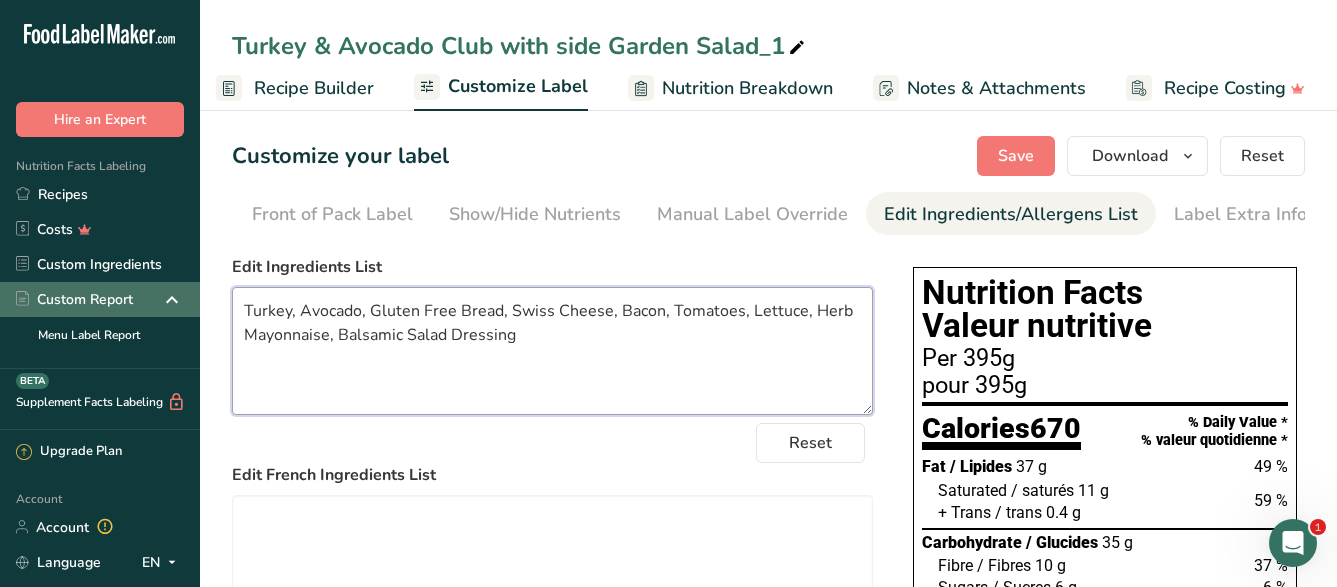 type on "Turkey, Avocado, Gluten Free Bread, Swiss Cheese, Bacon, Tomatoes, Lettuce, Herb Mayonnaise, Balsamic Salad Dressing" 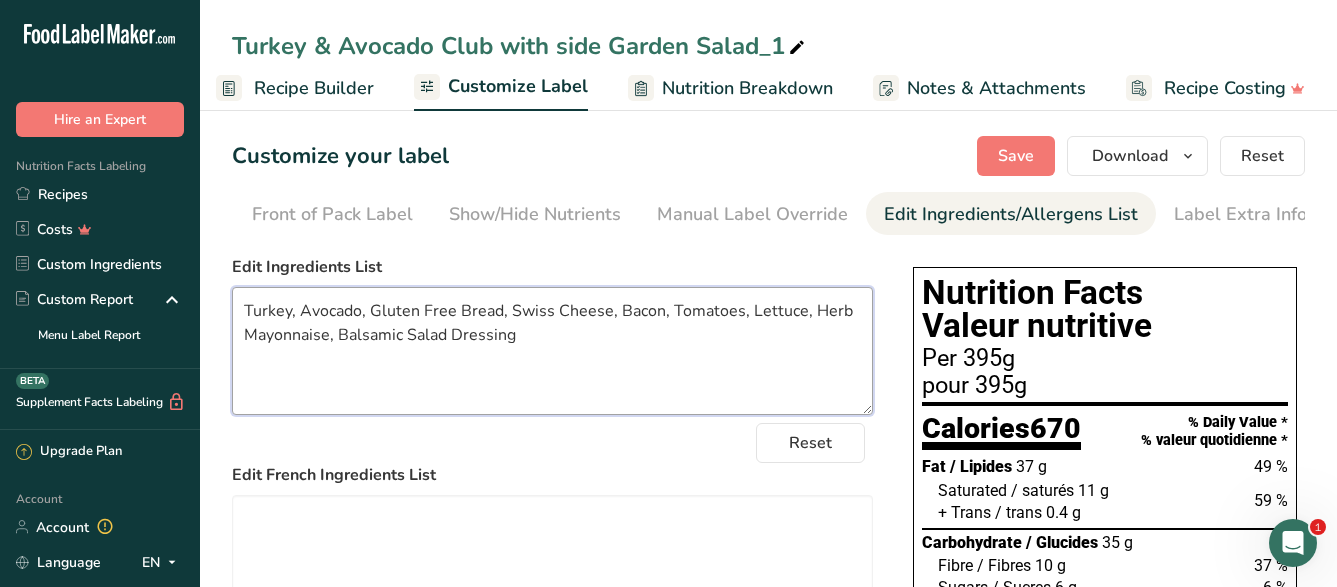 click on "Turkey, Avocado, Gluten Free Bread, Swiss Cheese, Bacon, Tomatoes, Lettuce, Herb Mayonnaise, Balsamic Salad Dressing" at bounding box center [552, 351] 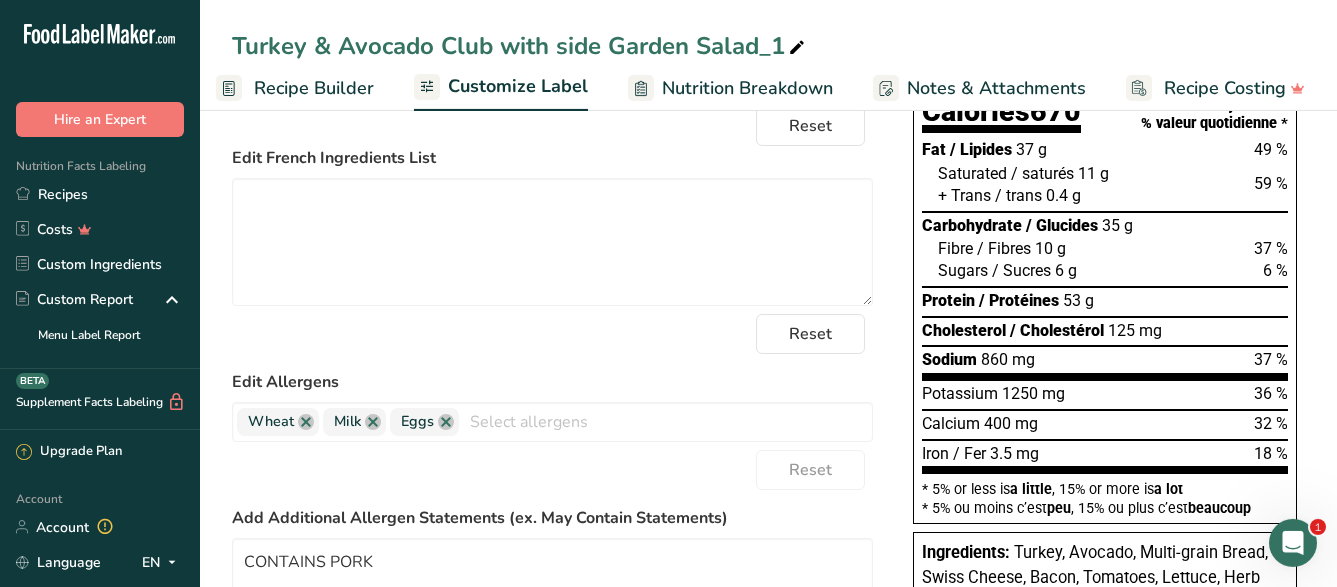 scroll, scrollTop: 408, scrollLeft: 0, axis: vertical 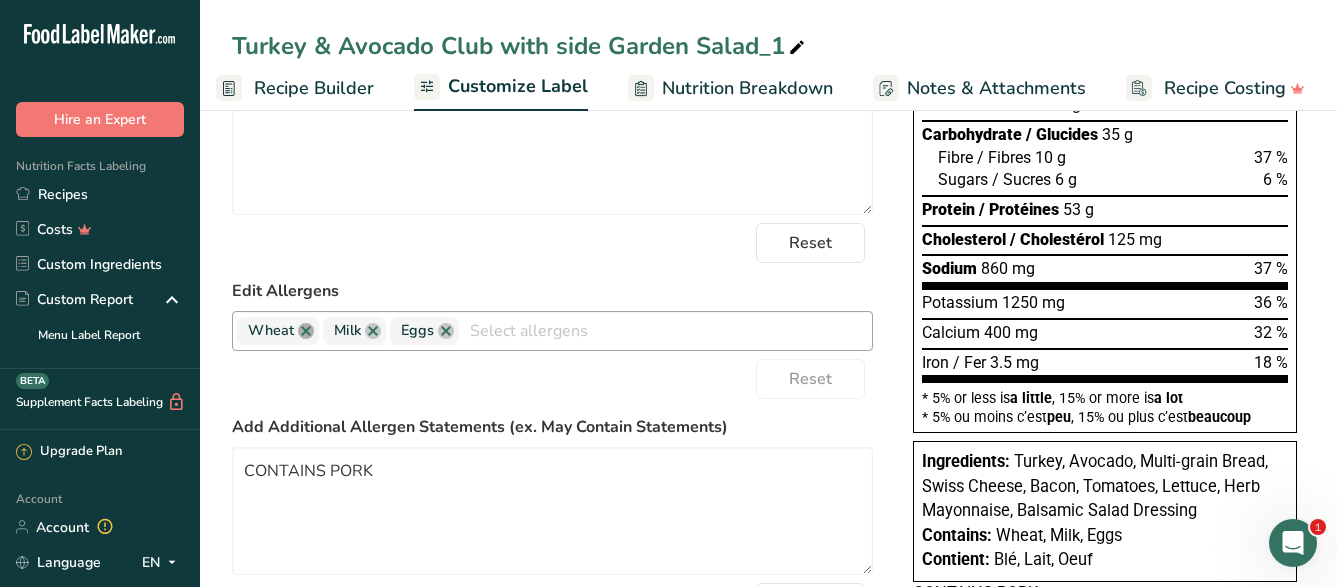 click at bounding box center (306, 331) 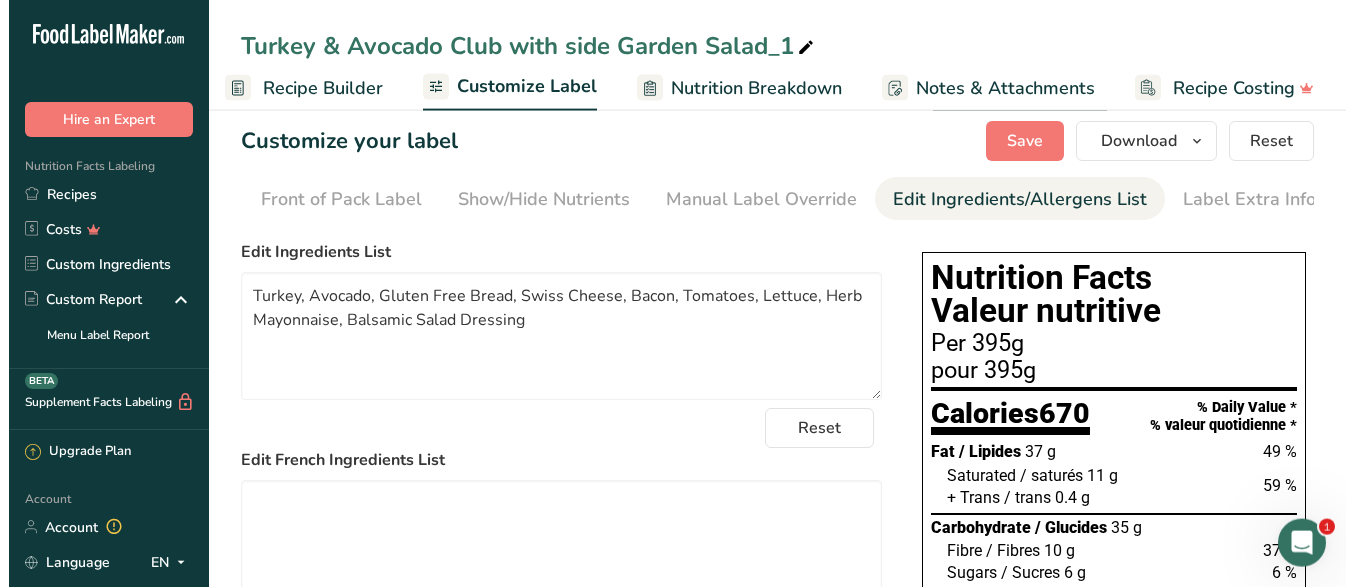 scroll, scrollTop: 0, scrollLeft: 0, axis: both 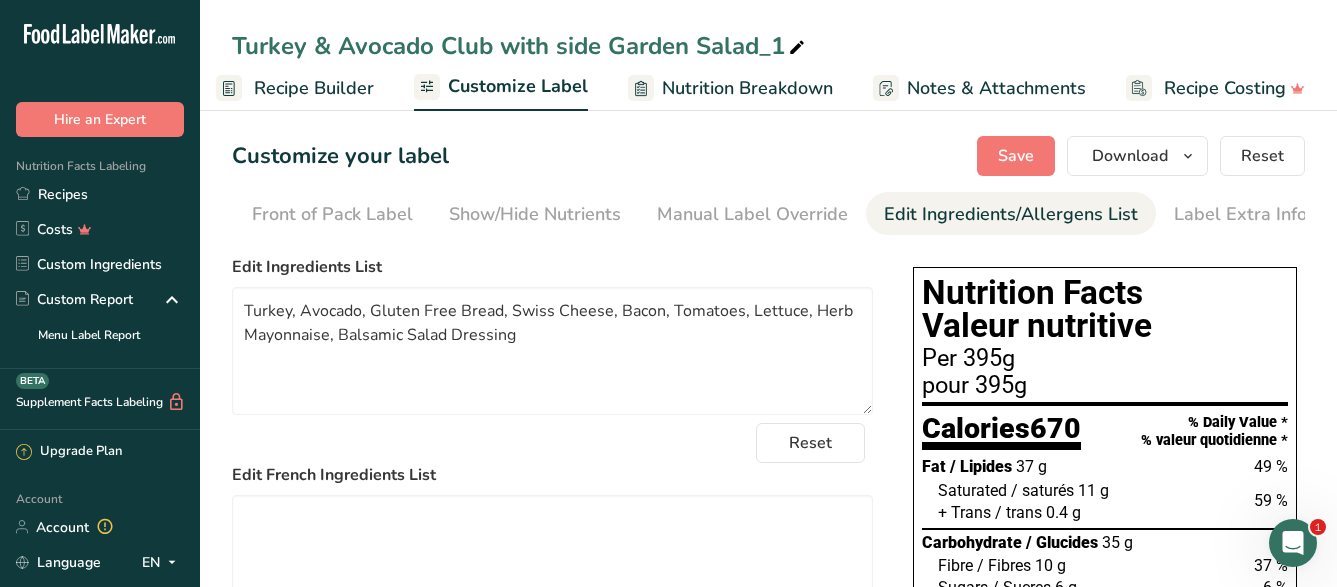 click at bounding box center (797, 48) 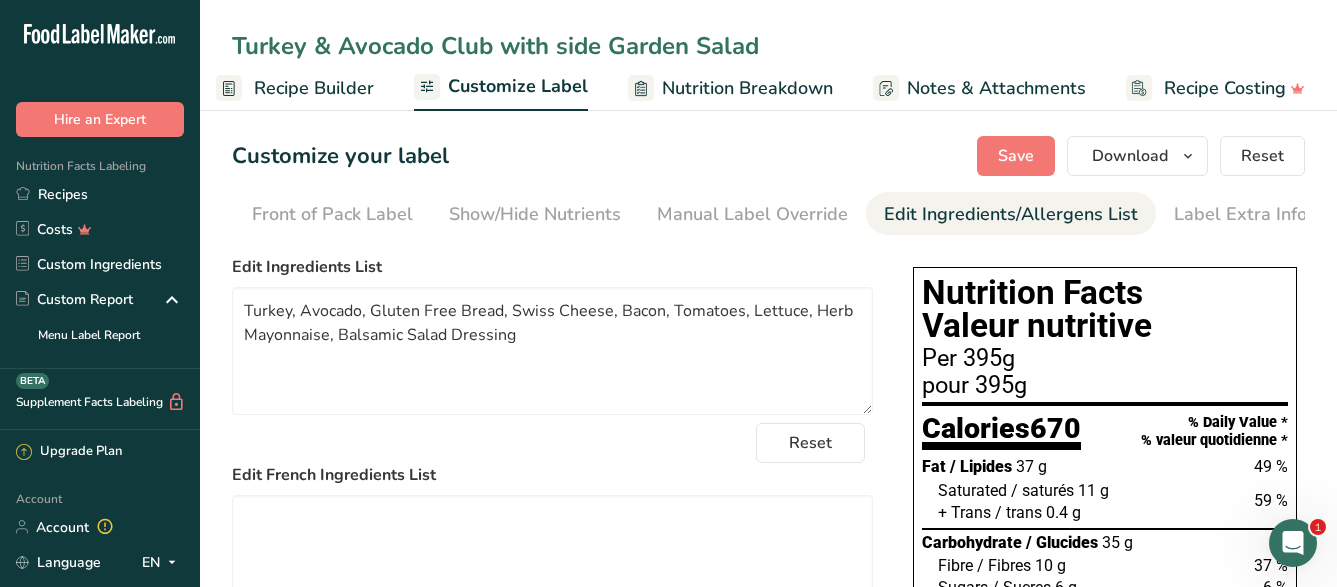 click on "Turkey & Avocado Club with side Garden Salad" at bounding box center [768, 46] 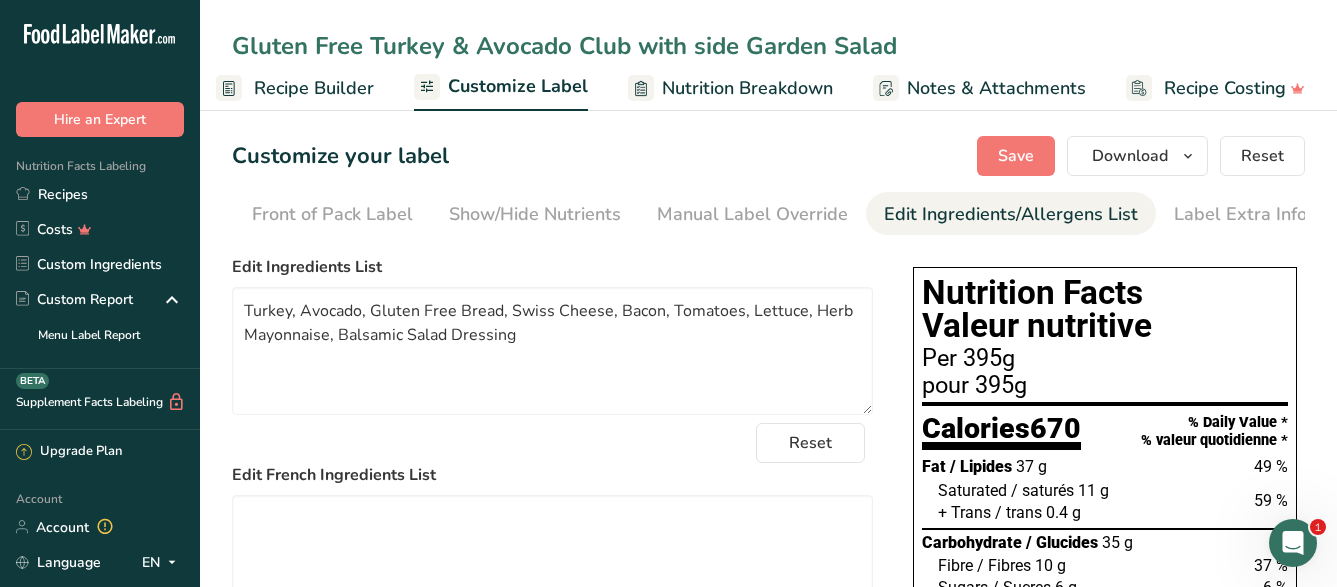 type on "Gluten Free Turkey & Avocado Club with side Garden Salad" 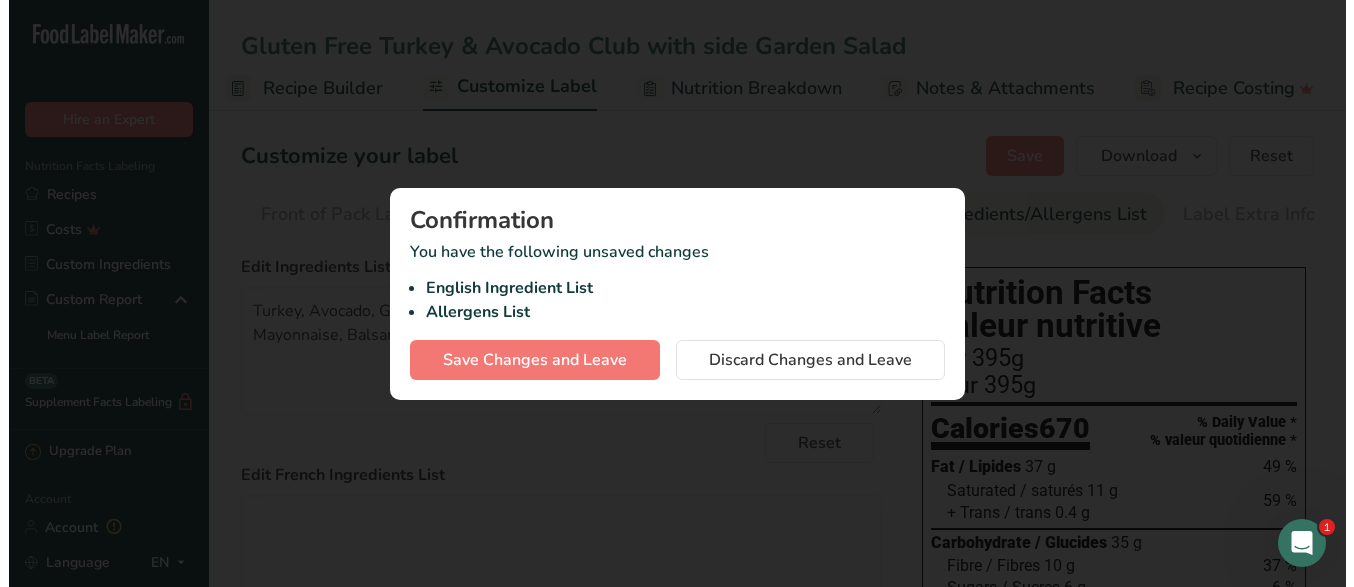 scroll, scrollTop: 0, scrollLeft: 178, axis: horizontal 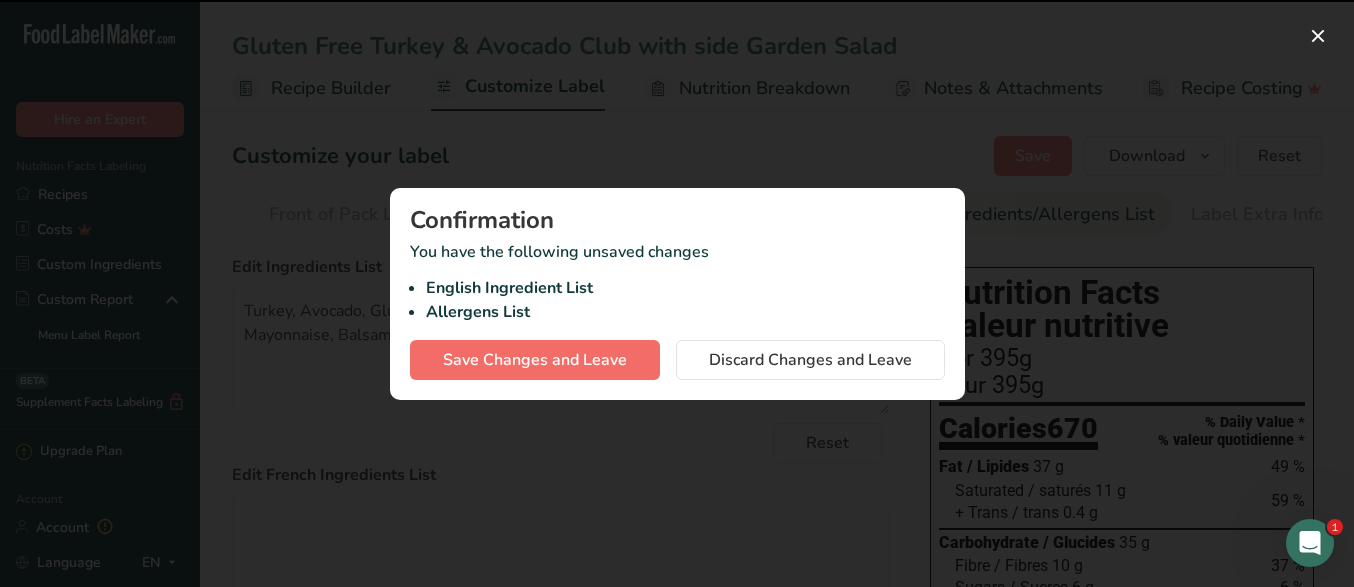click on "Confirmation
You have the following unsaved changes
English Ingredient List
Allergens List
Save Changes and Leave
Discard Changes and Leave" at bounding box center [677, 294] 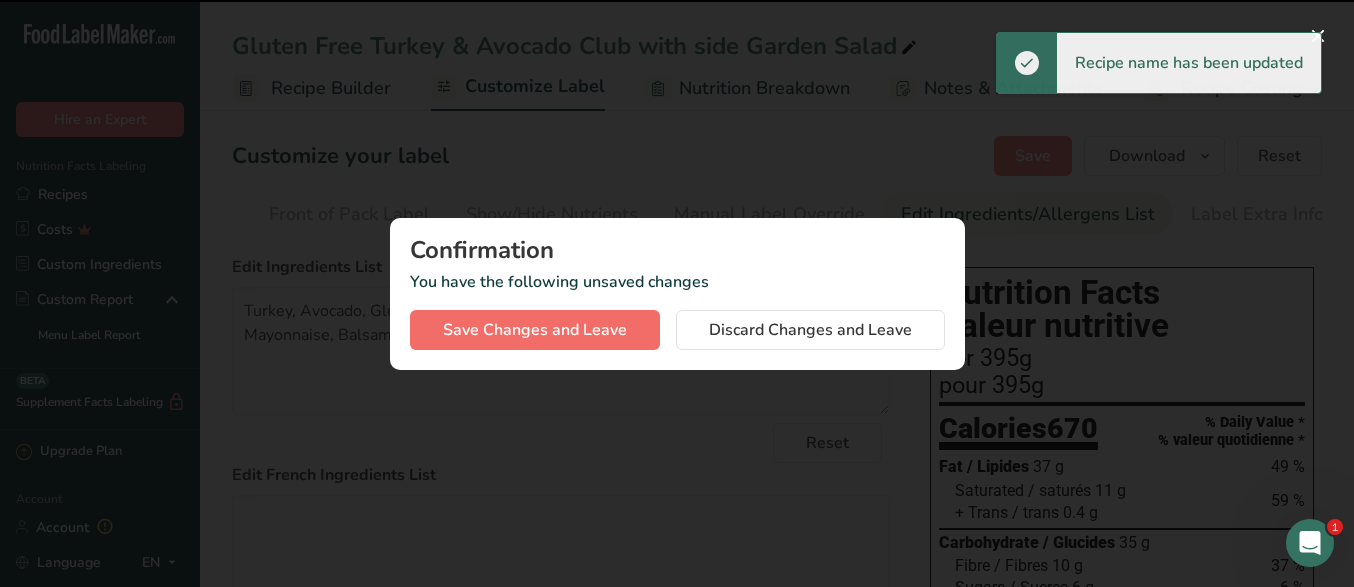 type on "Turkey, Avocado, Multi-grain Bread, Swiss Cheese, Bacon, Tomatoes, Lettuce, Herb Mayonnaise, Balsamic Salad Dressing" 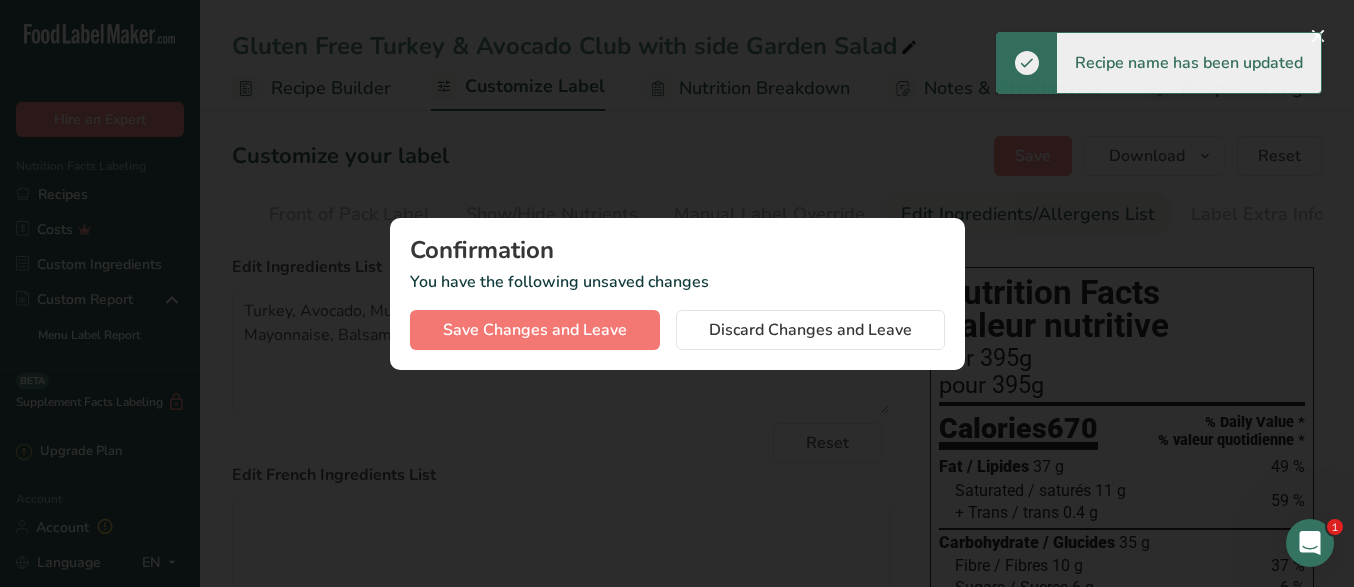 click at bounding box center [677, 293] 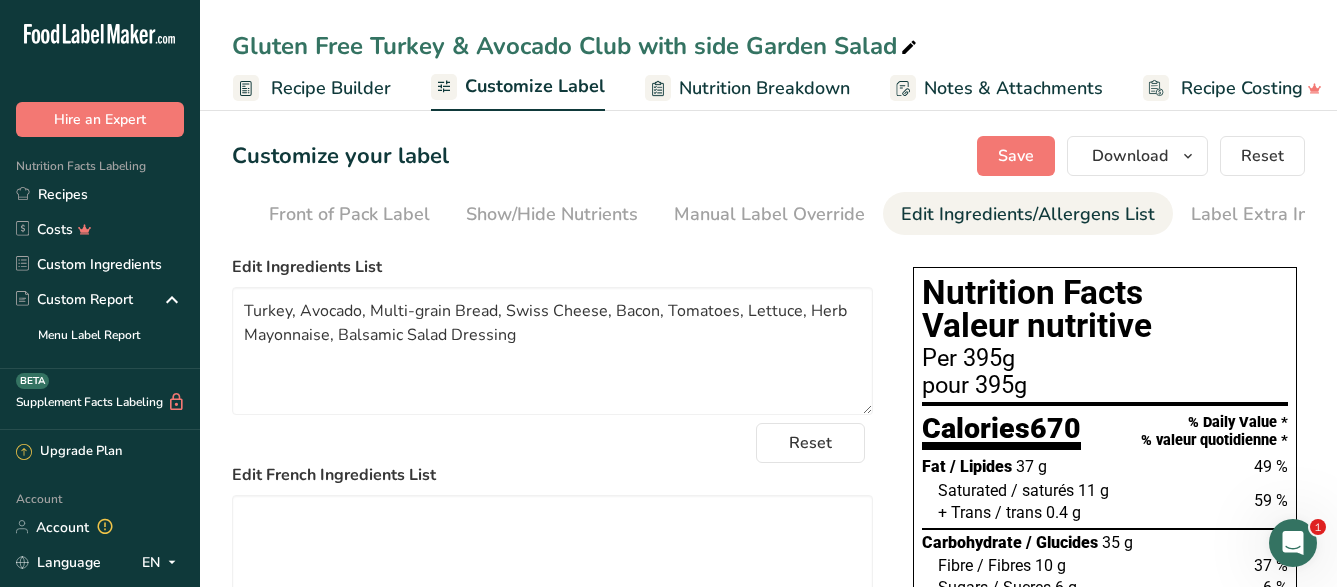 click on "Recipe Builder" at bounding box center [331, 88] 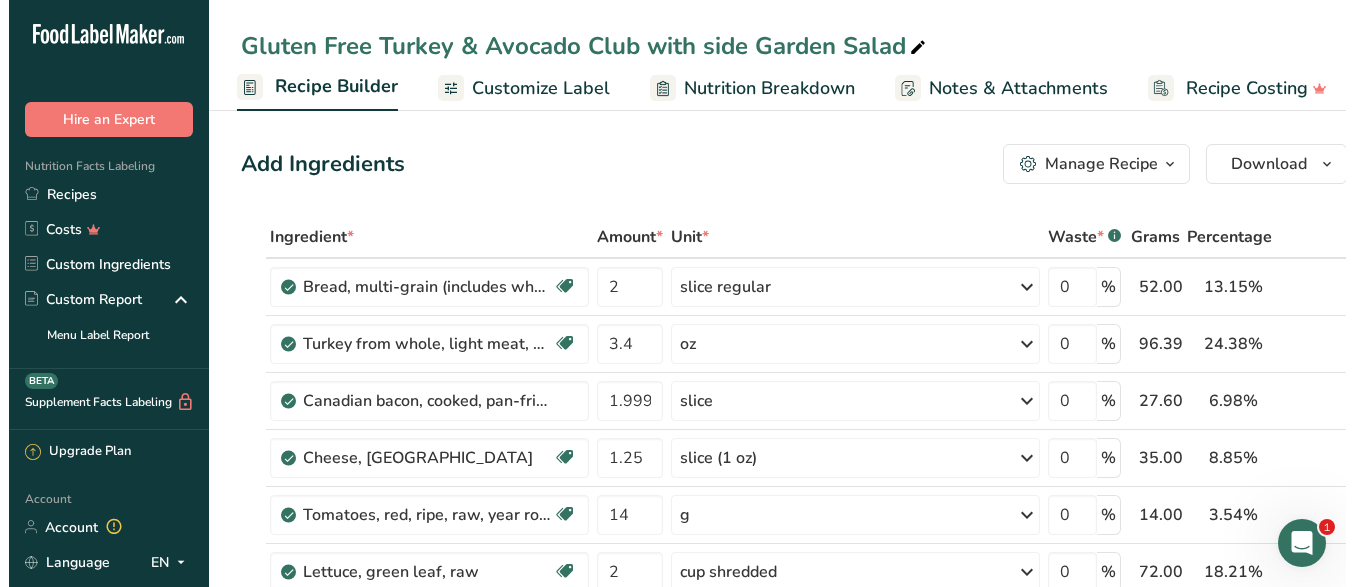 scroll, scrollTop: 0, scrollLeft: 193, axis: horizontal 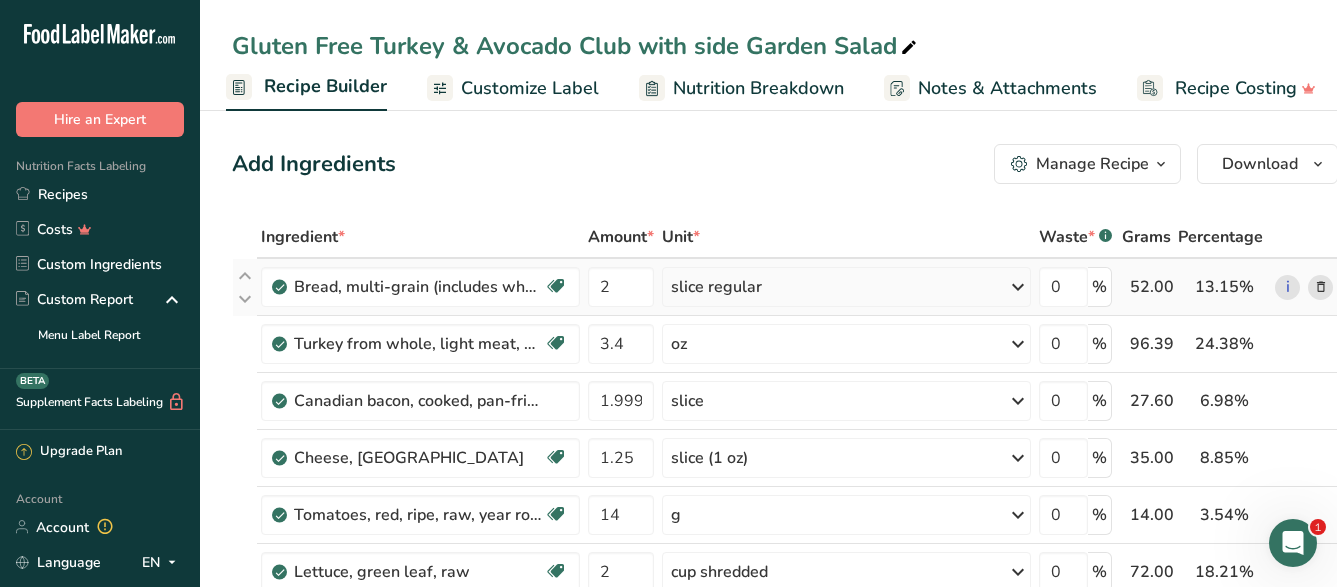 click at bounding box center (1321, 287) 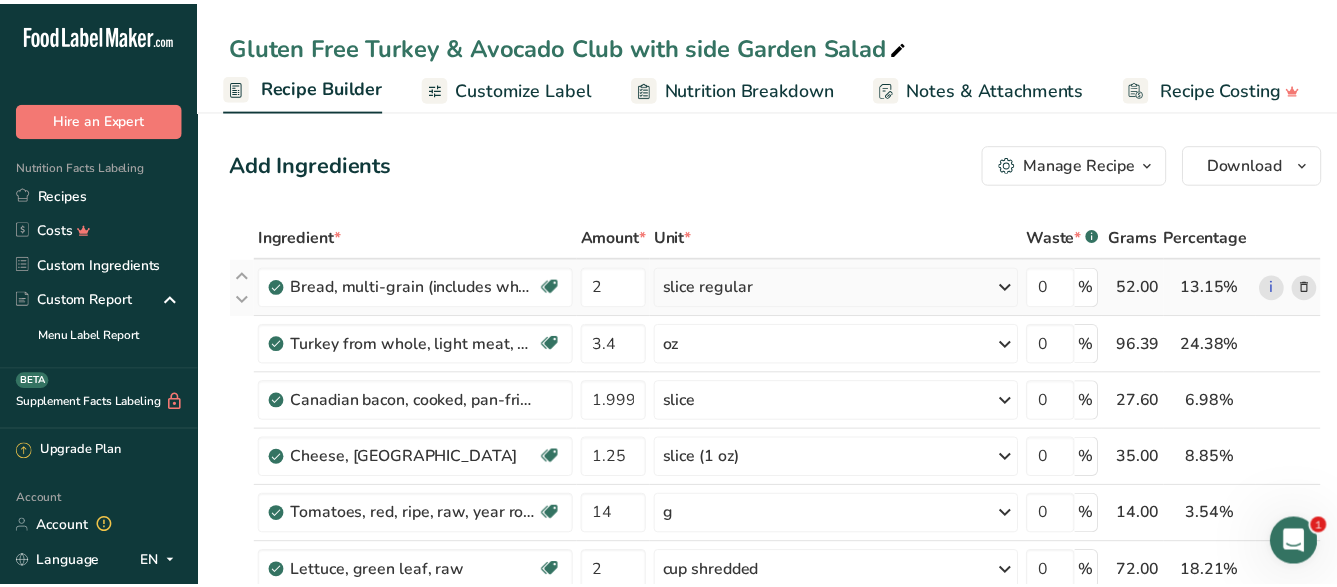 scroll, scrollTop: 0, scrollLeft: 186, axis: horizontal 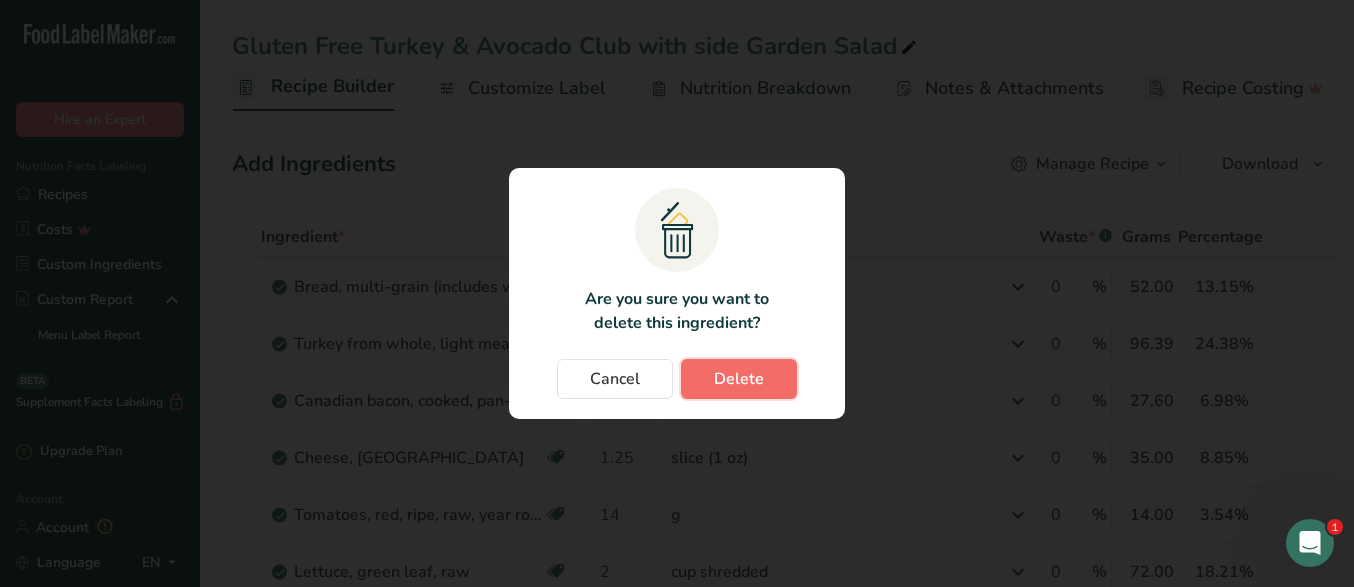 click on "Delete" at bounding box center [739, 379] 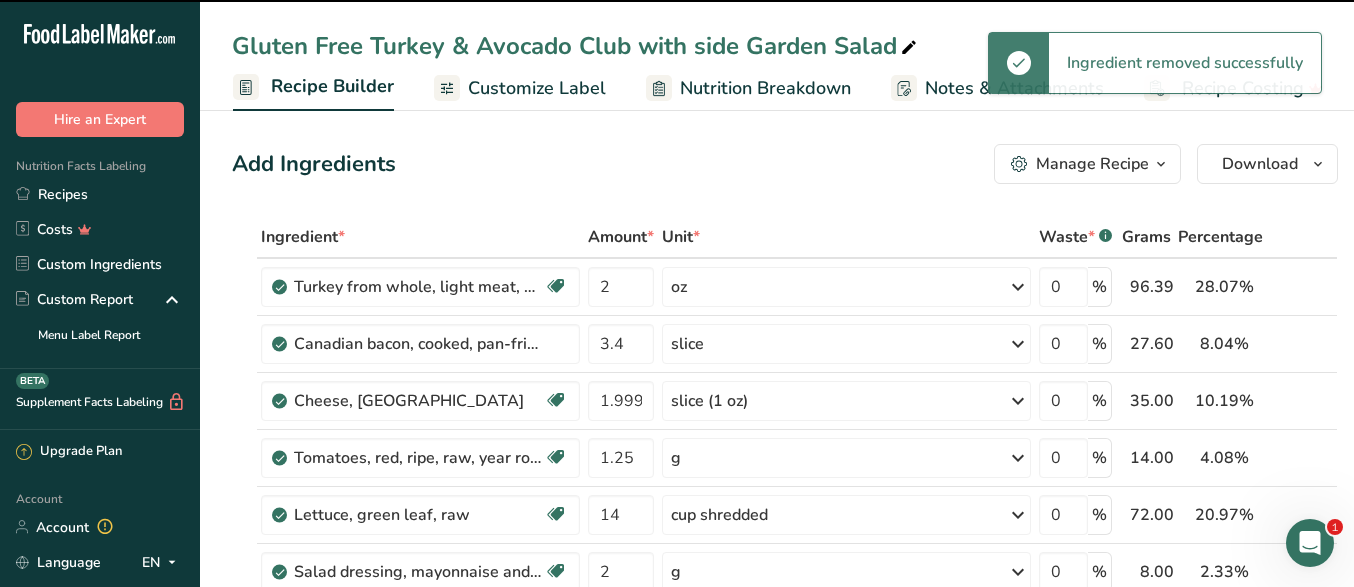 type on "3.4" 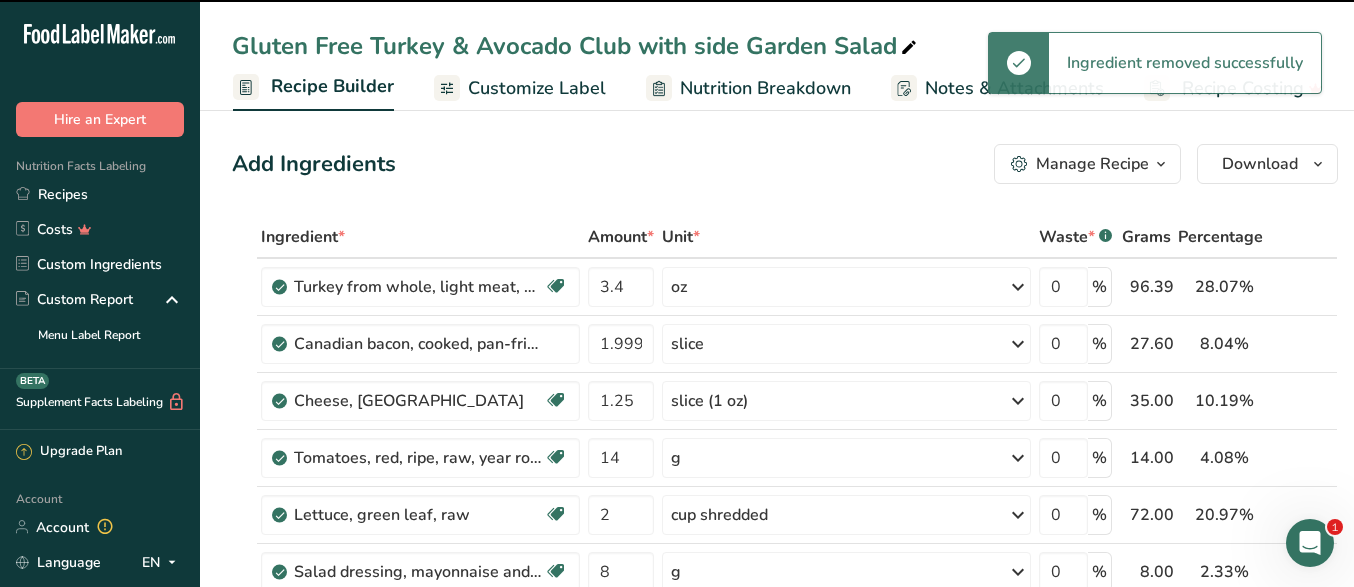 type on "2" 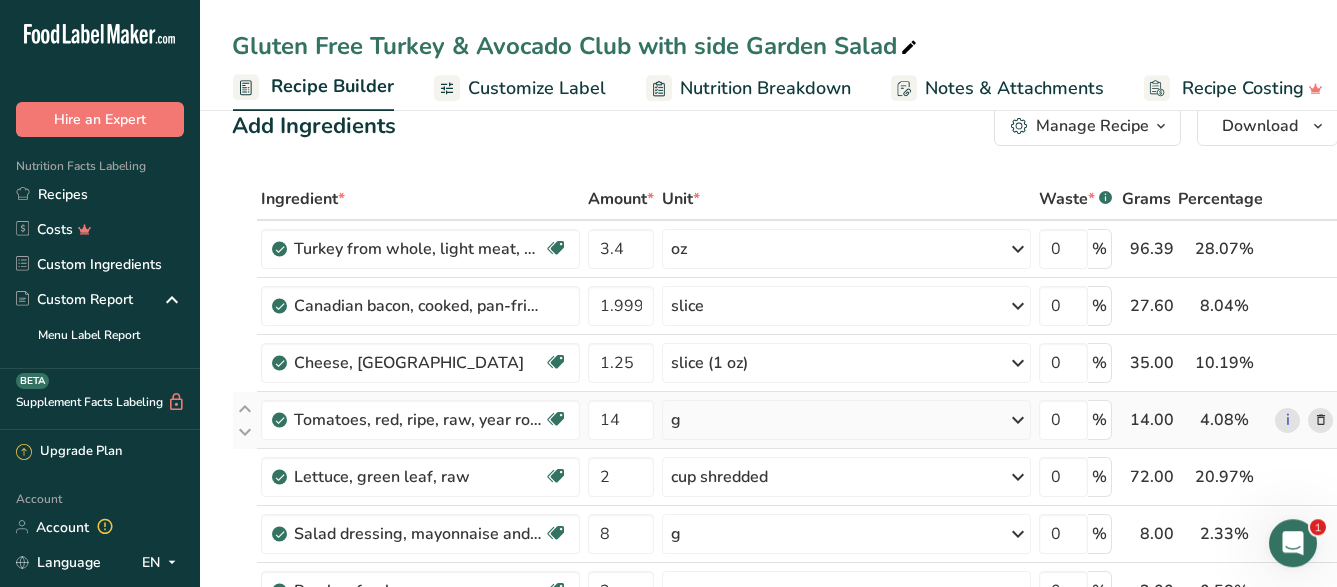 scroll, scrollTop: 408, scrollLeft: 0, axis: vertical 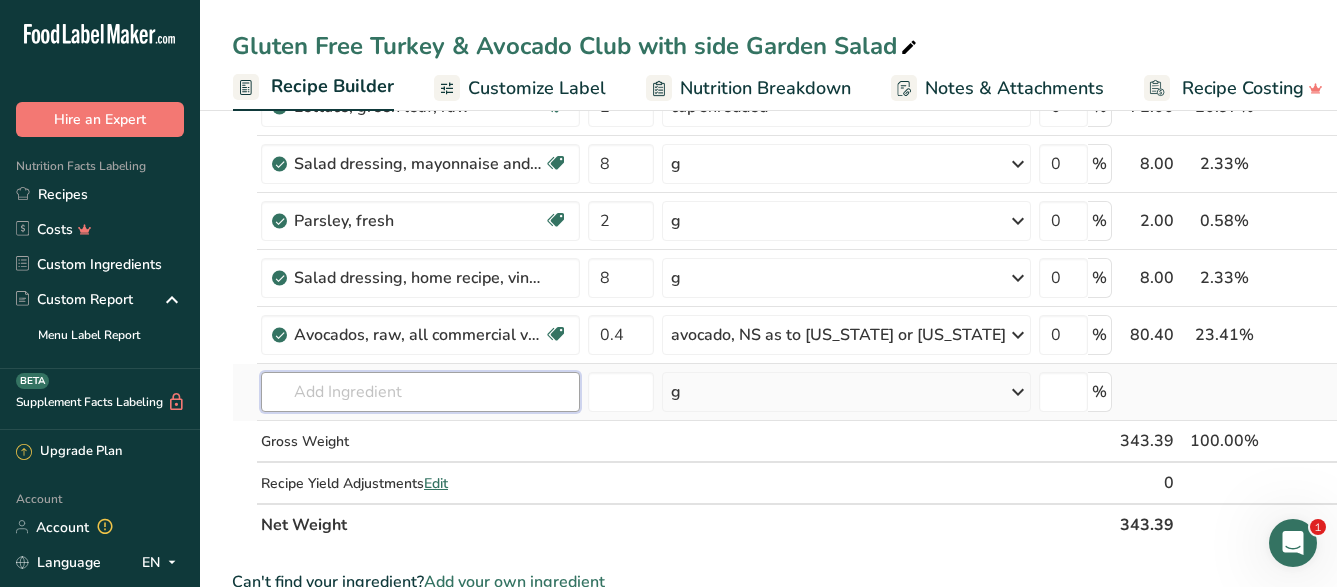 click at bounding box center (420, 392) 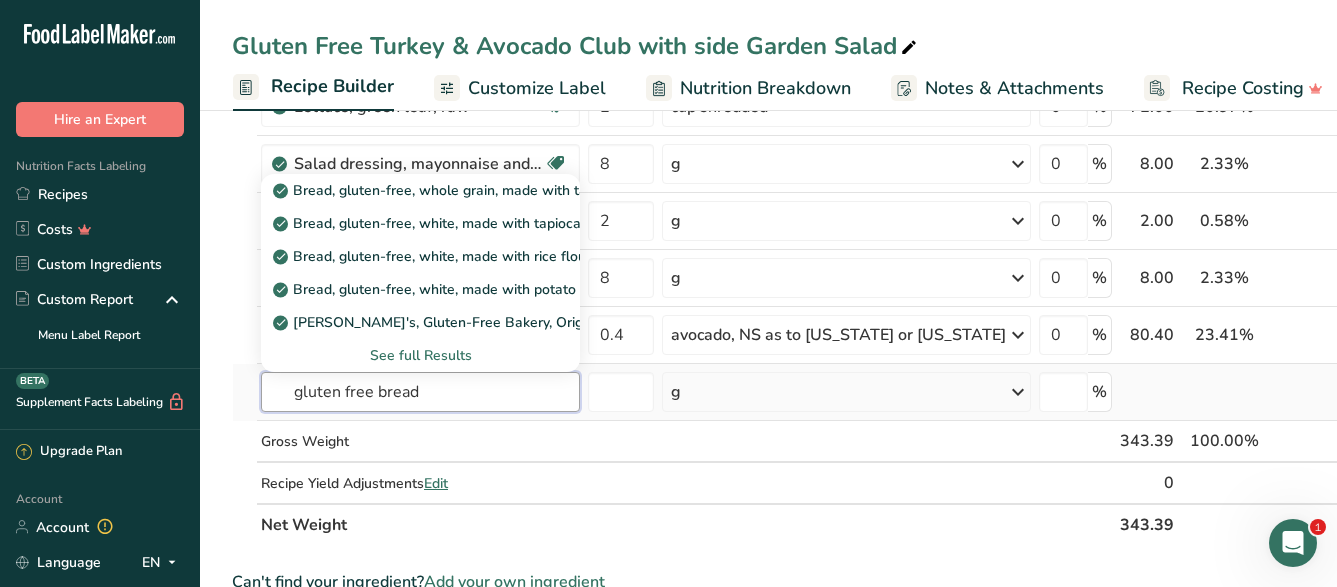 type on "gluten free bread" 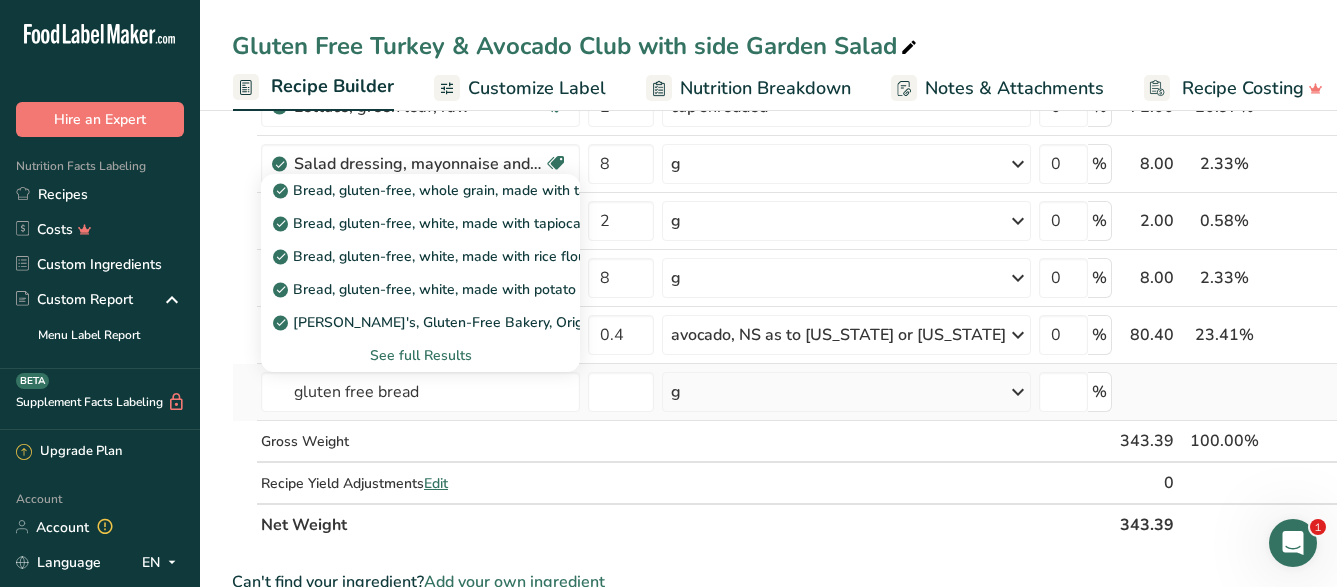 type 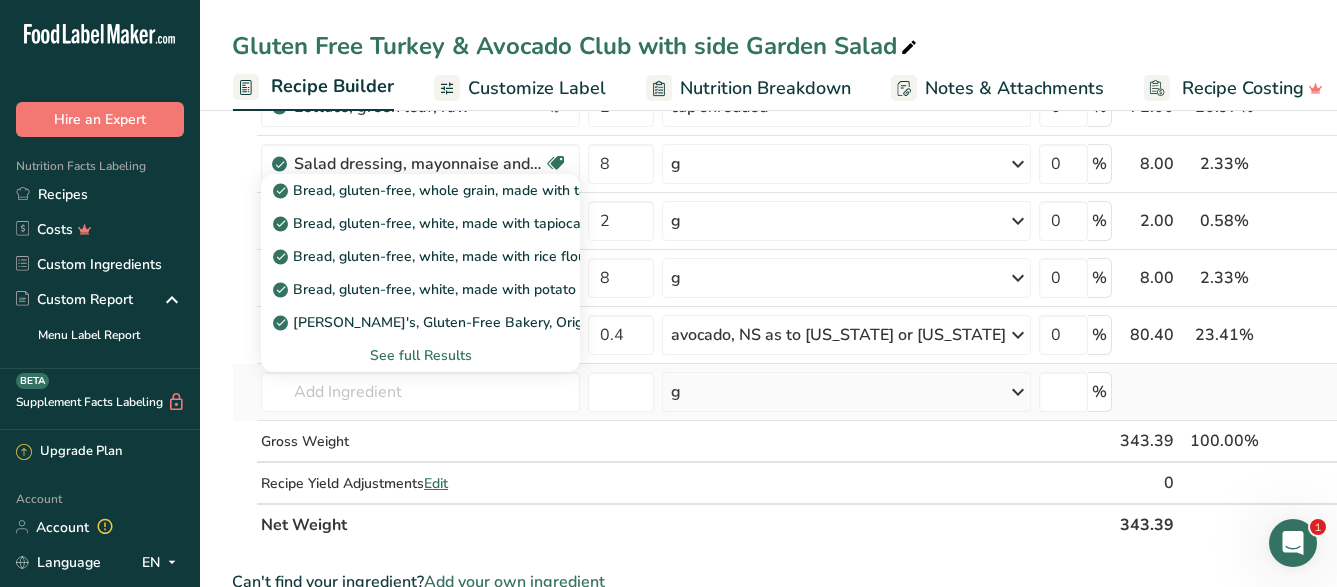click on "See full Results" at bounding box center (420, 355) 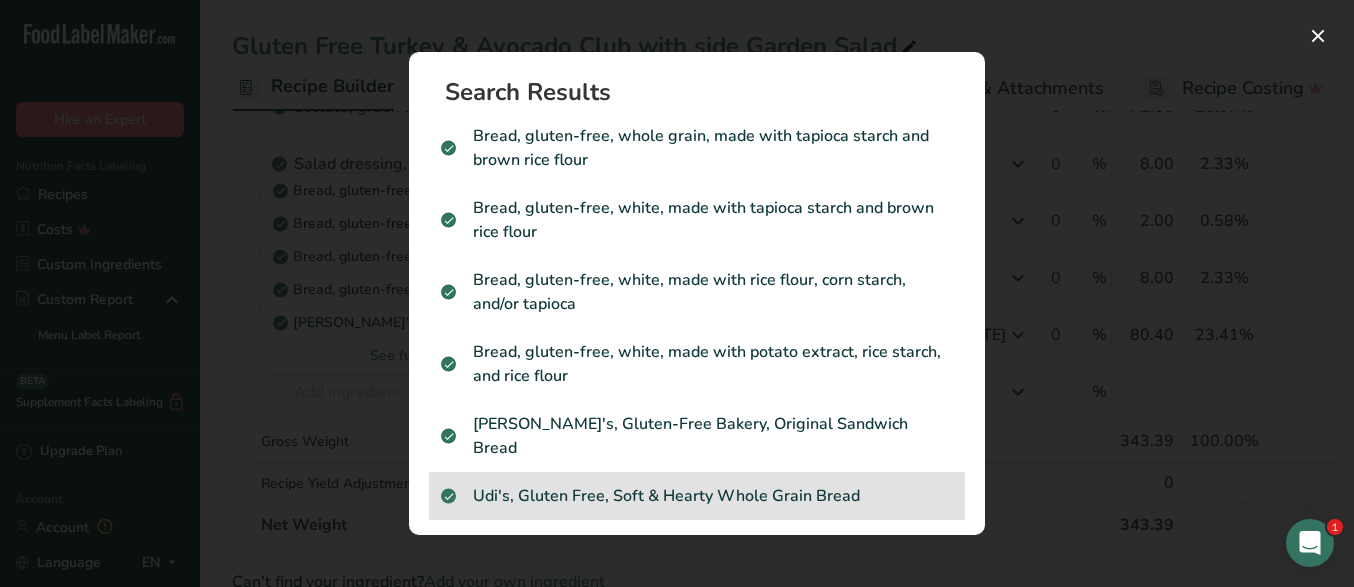 click on "Udi's, Gluten Free, Soft & Hearty Whole Grain Bread" at bounding box center [697, 496] 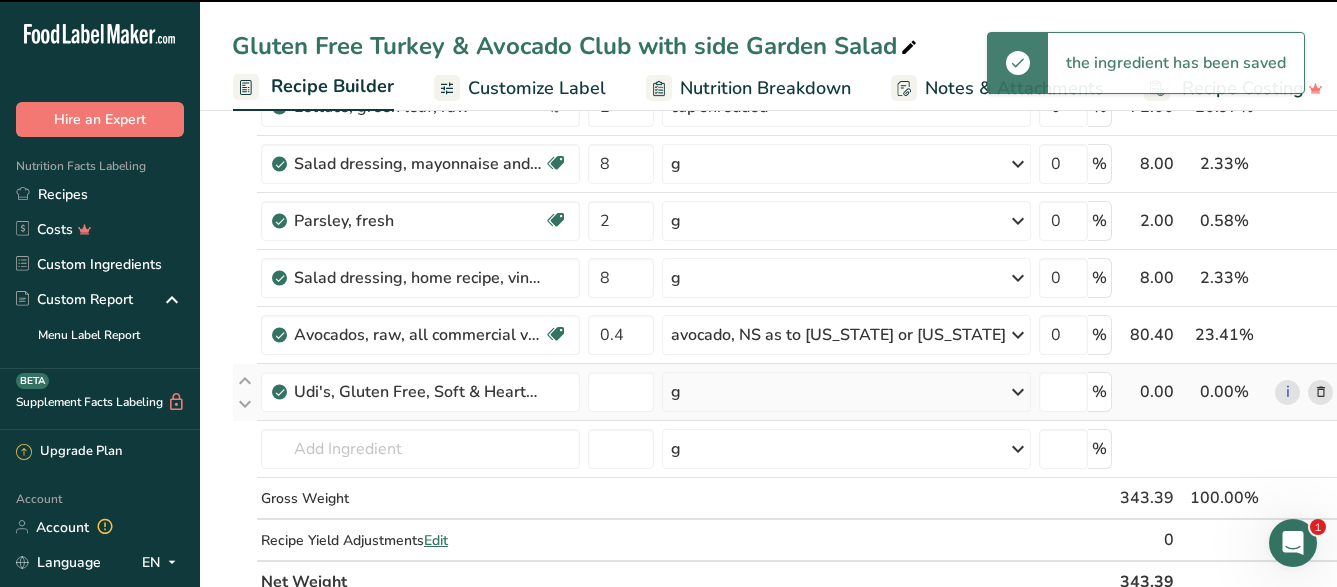type on "0" 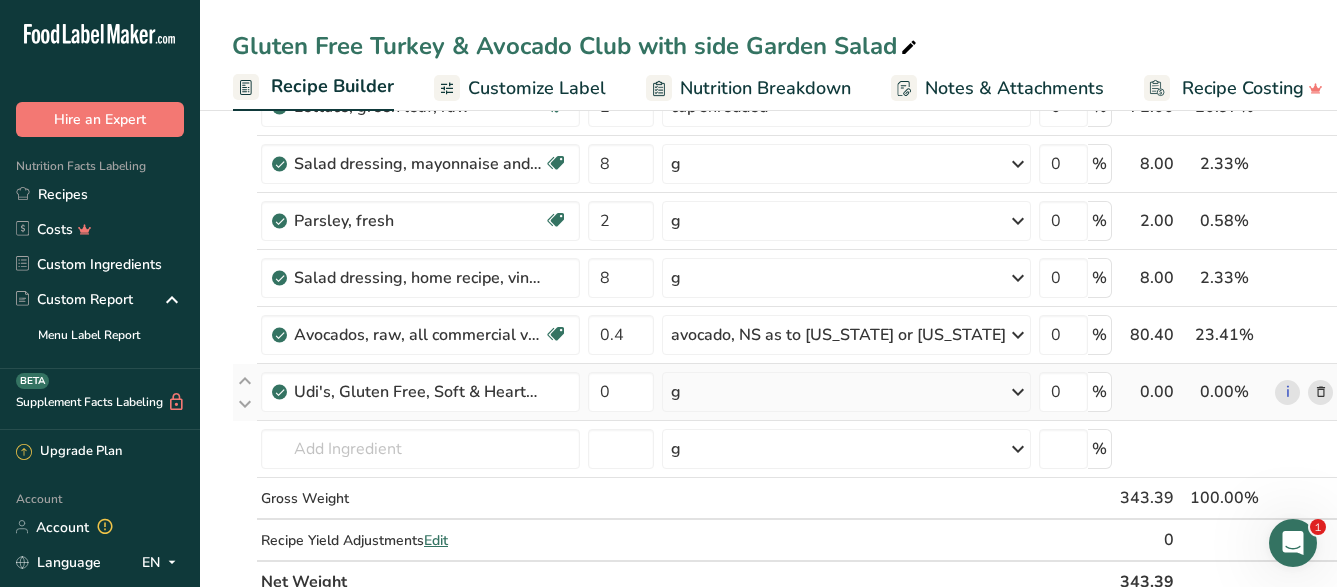 click at bounding box center (1018, 392) 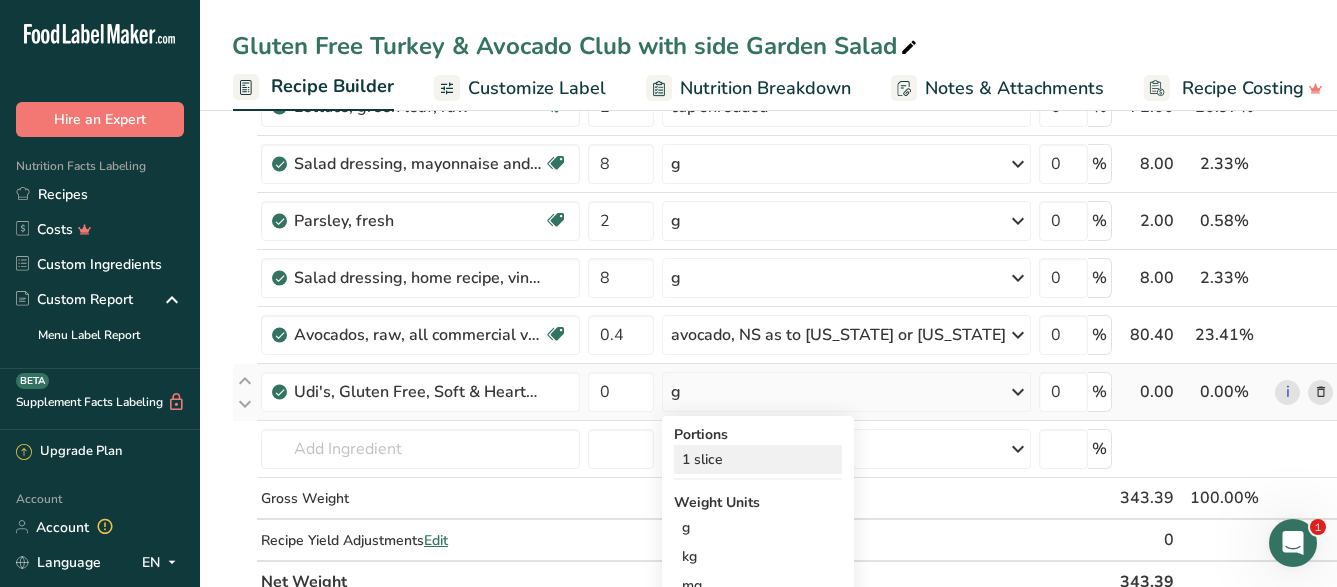 click on "1 slice" at bounding box center (758, 459) 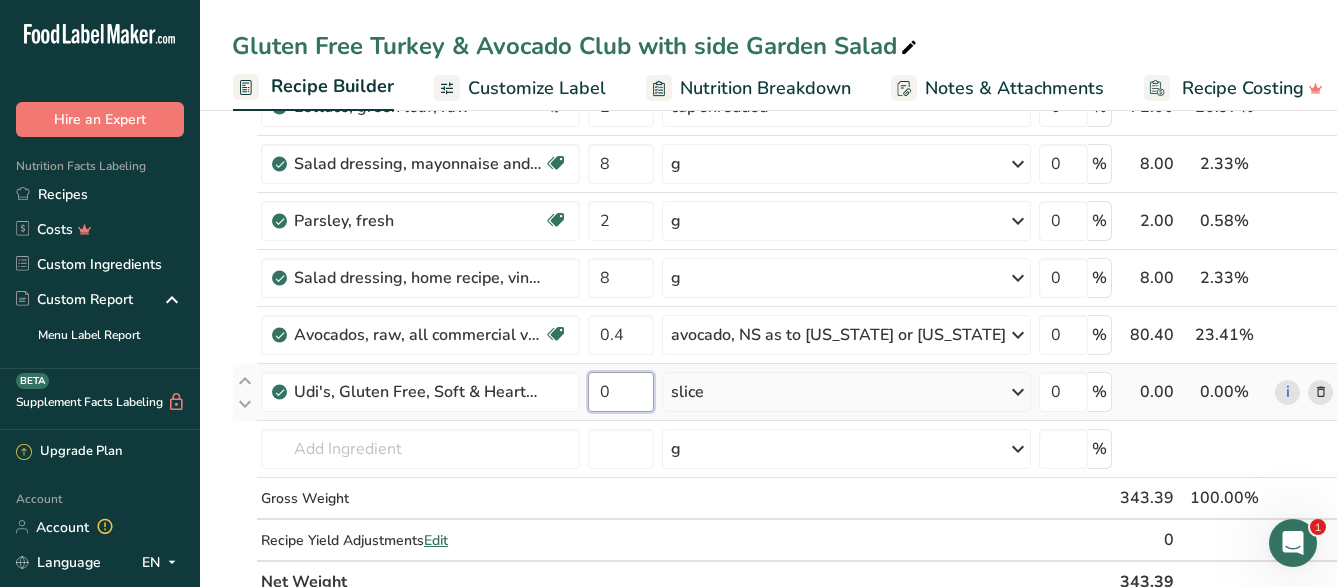 drag, startPoint x: 618, startPoint y: 391, endPoint x: 587, endPoint y: 388, distance: 31.144823 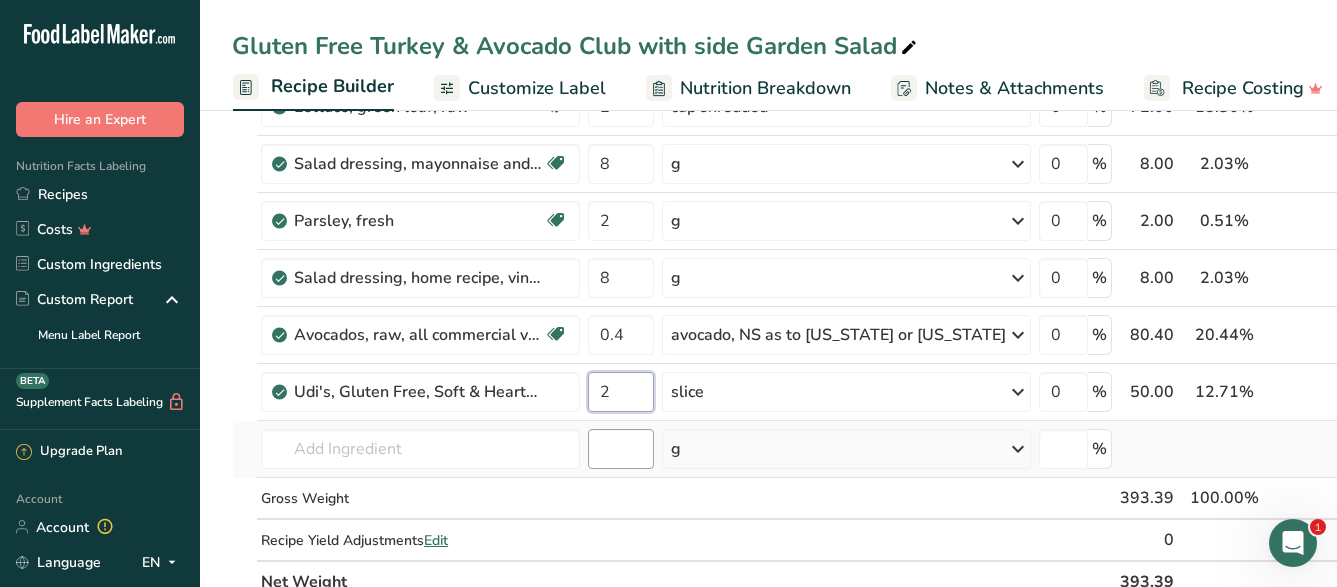type on "2" 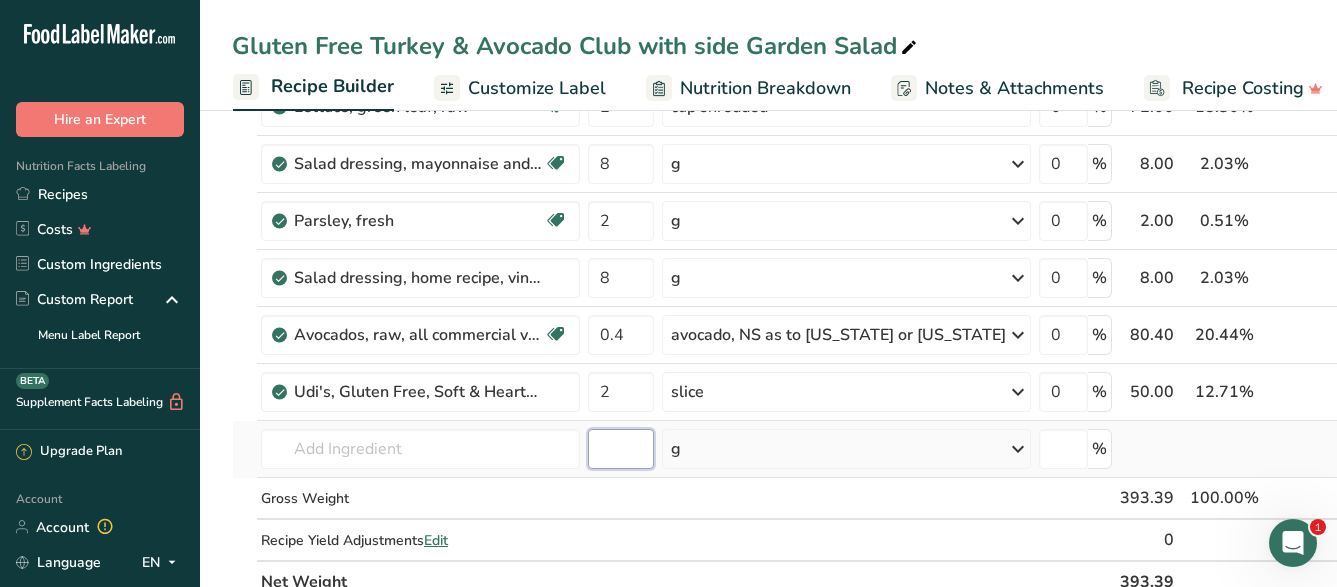 click at bounding box center (621, 449) 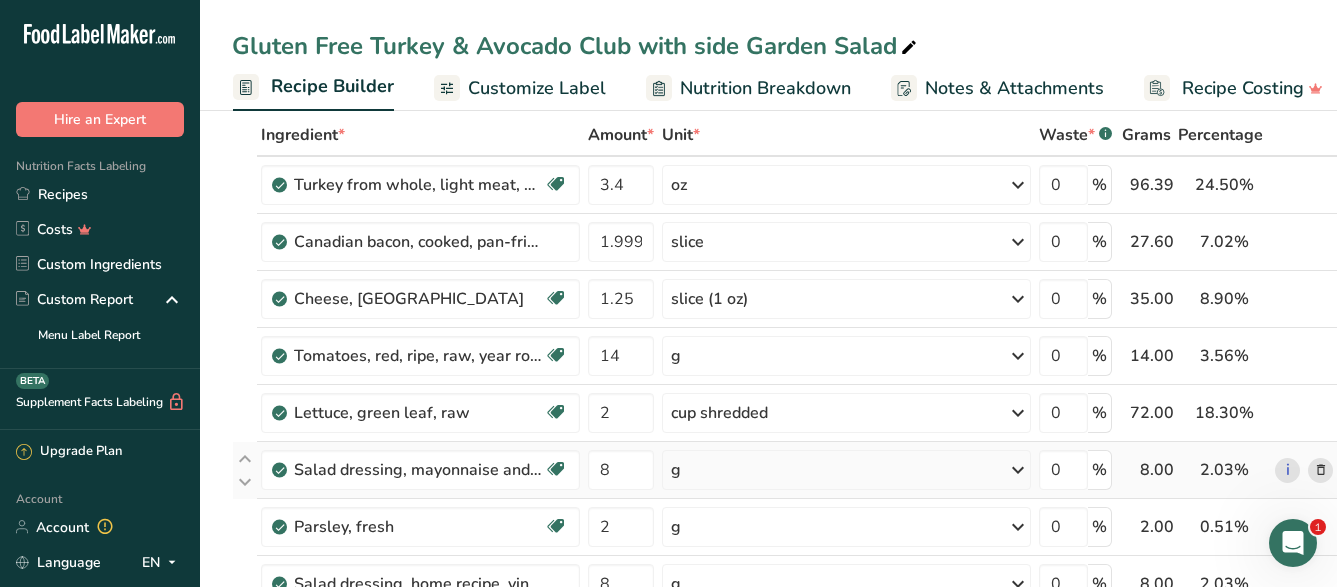 scroll, scrollTop: 0, scrollLeft: 0, axis: both 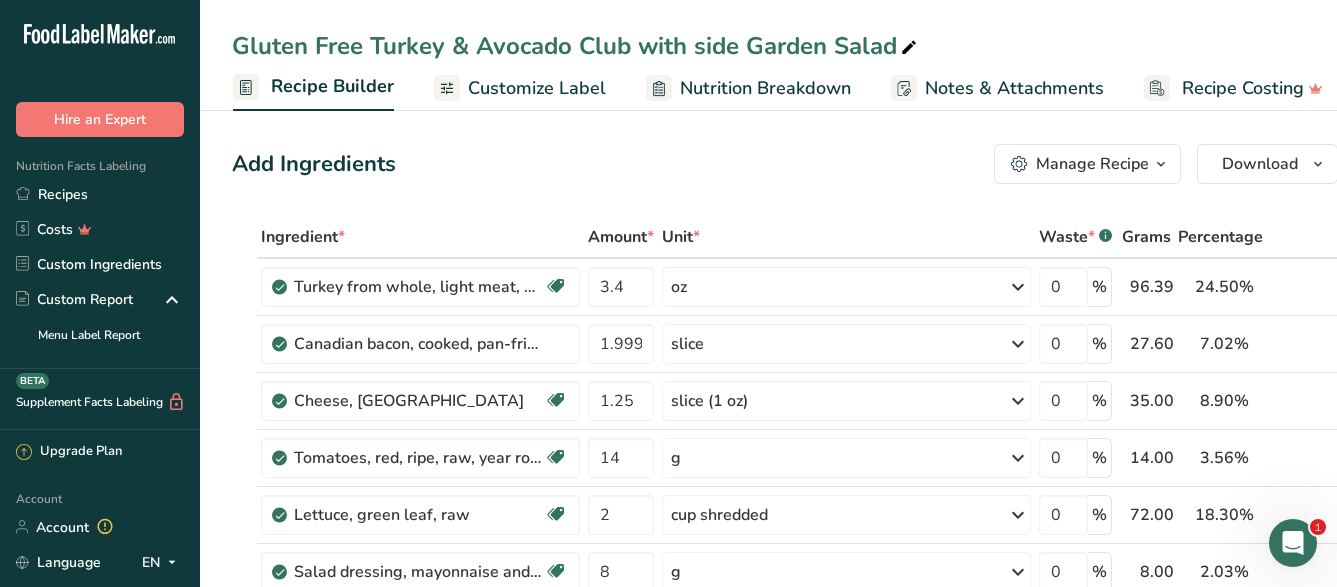 drag, startPoint x: 833, startPoint y: 129, endPoint x: 1020, endPoint y: 145, distance: 187.68324 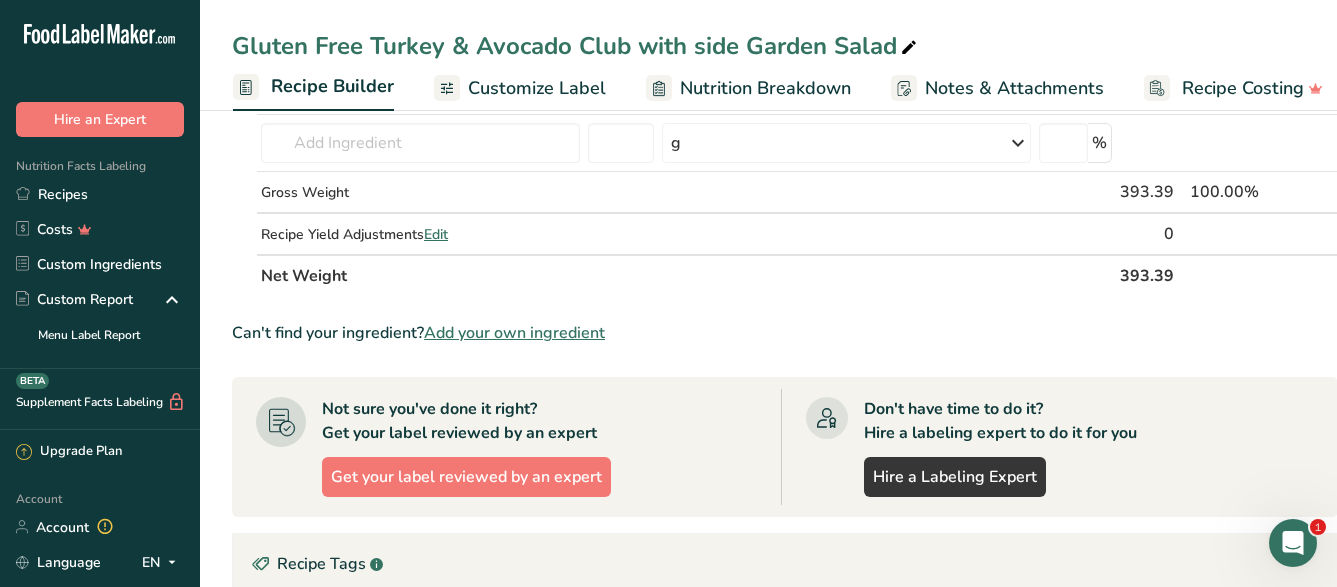 scroll, scrollTop: 1247, scrollLeft: 0, axis: vertical 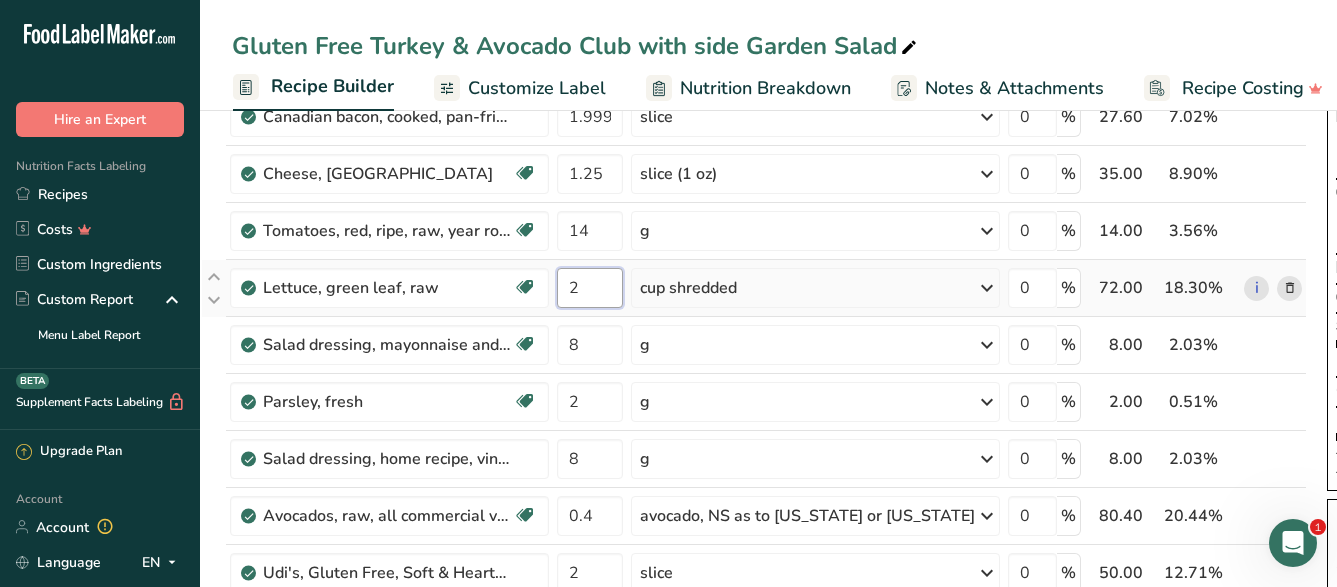 drag, startPoint x: 584, startPoint y: 287, endPoint x: 567, endPoint y: 295, distance: 18.788294 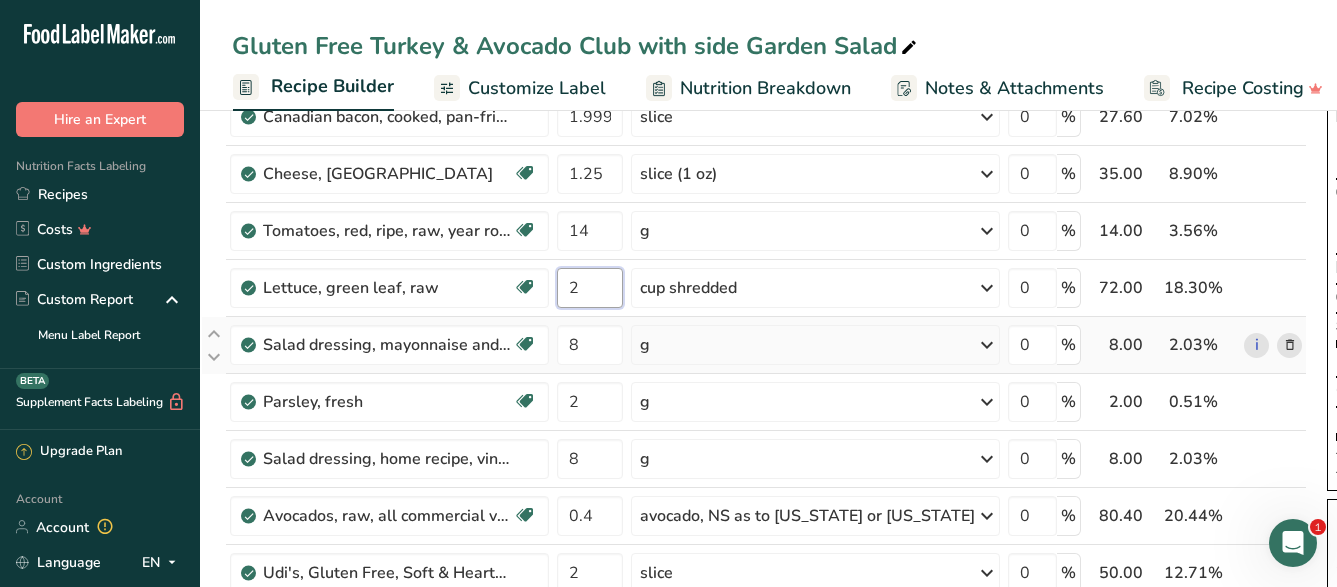 type on "1" 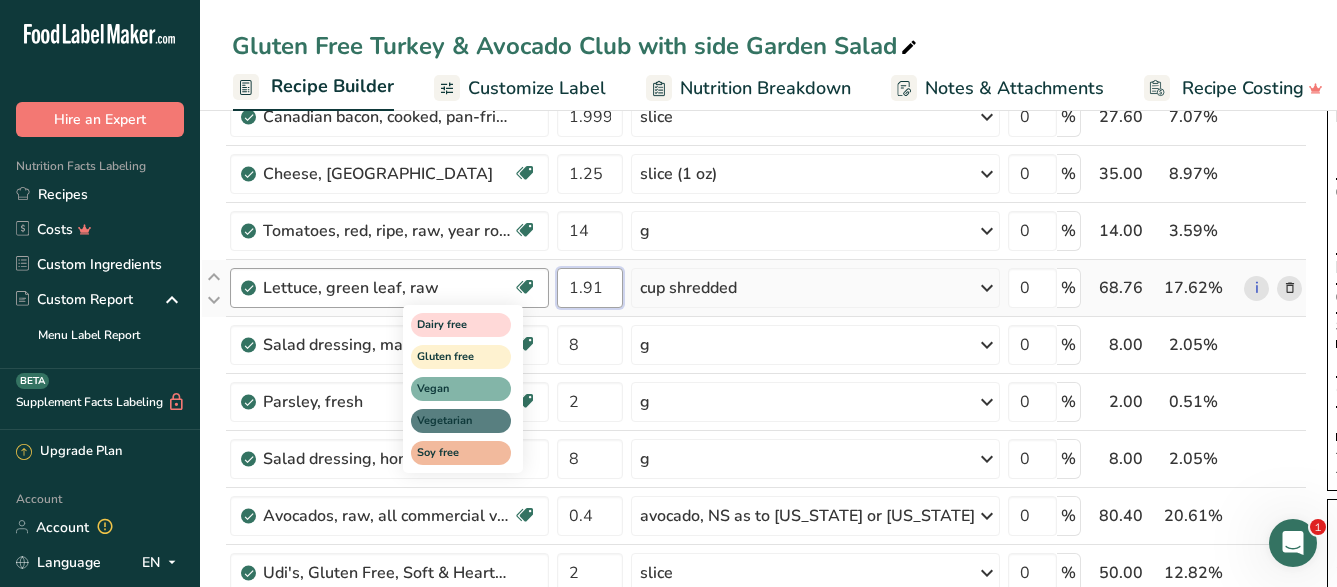 type on "1.91" 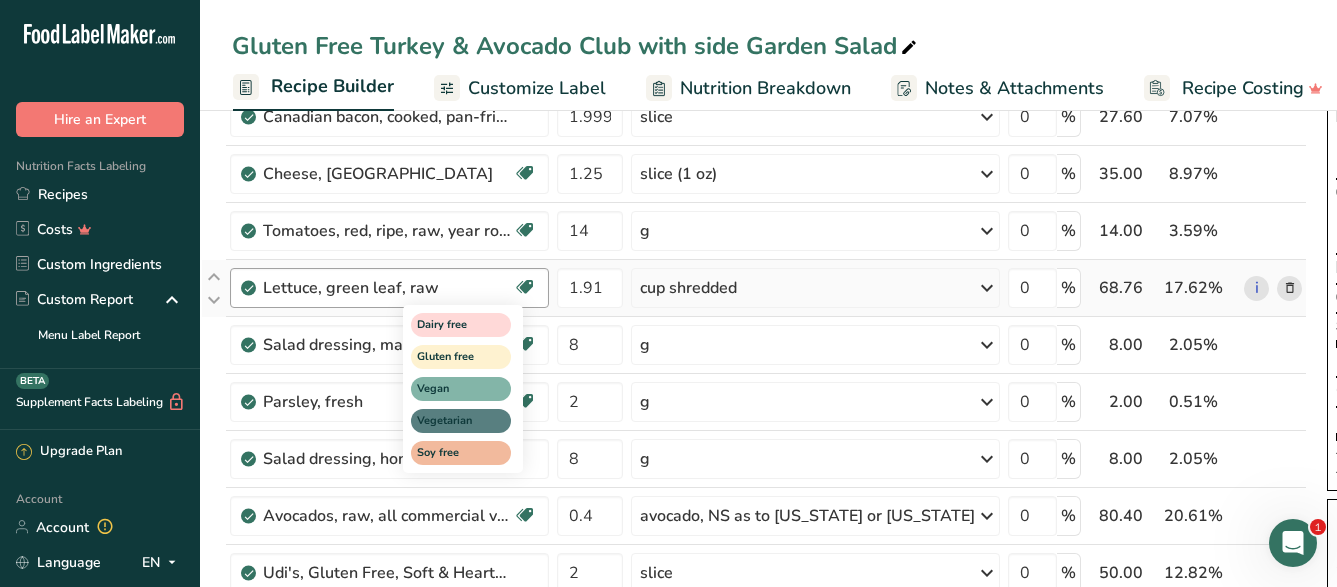 click on "Ingredient *
Amount *
Unit *
Waste *   .a-a{fill:#347362;}.b-a{fill:#fff;}          Grams
Percentage
Turkey from whole, light meat, meat and skin, with added solution, cooked, roasted
Dairy free
Gluten free
Soy free
Source of B-Vitamins
3.4
oz
Portions
3 oz
1 lb
Weight Units
g
kg
mg
See more
Volume Units
l
Volume units require a density conversion. If you know your ingredient's density enter it below. Otherwise, click on "RIA" our AI Regulatory bot - she will be able to help you
lb/ft3
g/cm3
Confirm
mL" at bounding box center [754, 386] 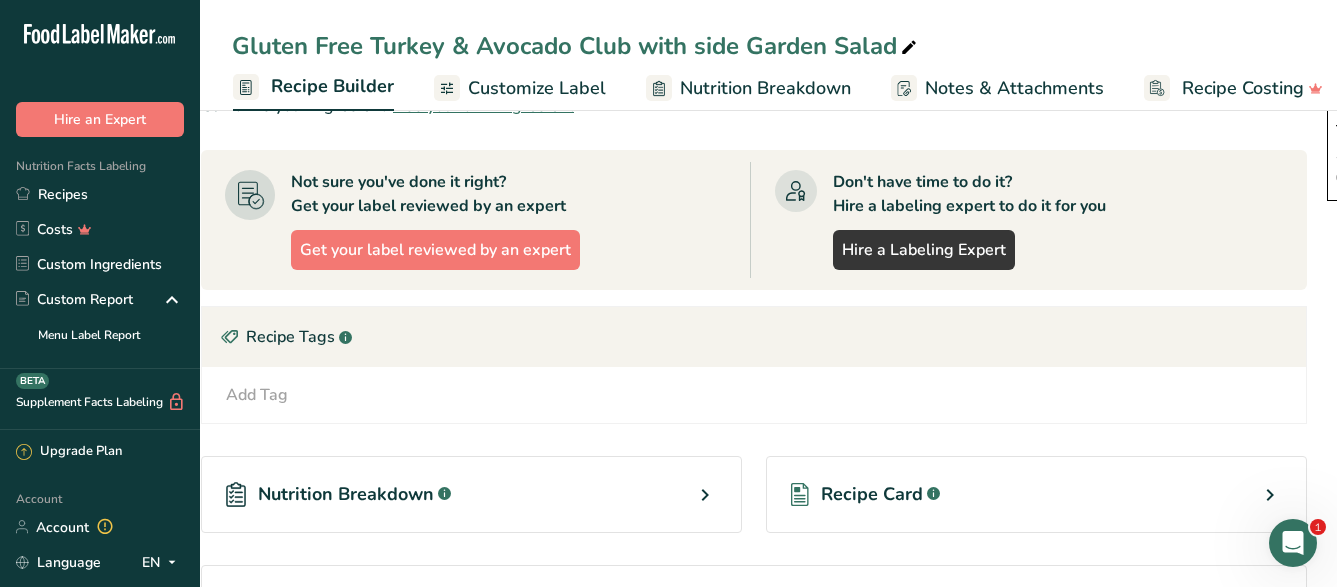 scroll, scrollTop: 1247, scrollLeft: 0, axis: vertical 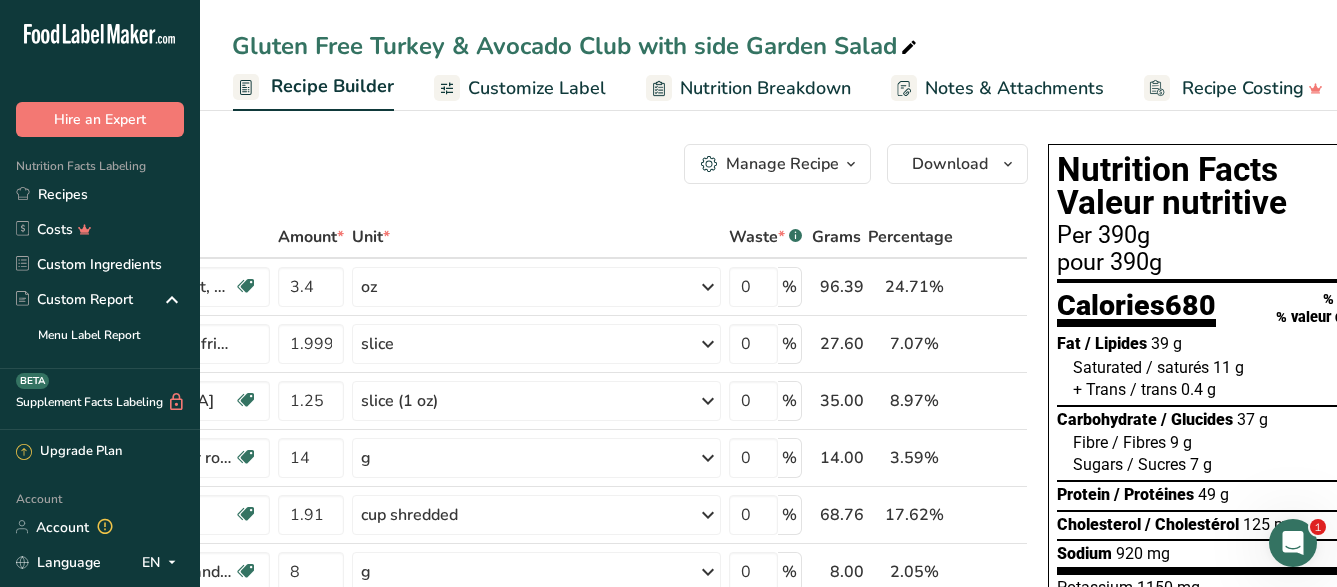 click on "Customize Label" at bounding box center [537, 88] 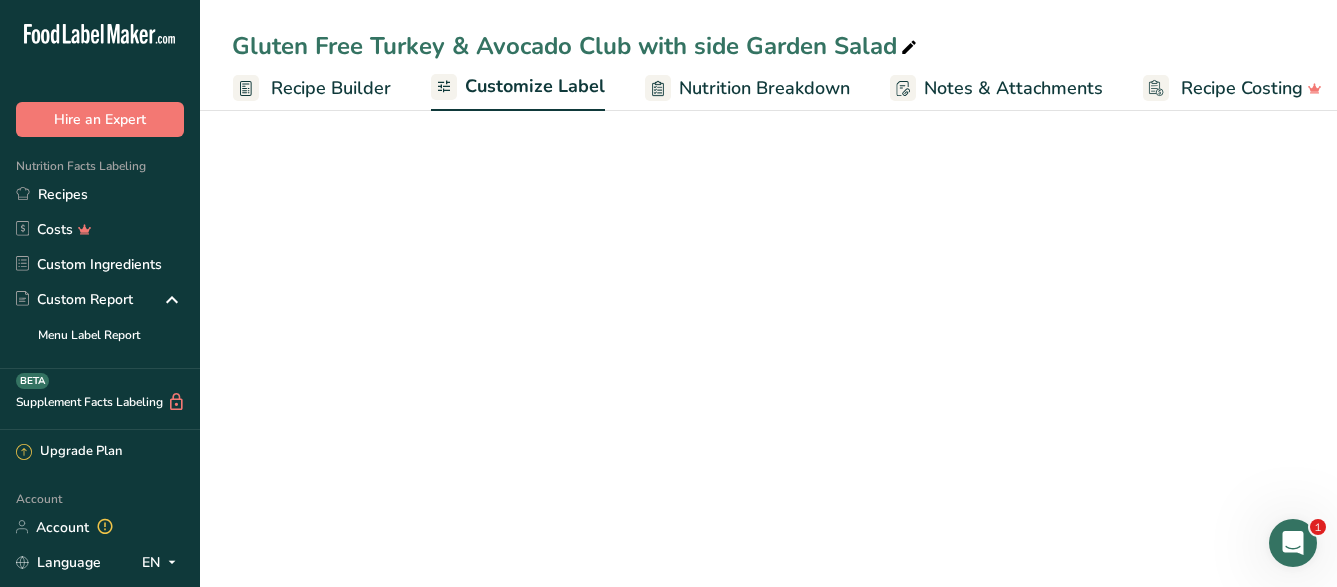 scroll, scrollTop: 1, scrollLeft: 203, axis: both 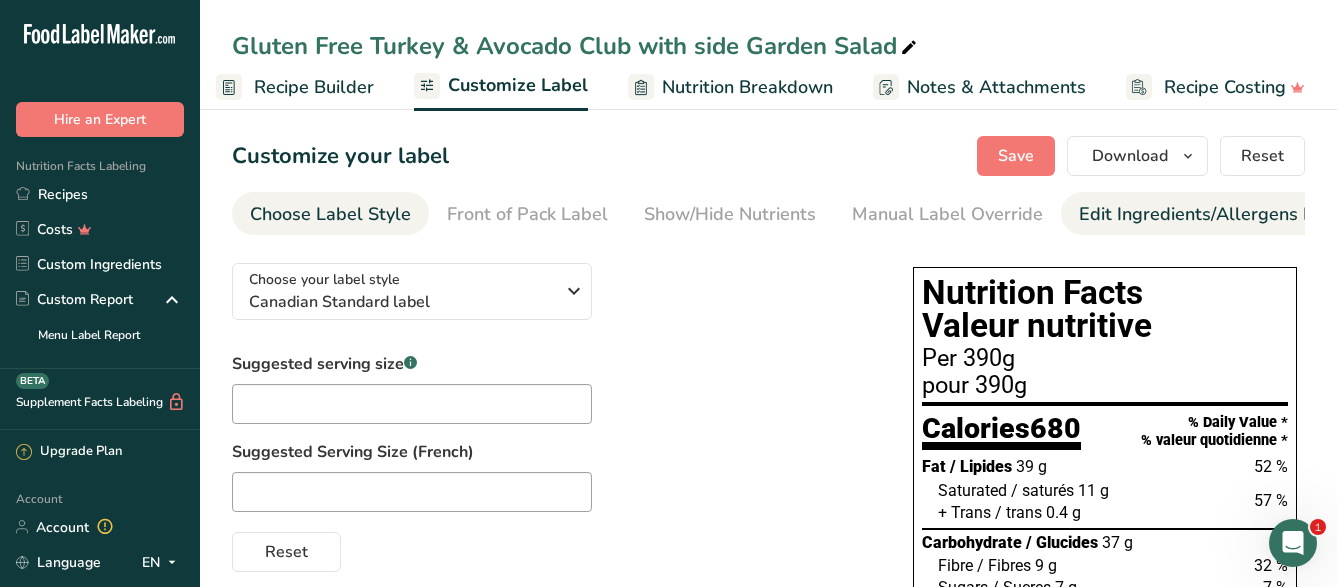 click on "Edit Ingredients/Allergens List" at bounding box center (1206, 214) 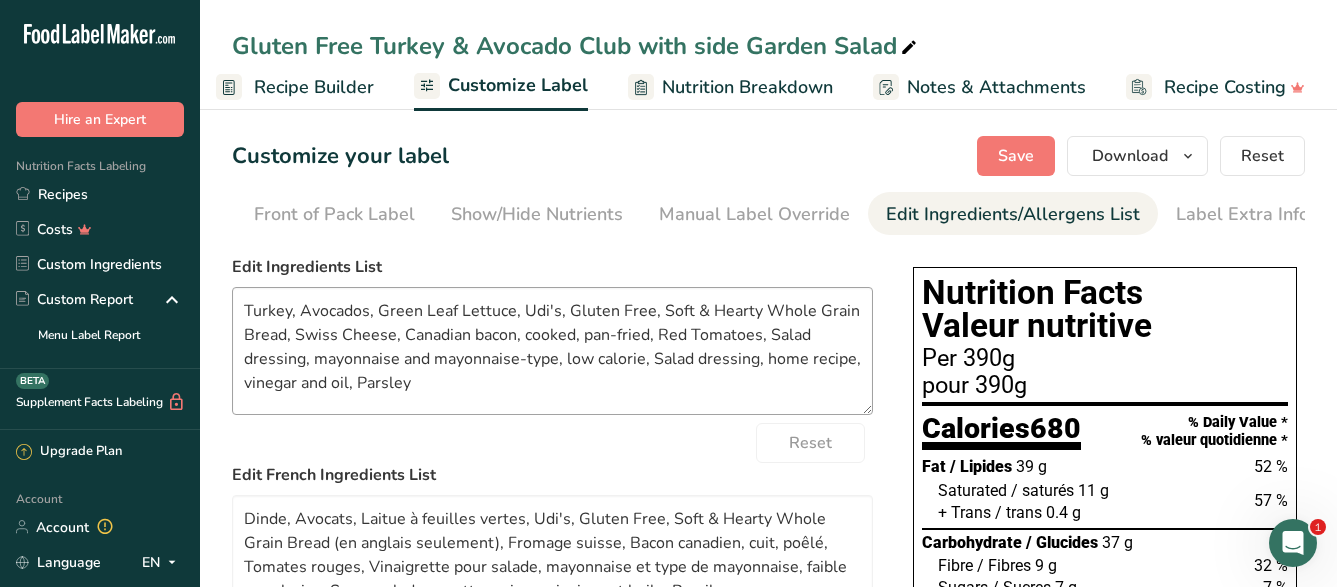 scroll, scrollTop: 0, scrollLeft: 195, axis: horizontal 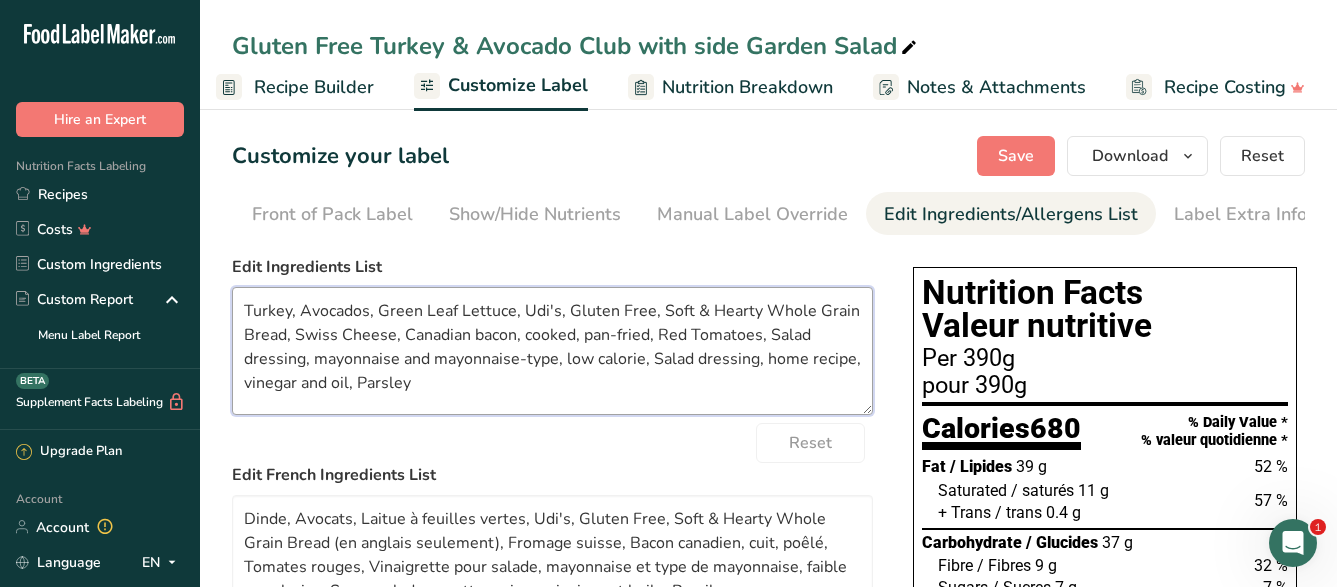 drag, startPoint x: 489, startPoint y: 403, endPoint x: 132, endPoint y: 232, distance: 395.84088 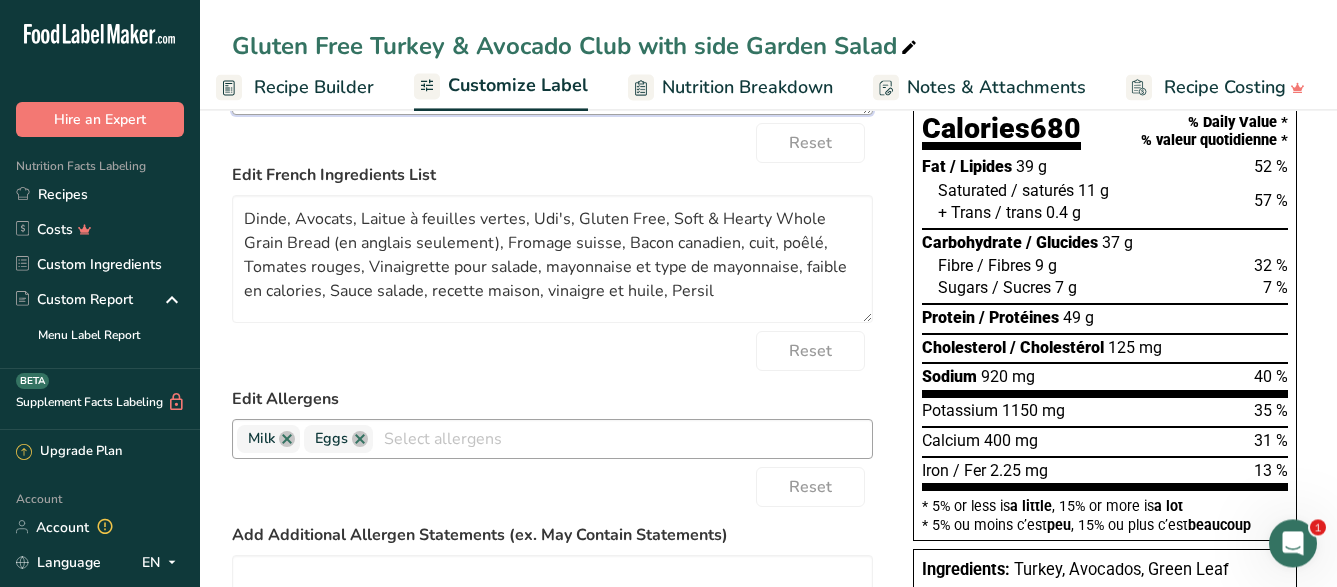 scroll, scrollTop: 306, scrollLeft: 0, axis: vertical 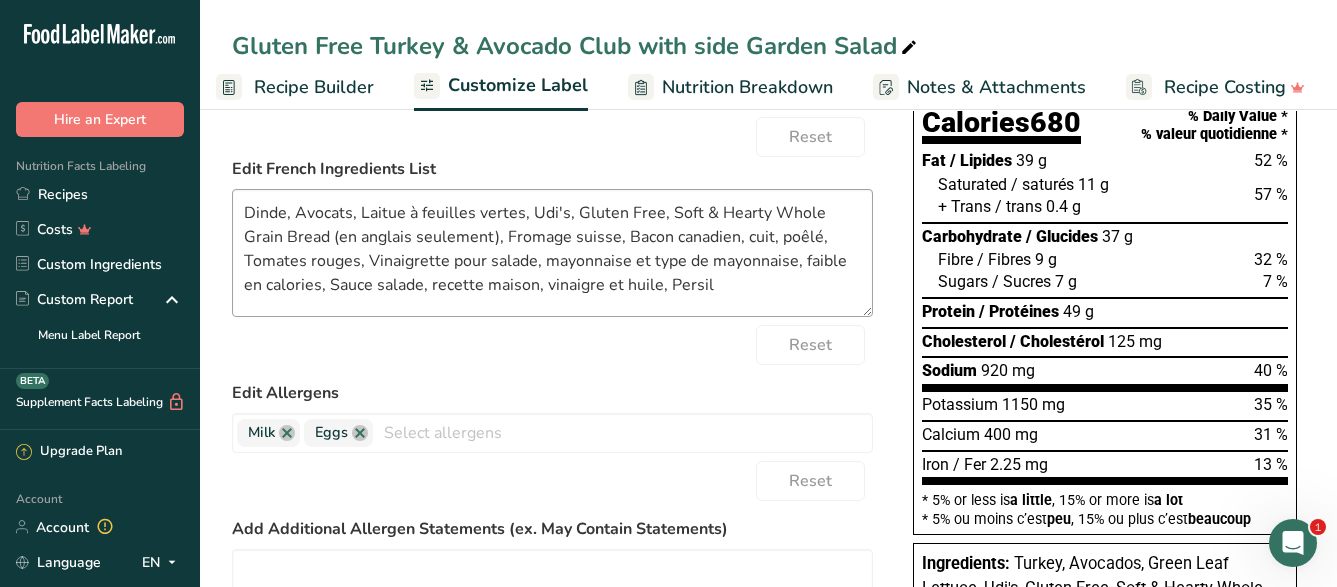 type on "Turkey, Avocado, Gluten Free Bread, Swiss Cheese, Bacon, Tomatoes, Lettuce, Herb Mayonnaise, Balsamic Salad Dressing" 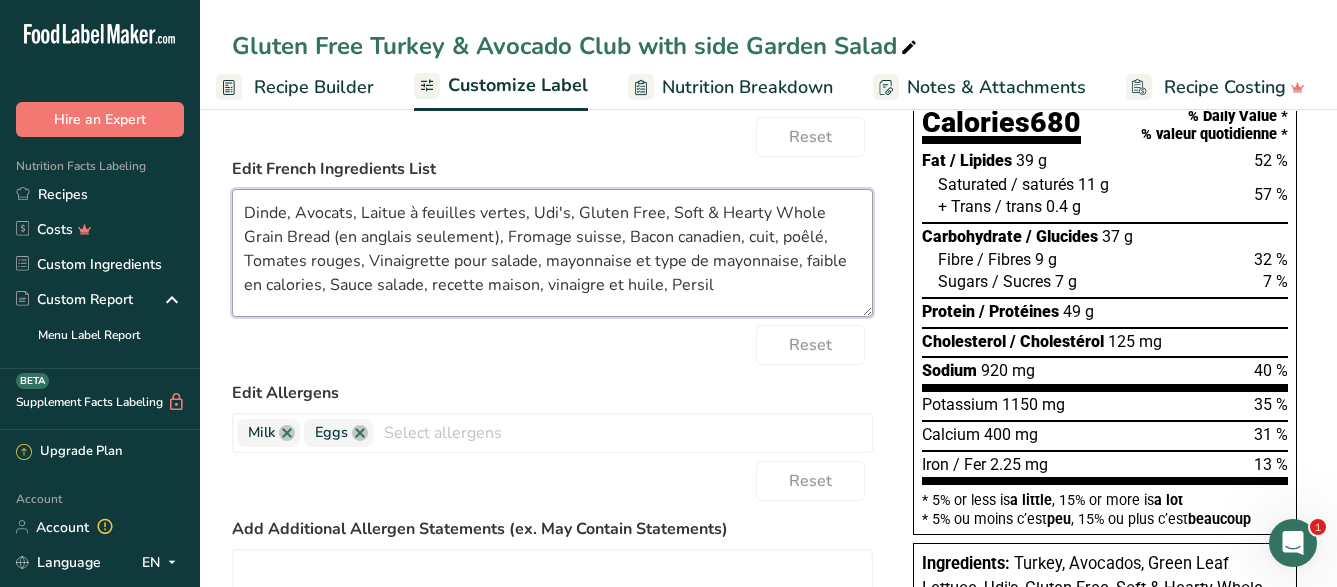 drag, startPoint x: 655, startPoint y: 307, endPoint x: 196, endPoint y: 192, distance: 473.18707 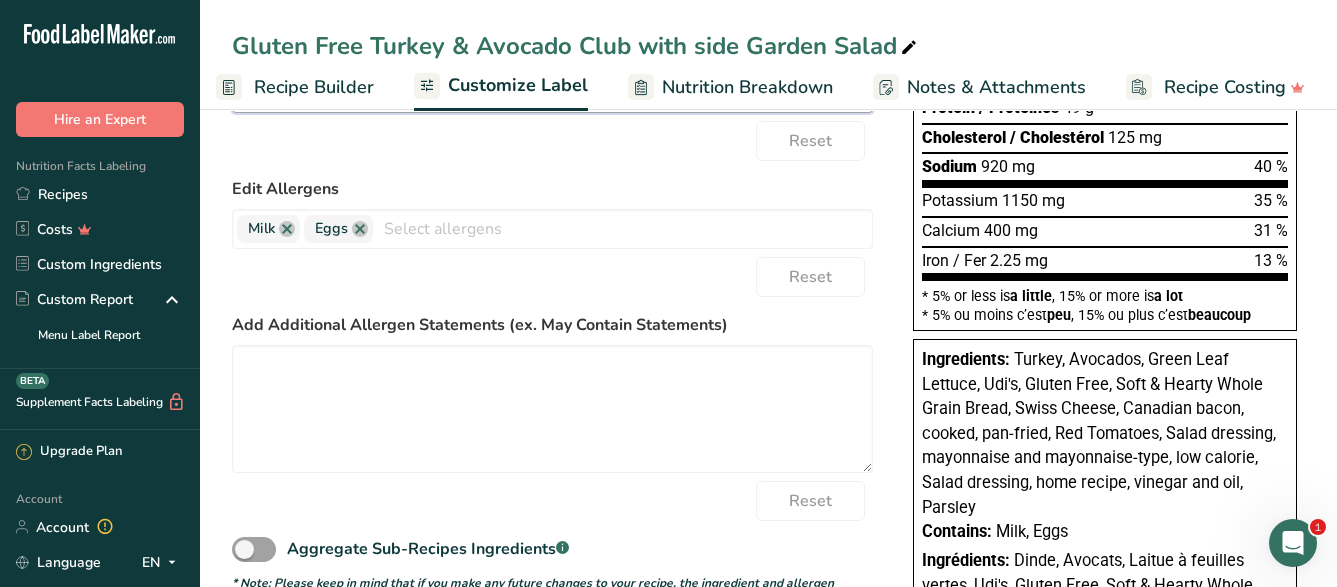 scroll, scrollTop: 612, scrollLeft: 0, axis: vertical 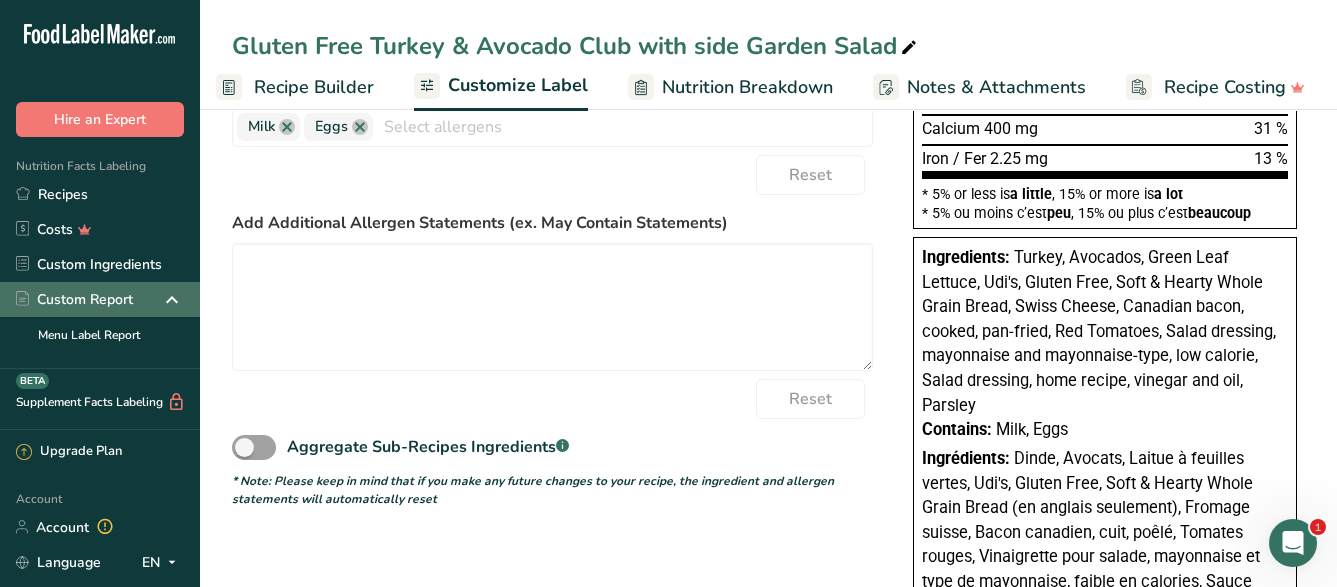 type 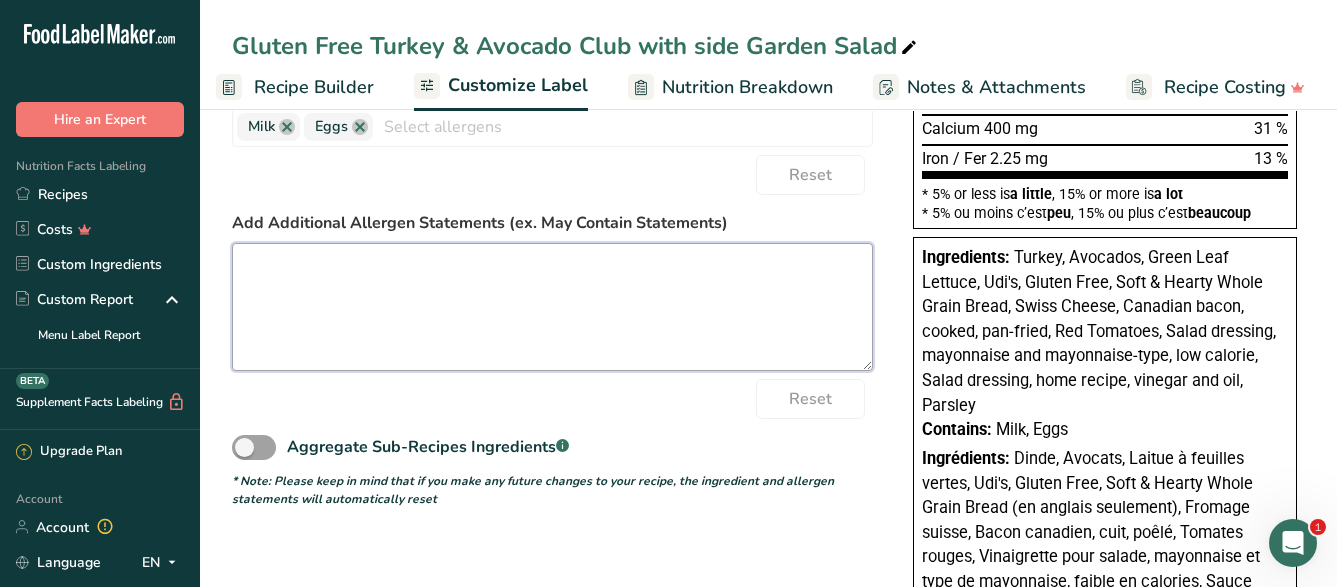 click at bounding box center [552, 307] 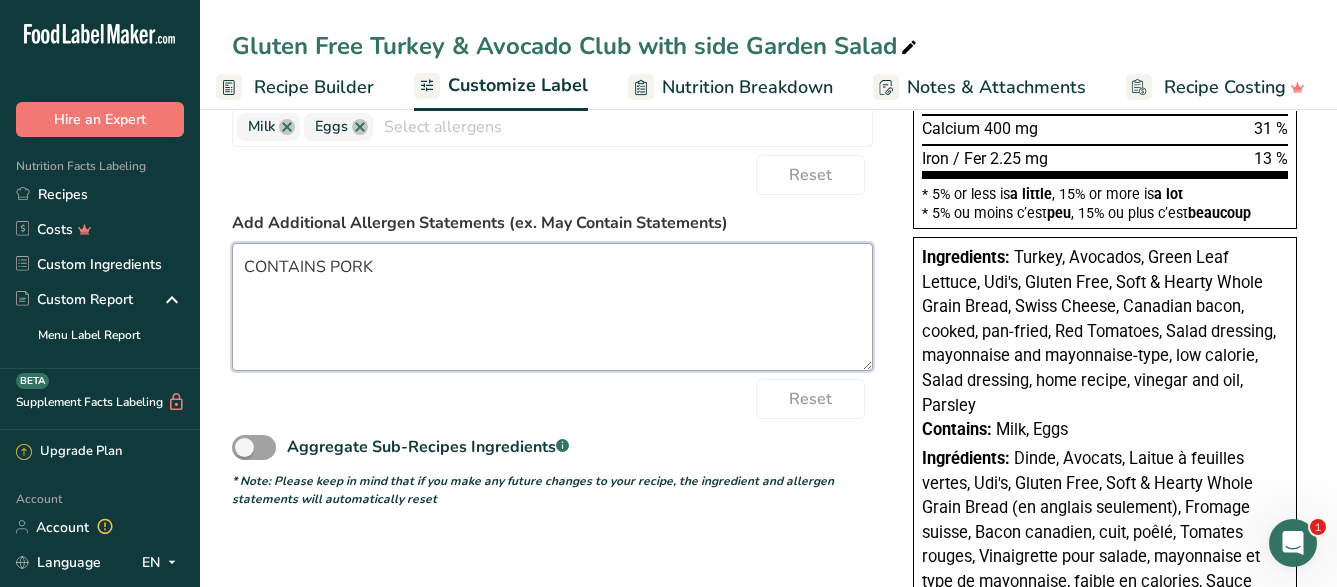 type on "CONTAINS PORK" 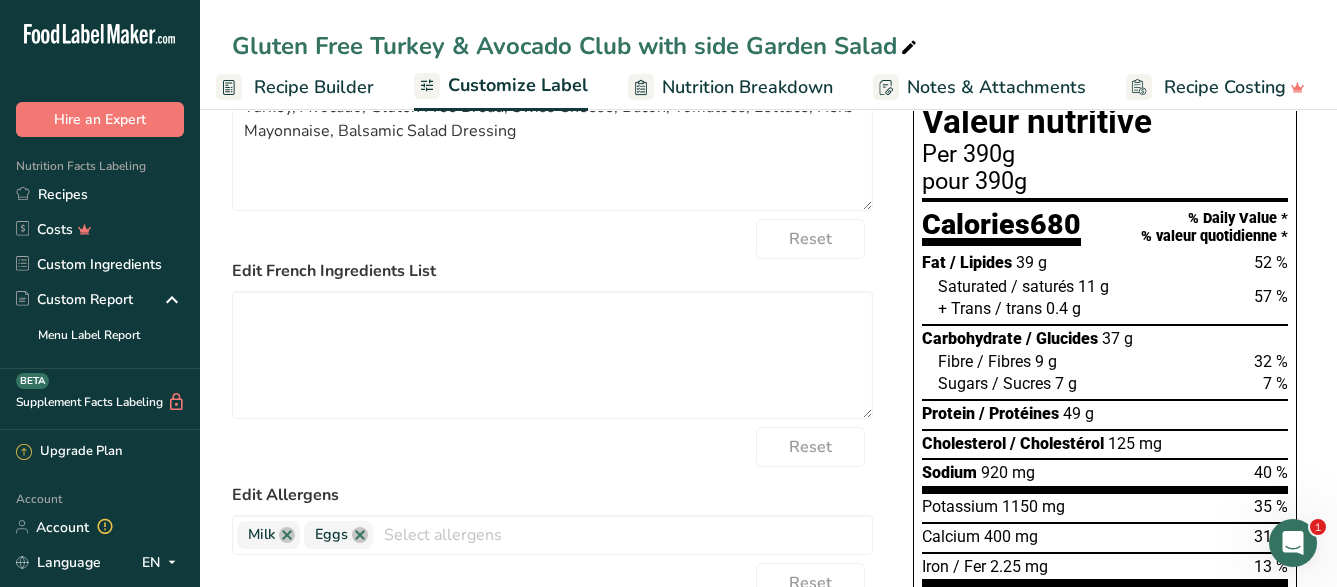 scroll, scrollTop: 0, scrollLeft: 0, axis: both 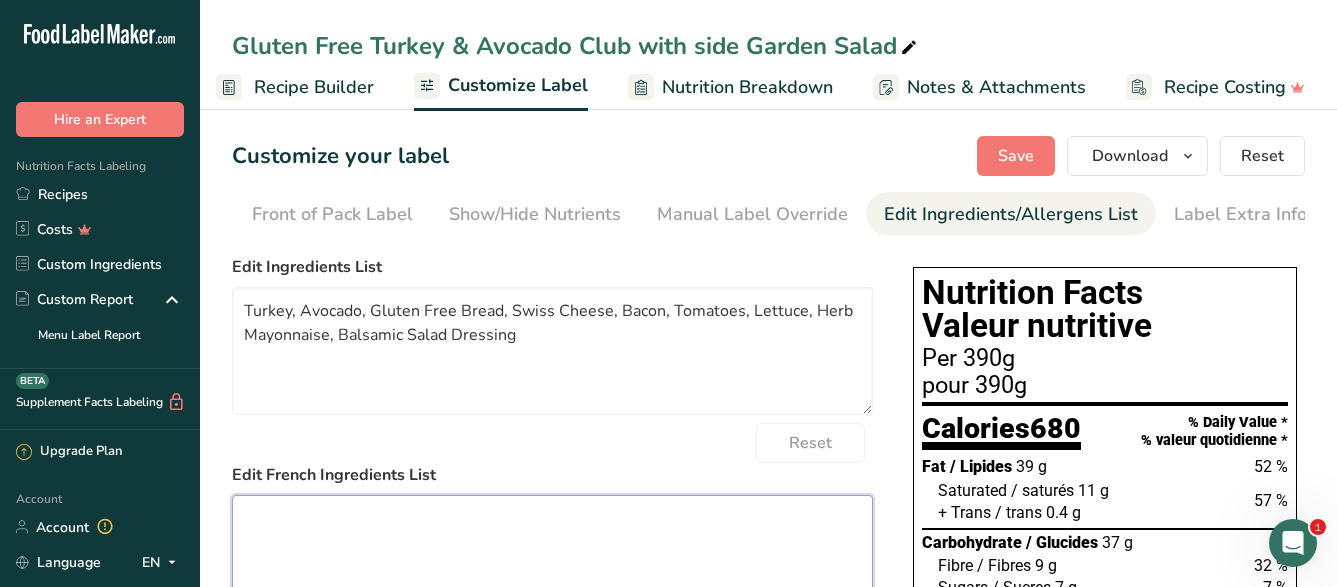 click at bounding box center [552, 559] 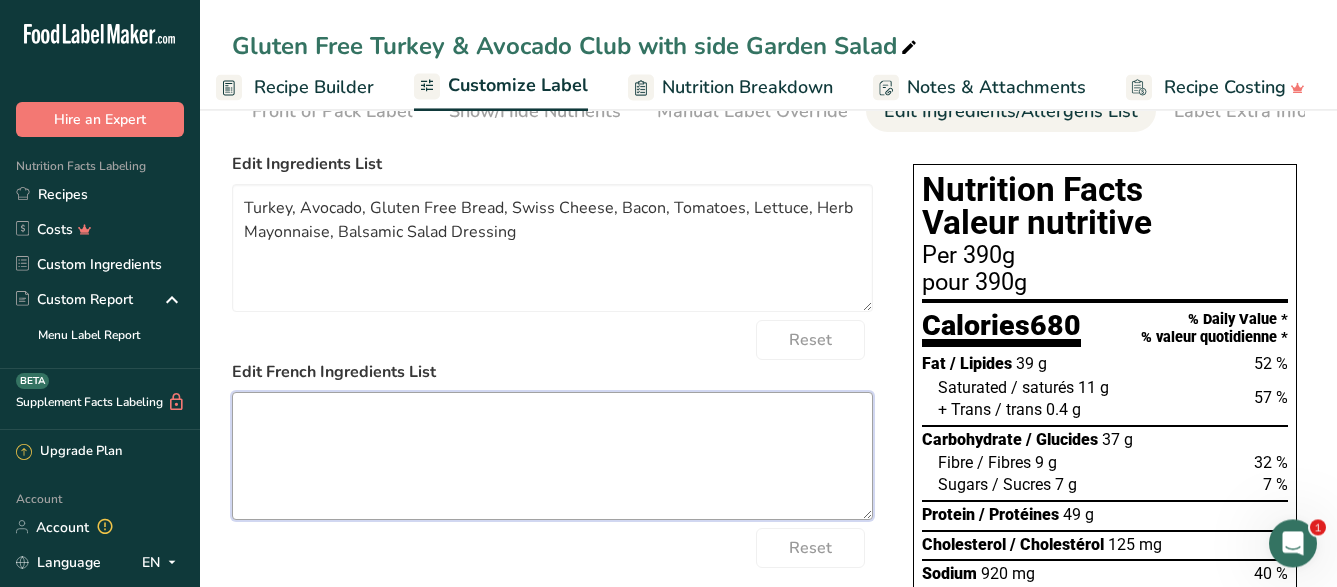 scroll, scrollTop: 0, scrollLeft: 0, axis: both 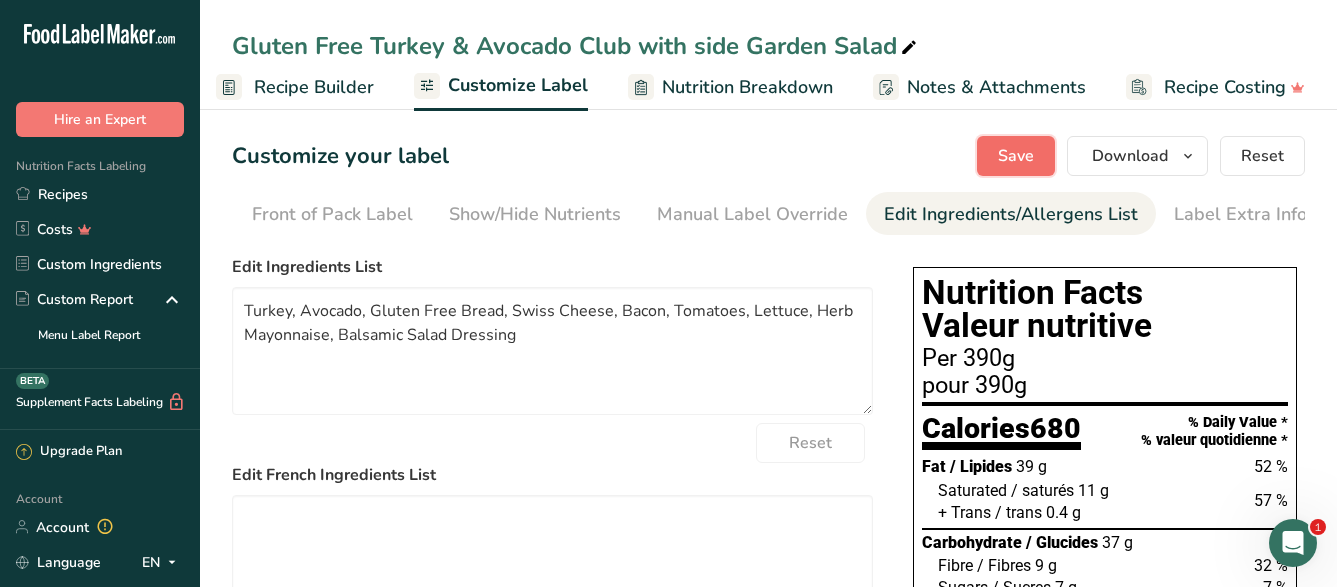 click on "Save" at bounding box center [1016, 156] 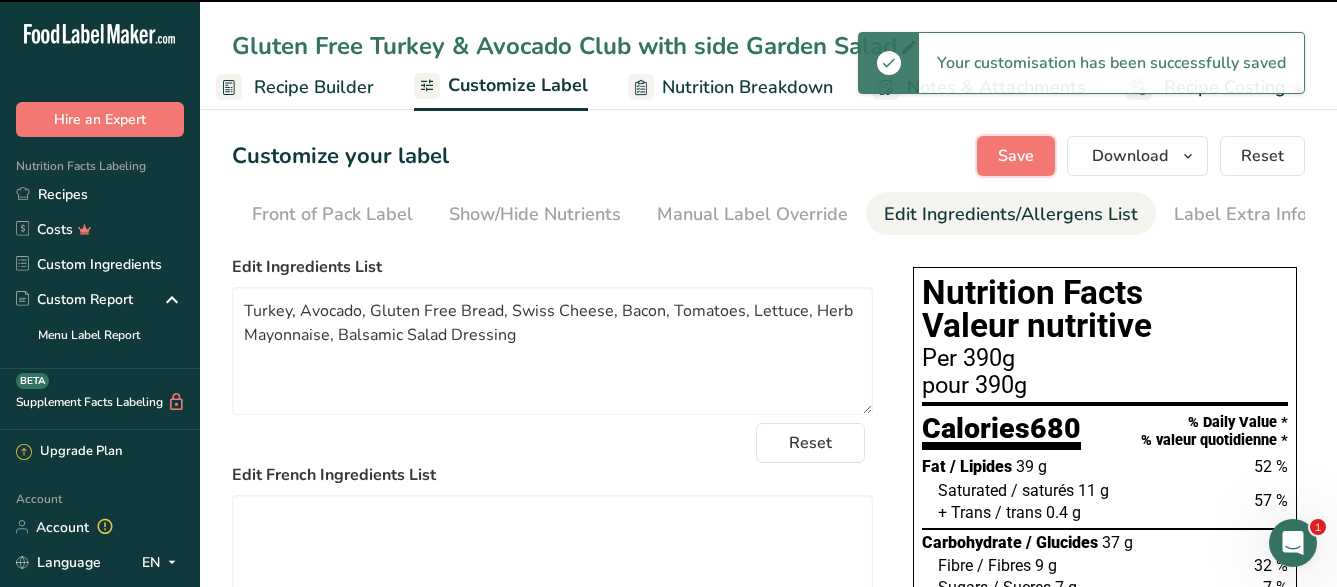 type 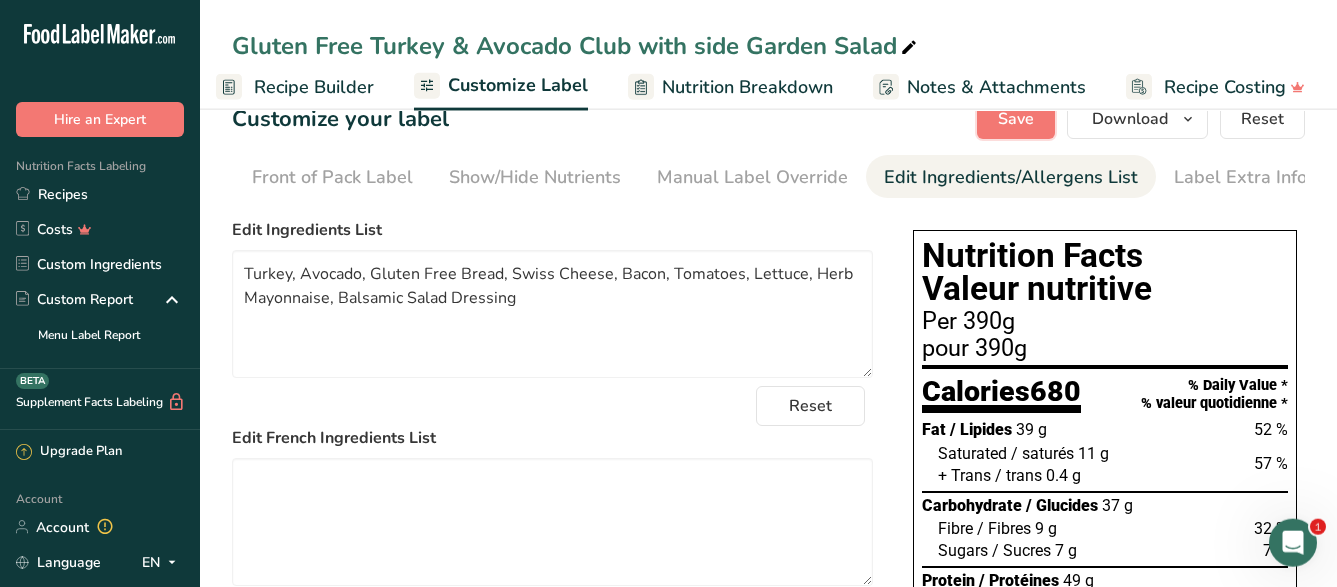 scroll, scrollTop: 0, scrollLeft: 0, axis: both 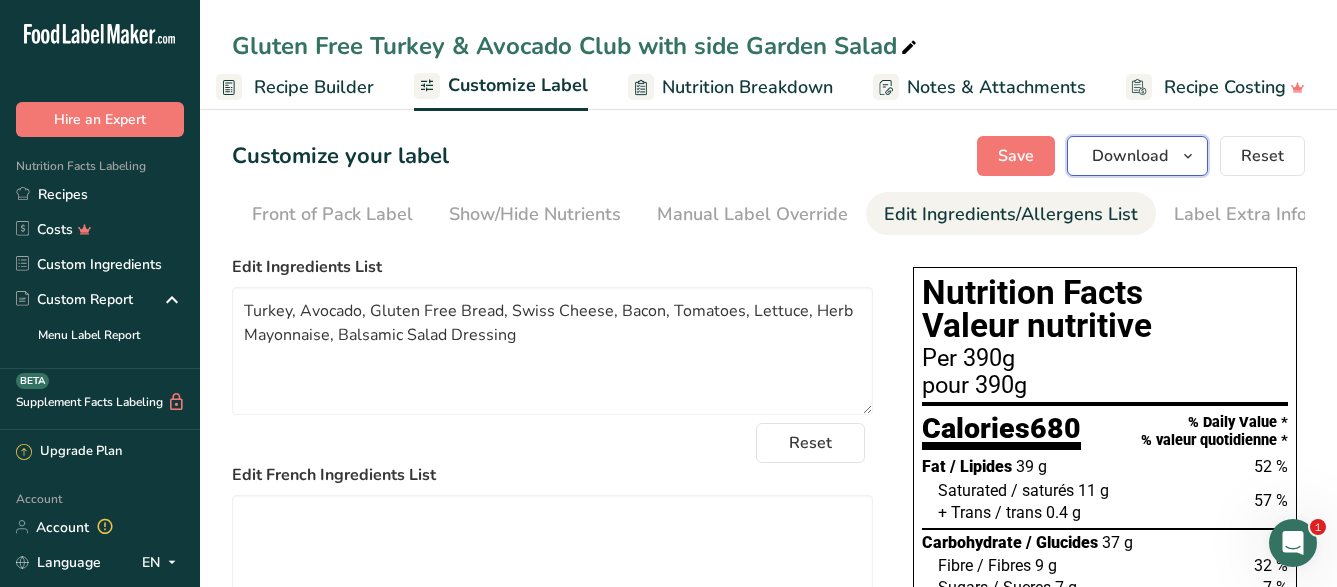 click on "Download" at bounding box center [1130, 156] 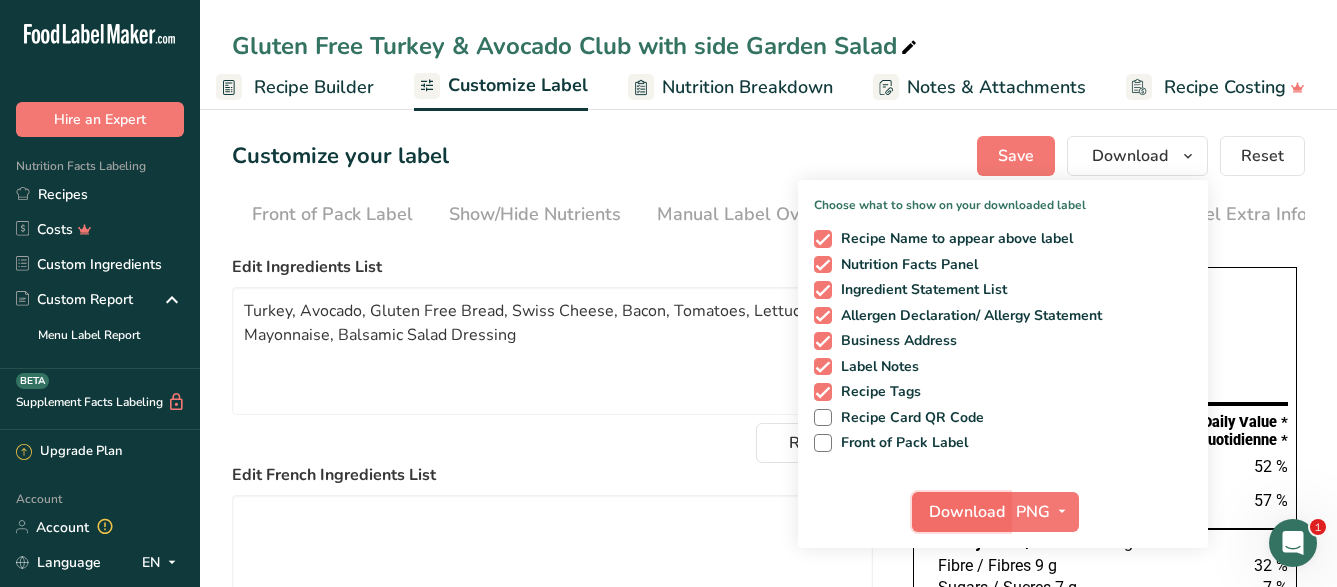 click on "Download" at bounding box center [967, 512] 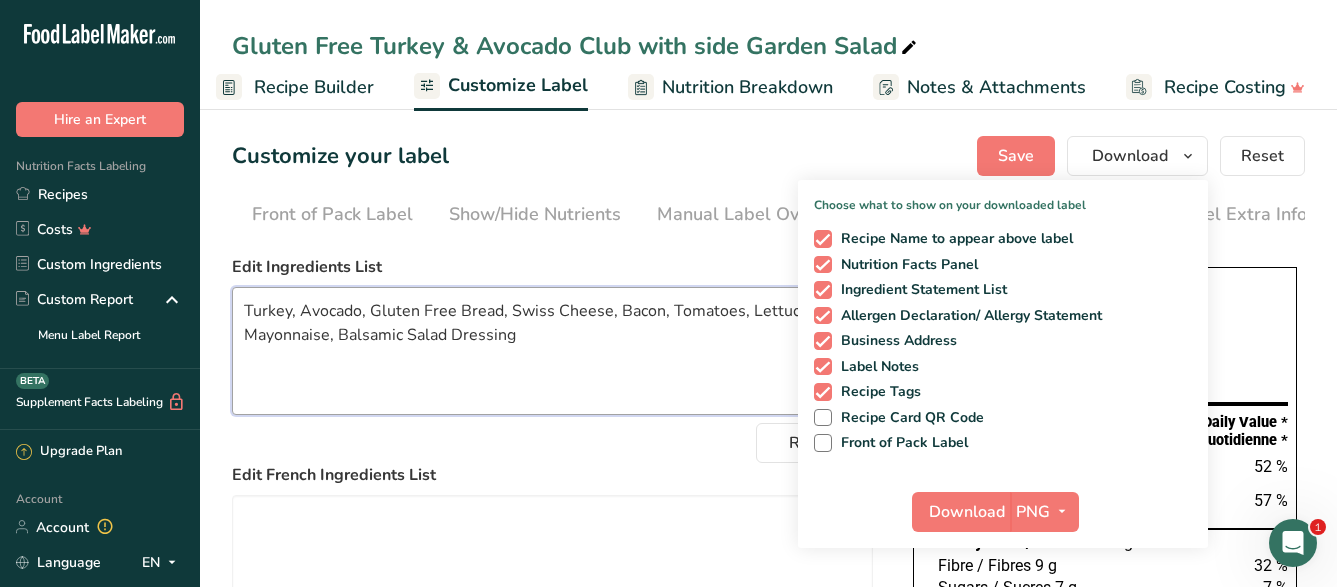 click on "Turkey, Avocado, Gluten Free Bread, Swiss Cheese, Bacon, Tomatoes, Lettuce, Herb Mayonnaise, Balsamic Salad Dressing" at bounding box center (552, 351) 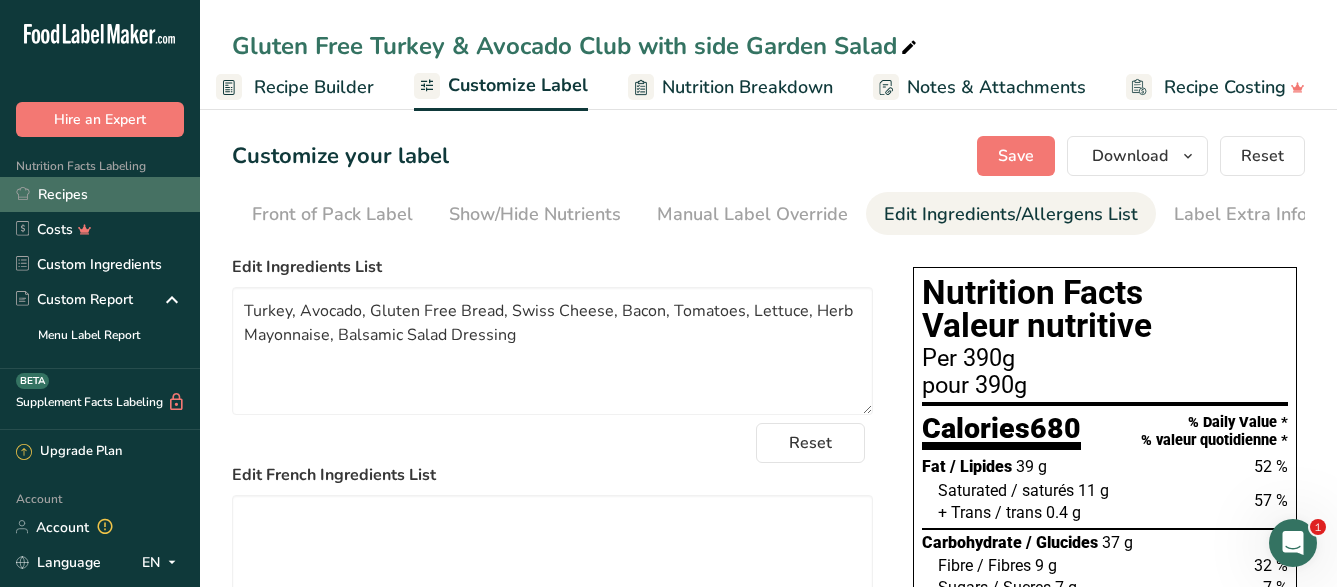 click on "Recipes" at bounding box center (100, 194) 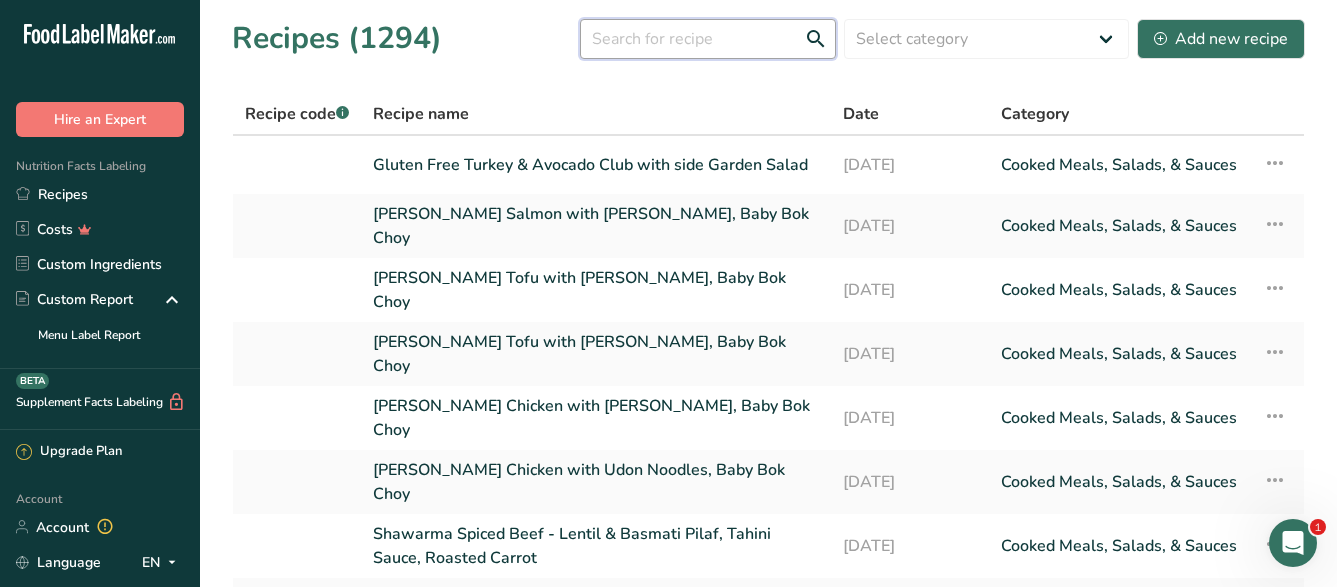 click at bounding box center [708, 39] 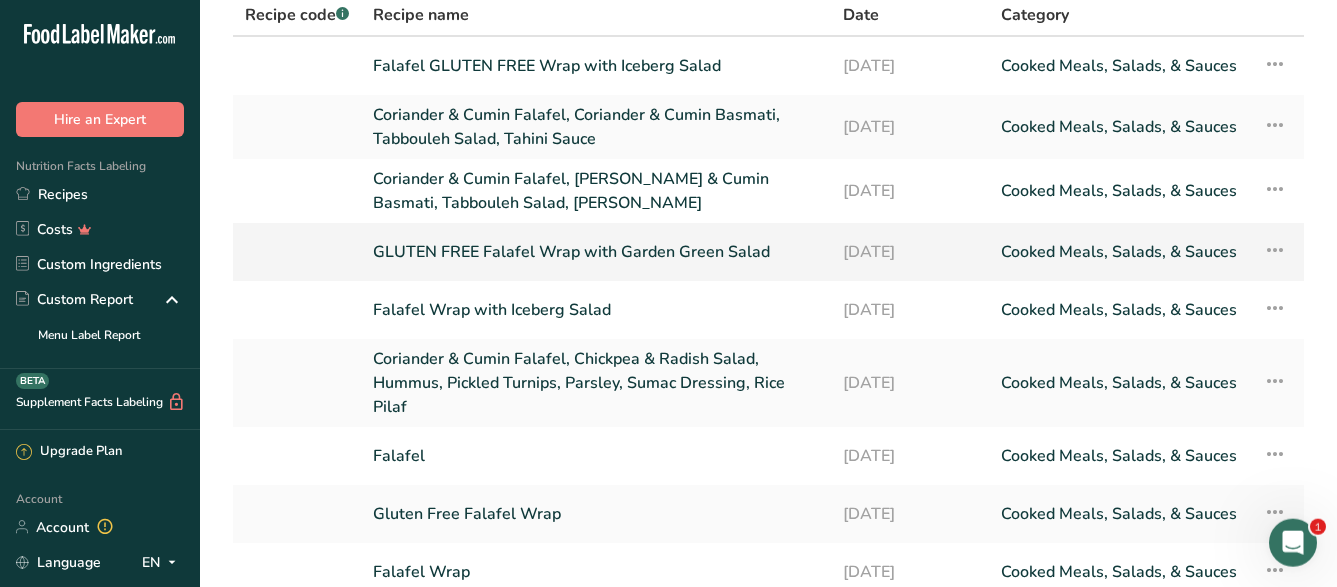 scroll, scrollTop: 102, scrollLeft: 0, axis: vertical 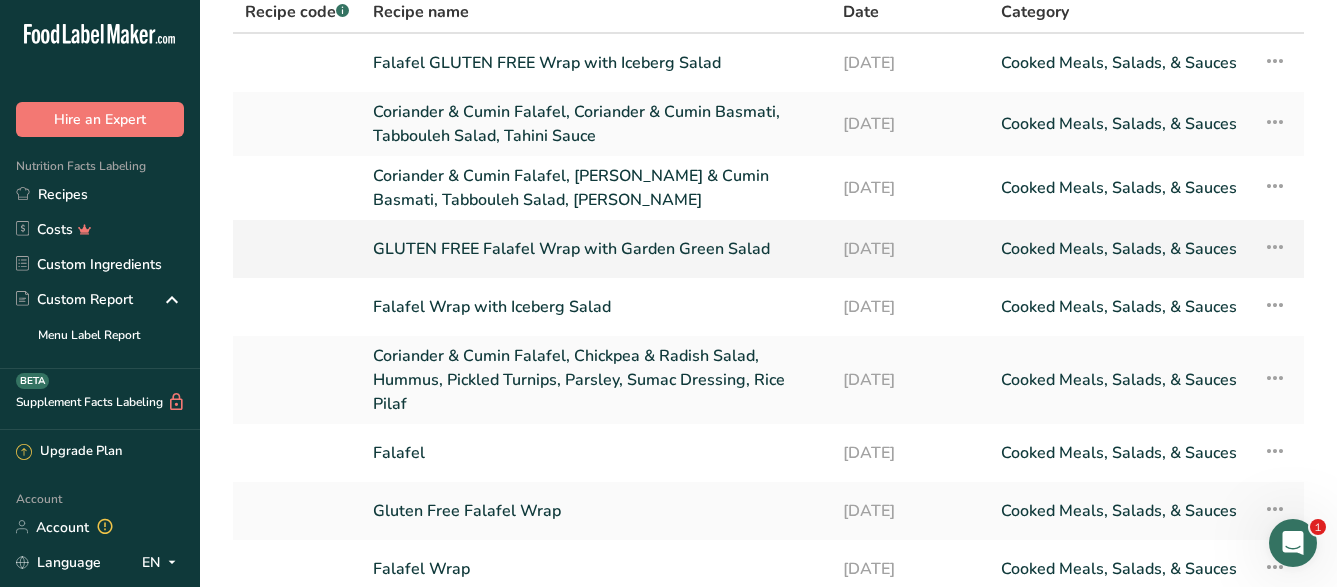 type on "falafel" 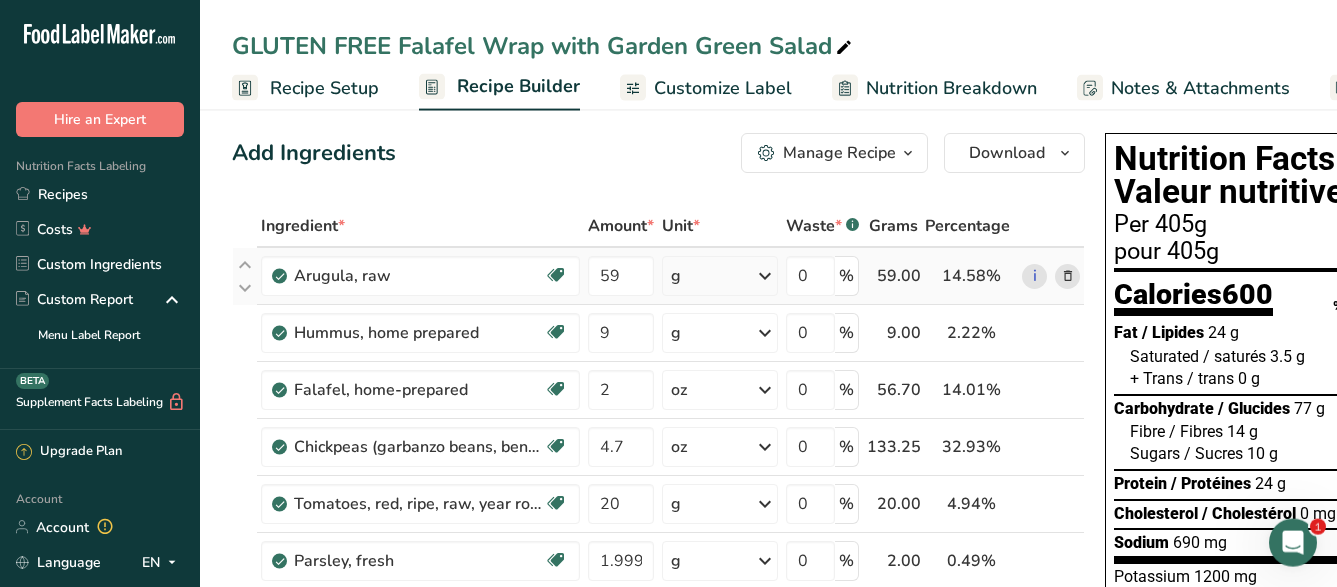 scroll, scrollTop: 0, scrollLeft: 0, axis: both 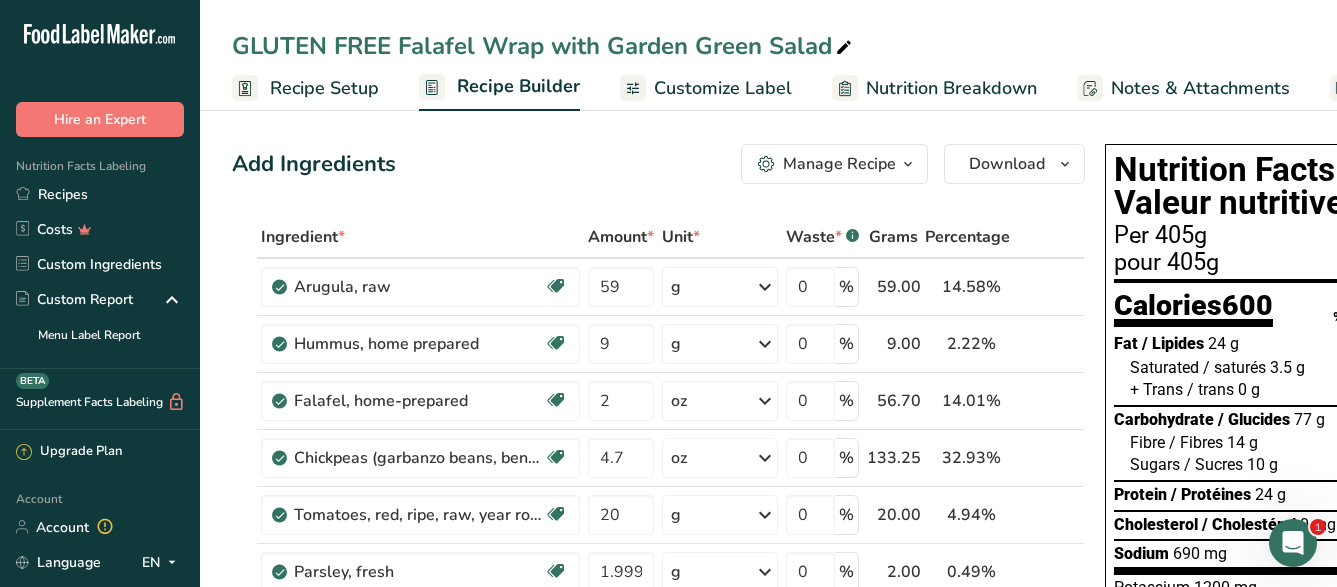 drag, startPoint x: 239, startPoint y: 46, endPoint x: 844, endPoint y: 45, distance: 605.00085 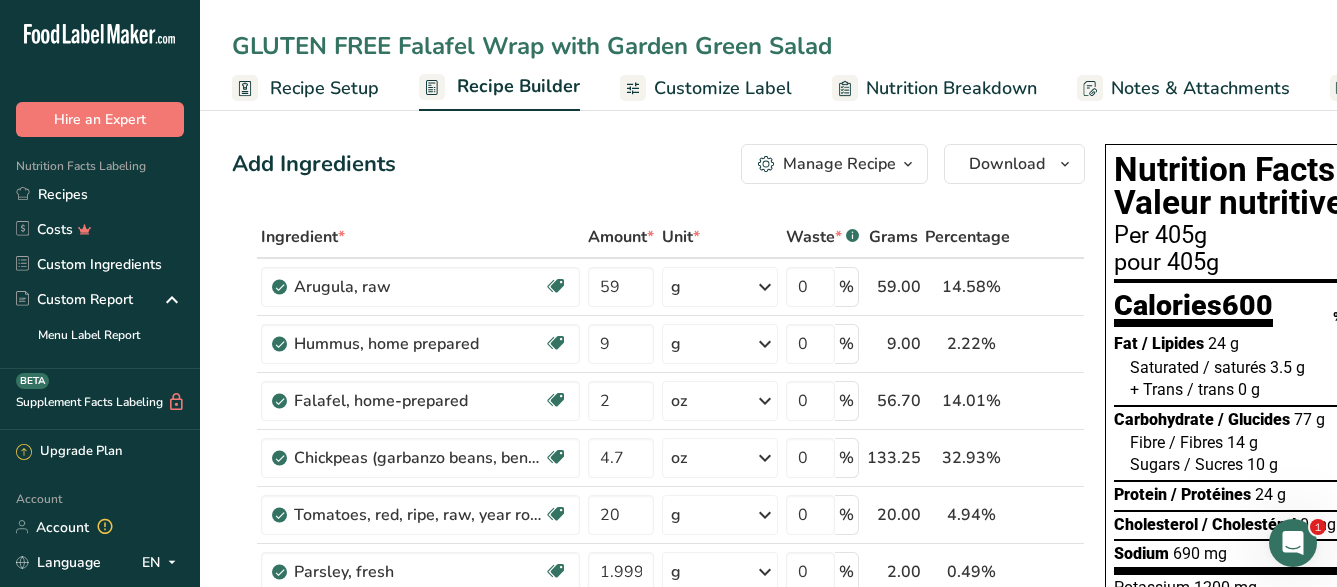 drag, startPoint x: 836, startPoint y: 48, endPoint x: 231, endPoint y: 48, distance: 605 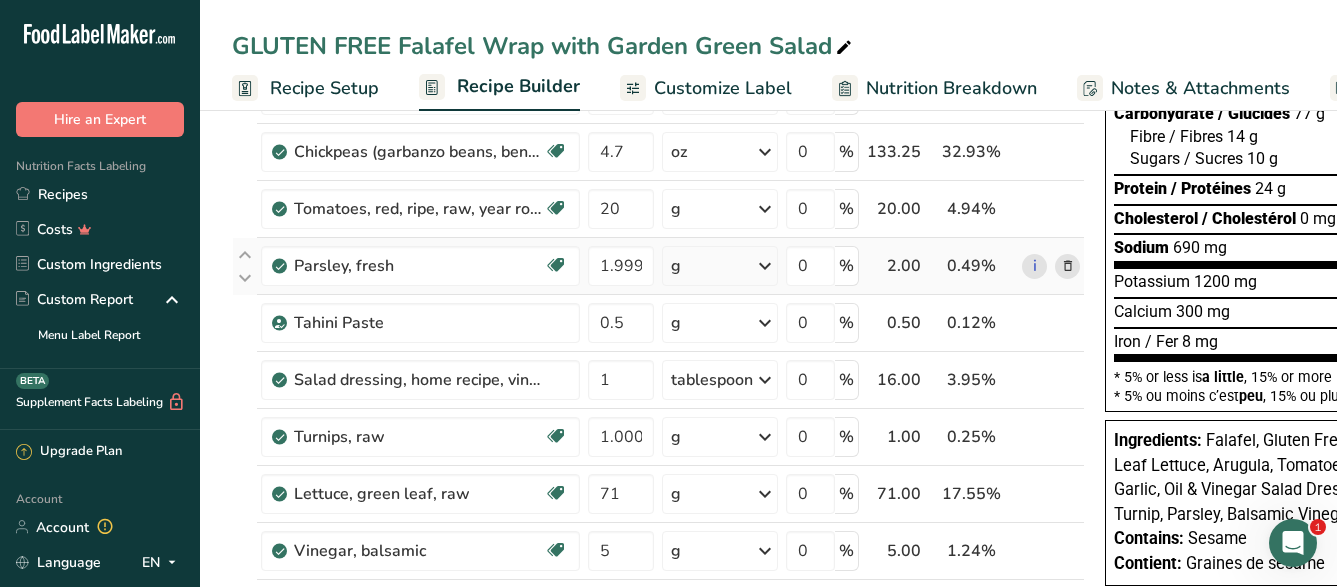 scroll, scrollTop: 0, scrollLeft: 0, axis: both 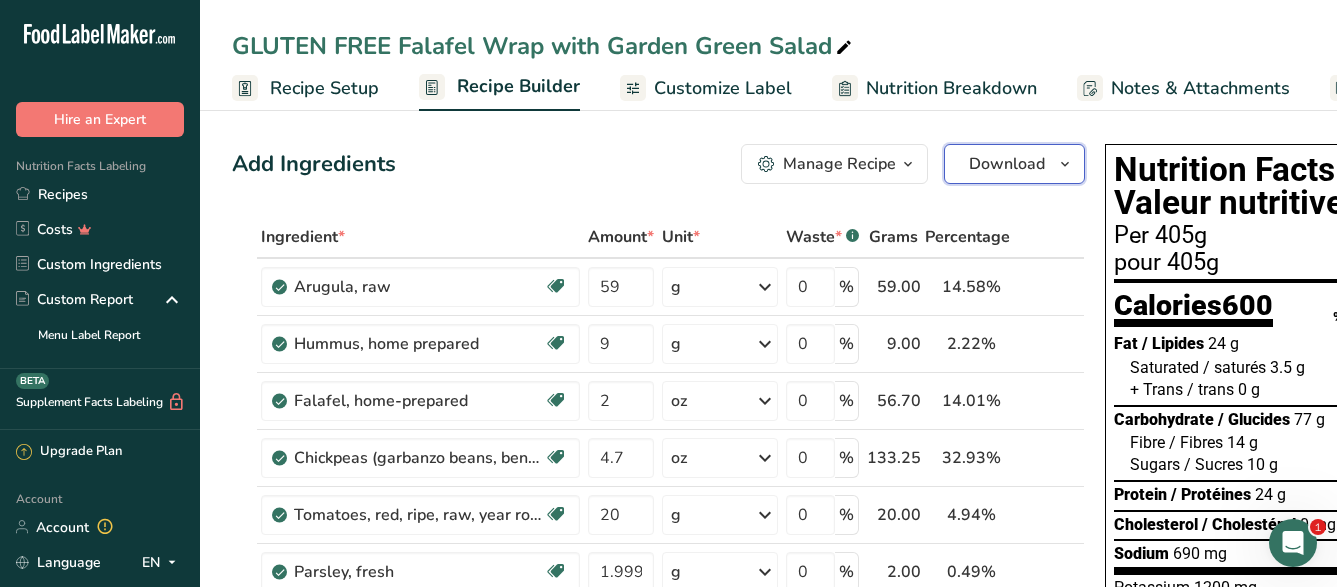 click on "Download" at bounding box center (1007, 164) 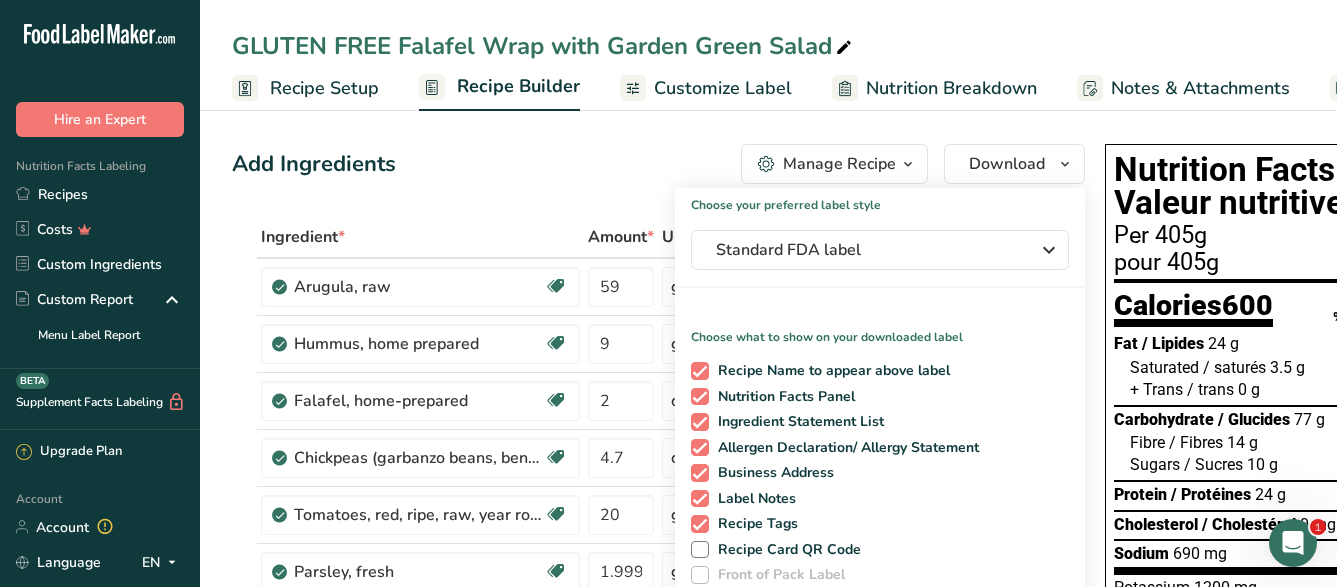 click on "Add Ingredients
Manage Recipe         Delete Recipe           Duplicate Recipe             Scale Recipe             Save as Sub-Recipe   .a-a{fill:#347362;}.b-a{fill:#fff;}                               Nutrition Breakdown                 Recipe Card
NEW
[MEDICAL_DATA] Pattern Report           Activity History
Download
Choose your preferred label style
Standard FDA label
Standard FDA label
The most common format for nutrition facts labels in compliance with the FDA's typeface, style and requirements
Tabular FDA label
A label format compliant with the FDA regulations presented in a tabular (horizontal) display.
Linear FDA label
A simple linear display for small sized packages.
Simplified FDA label" at bounding box center (658, 164) 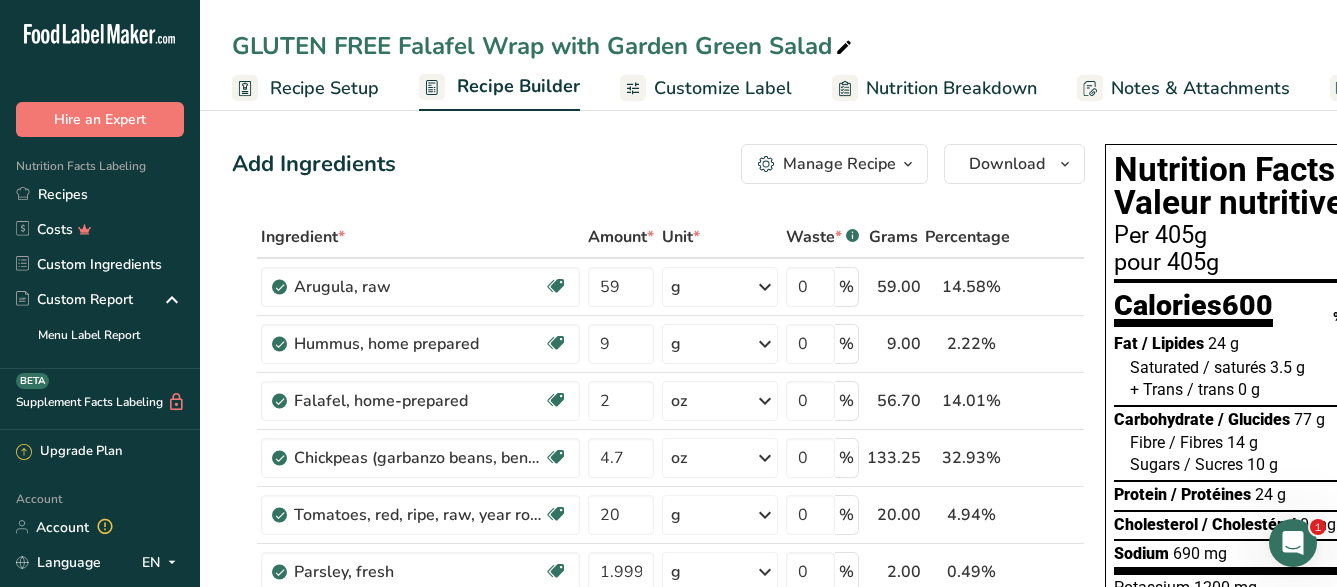 click on "Customize Label" at bounding box center (723, 88) 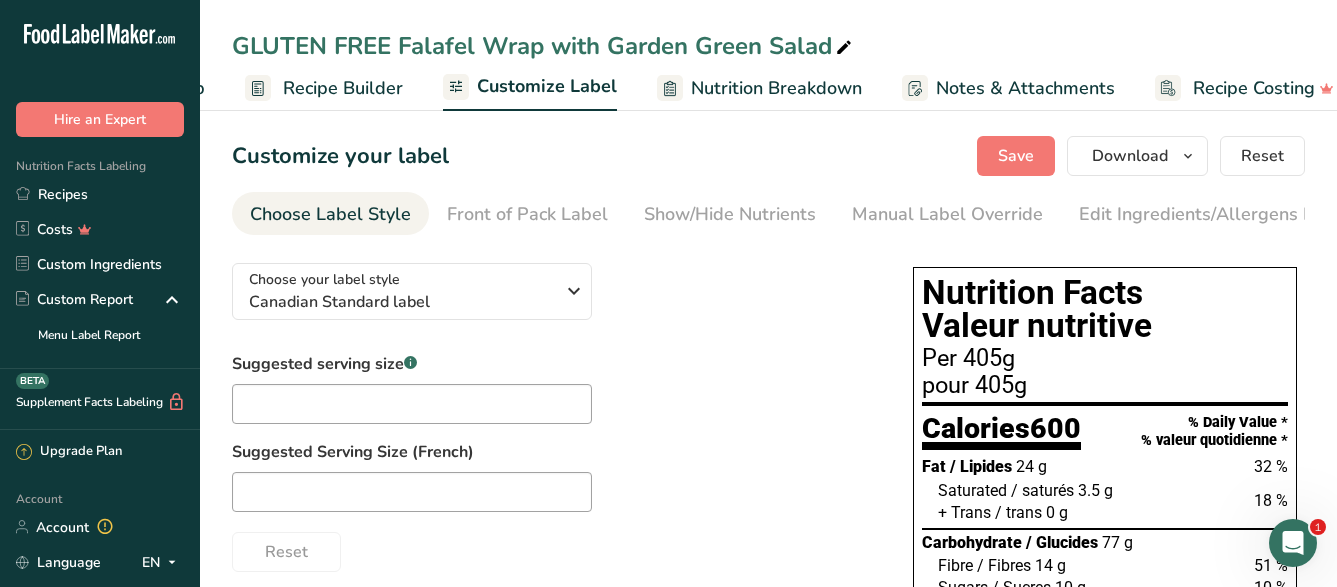 scroll, scrollTop: 0, scrollLeft: 203, axis: horizontal 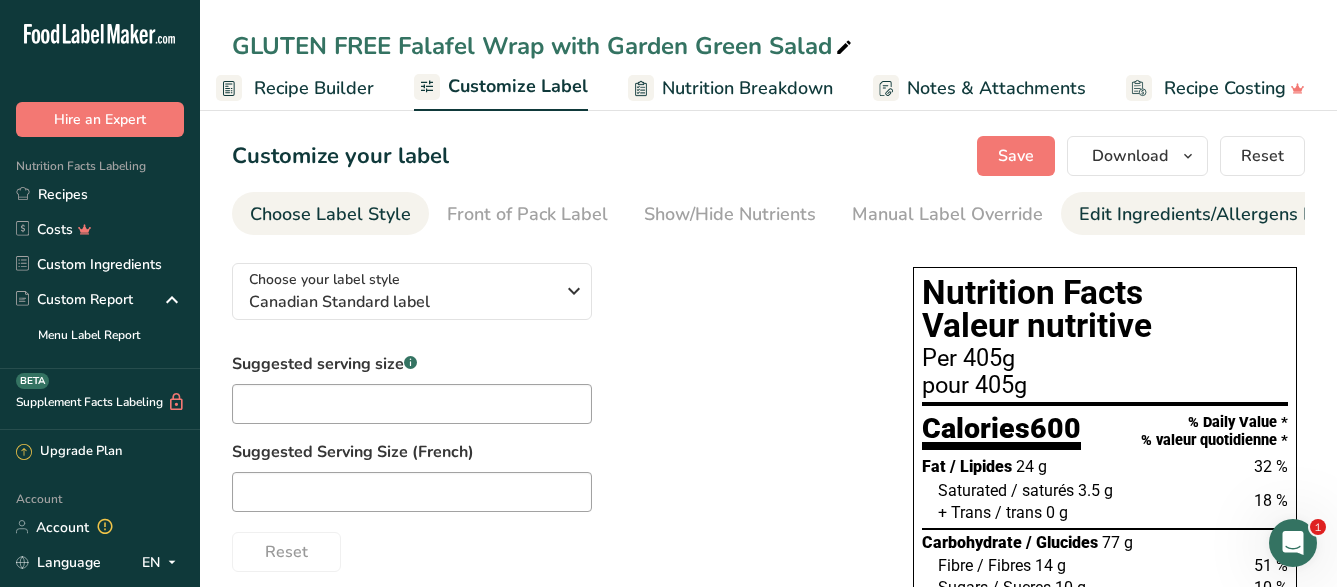 click on "Edit Ingredients/Allergens List" at bounding box center [1206, 214] 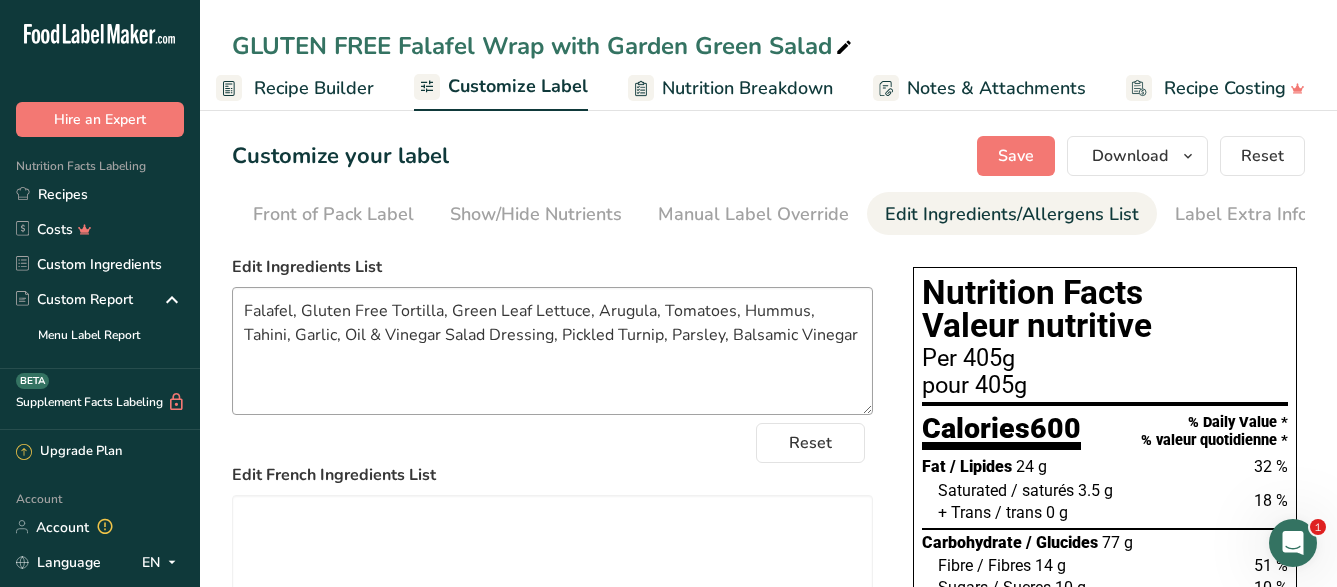 scroll, scrollTop: 0, scrollLeft: 195, axis: horizontal 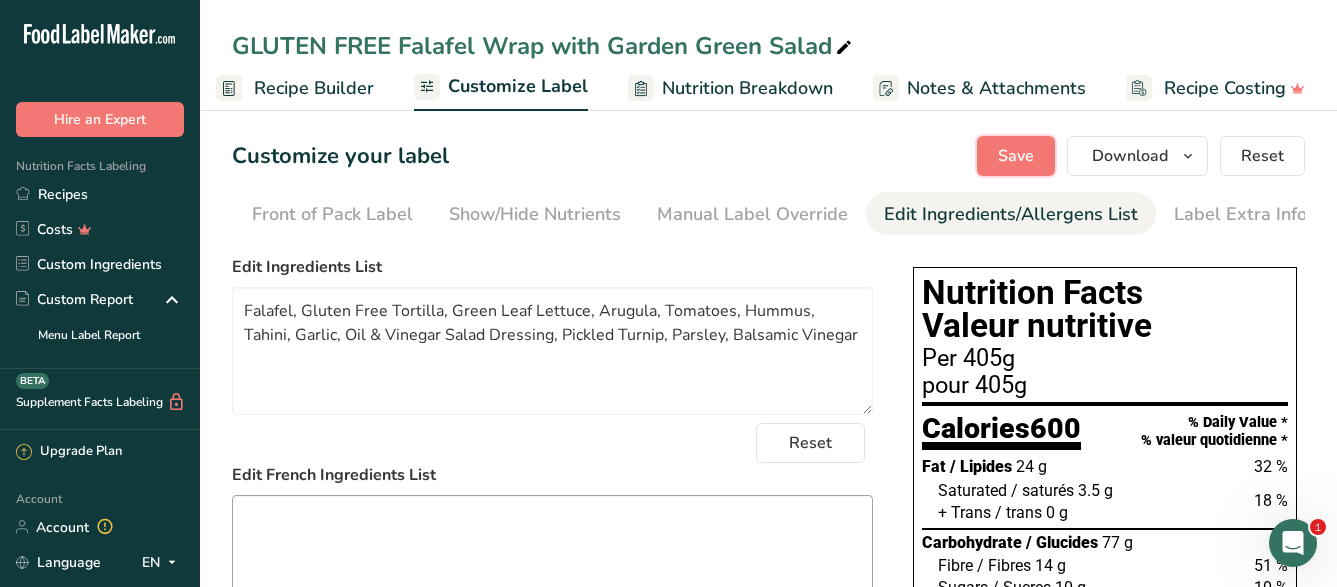 drag, startPoint x: 1007, startPoint y: 151, endPoint x: 632, endPoint y: 519, distance: 525.4036 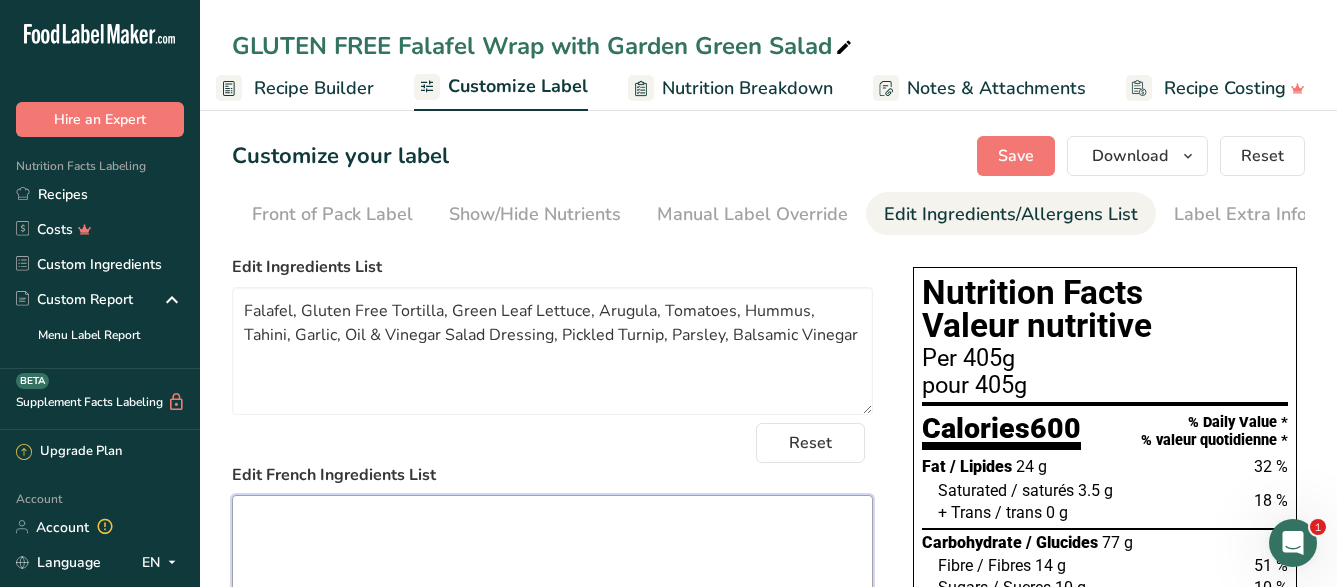 click at bounding box center [552, 559] 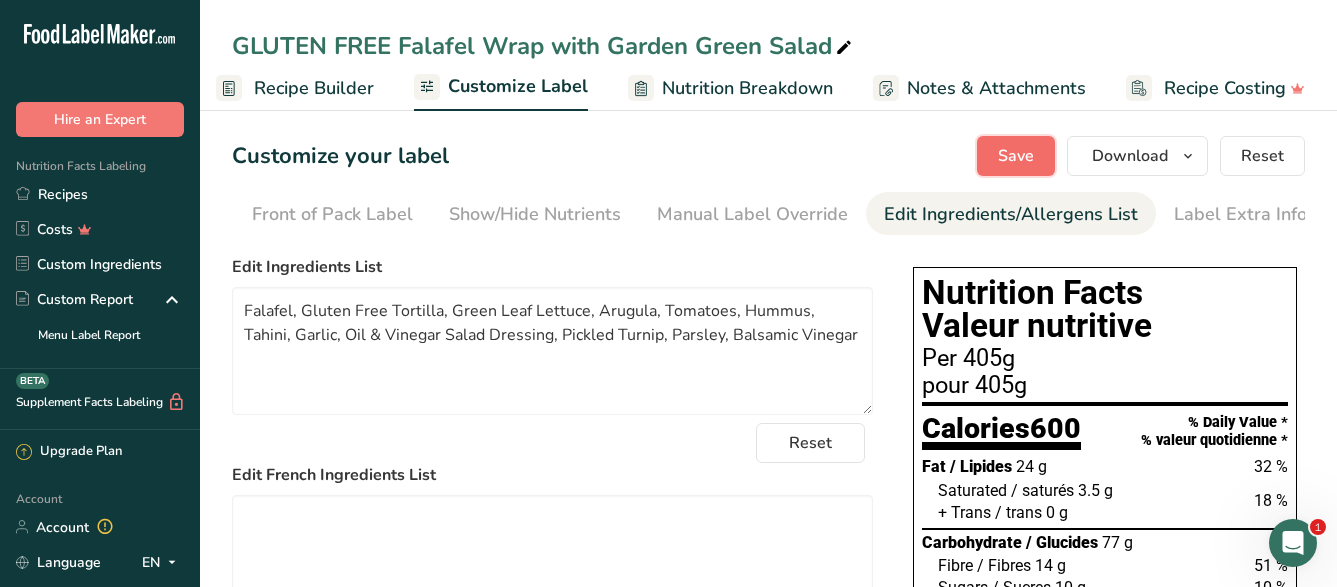 click on "Save" at bounding box center [1016, 156] 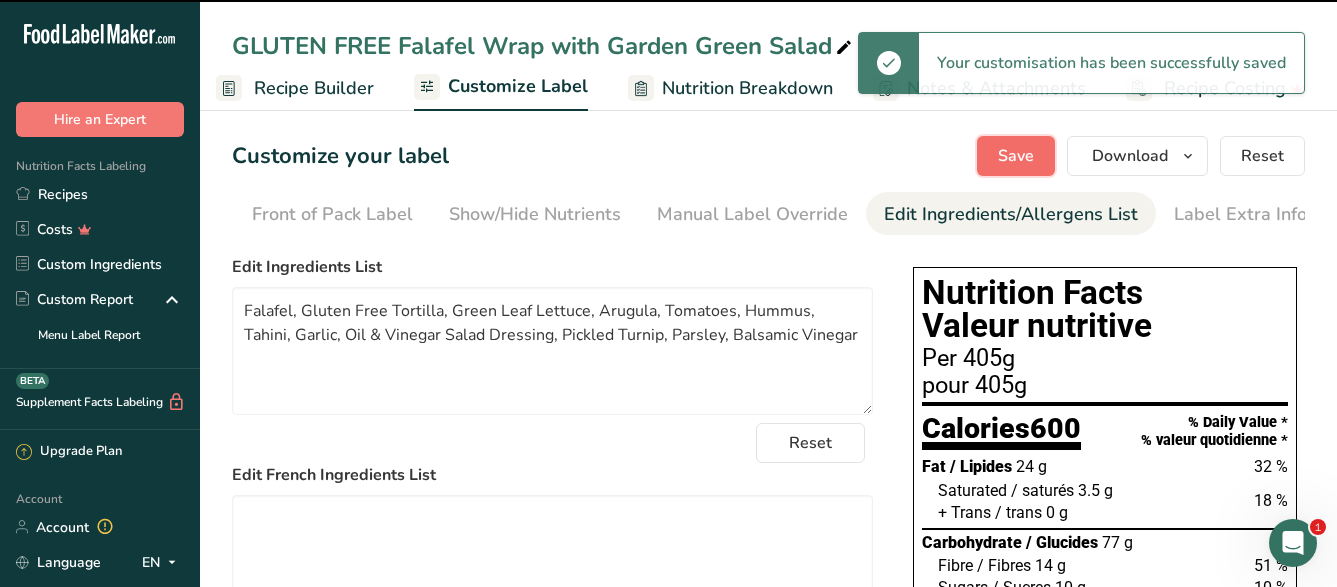 type 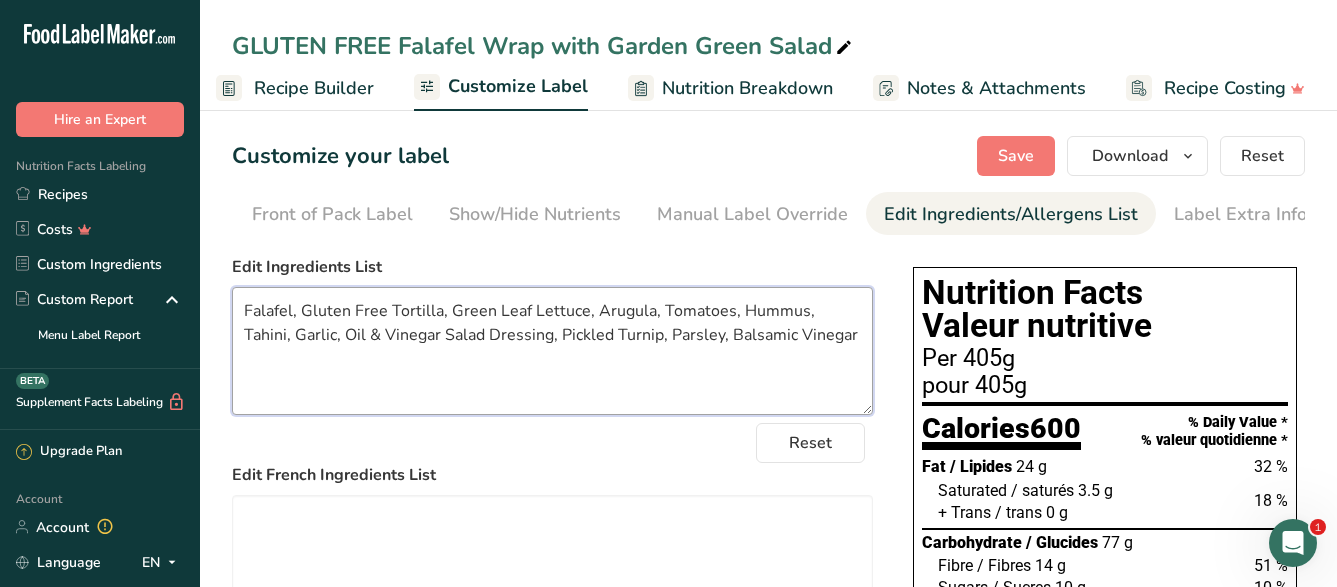drag, startPoint x: 501, startPoint y: 355, endPoint x: 294, endPoint y: 354, distance: 207.00241 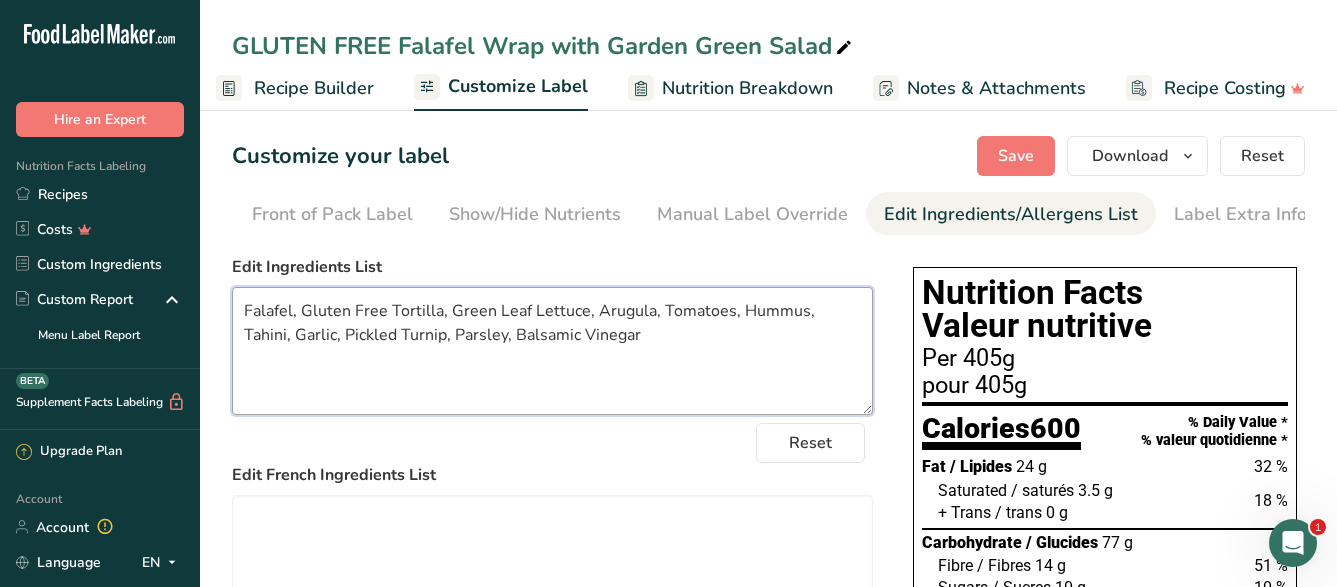 drag, startPoint x: 530, startPoint y: 322, endPoint x: 447, endPoint y: 328, distance: 83.21658 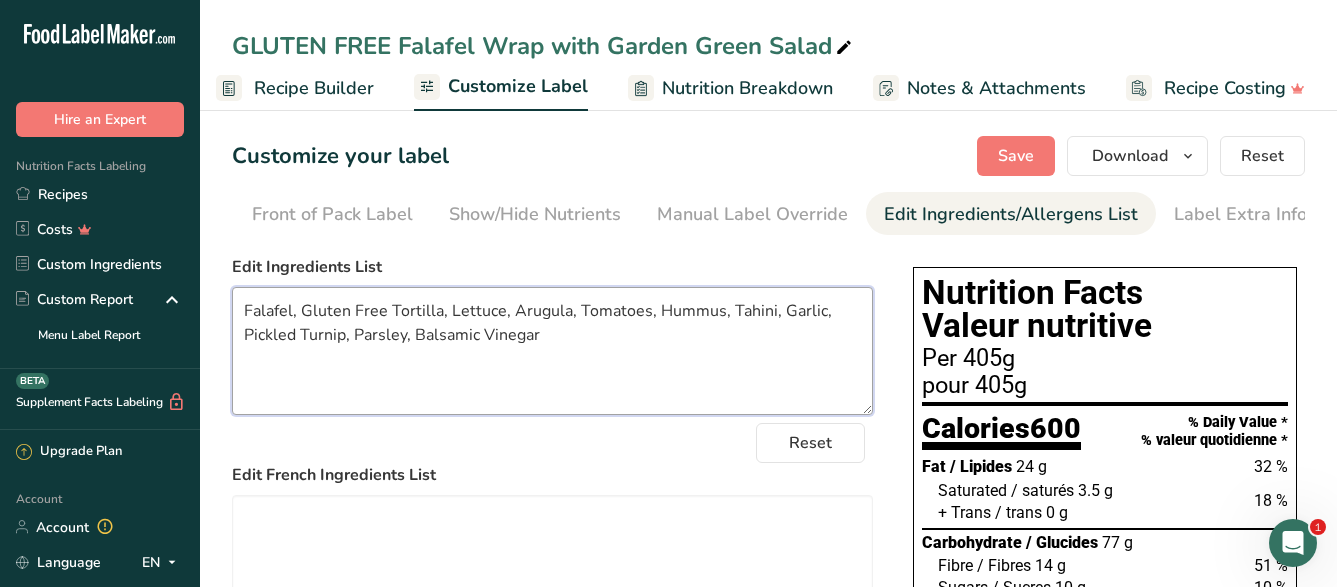 click on "Falafel, Gluten Free Tortilla, Lettuce, Arugula, Tomatoes, Hummus, Tahini, Garlic, Pickled Turnip, Parsley, Balsamic Vinegar" at bounding box center [552, 351] 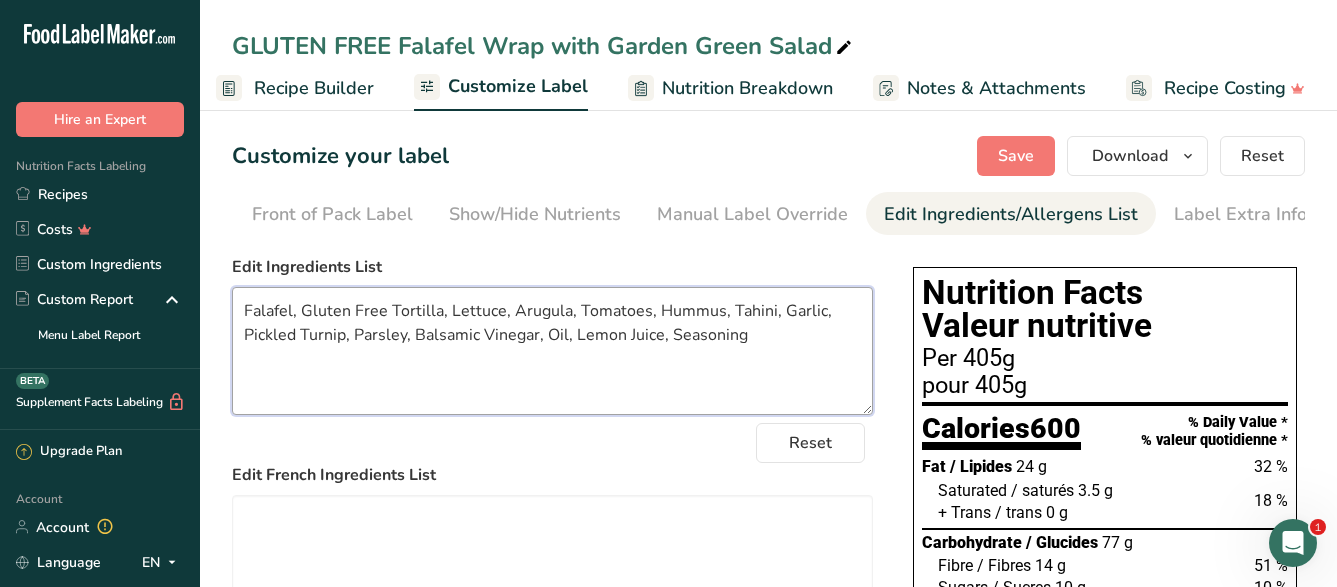 click on "Falafel, Gluten Free Tortilla, Lettuce, Arugula, Tomatoes, Hummus, Tahini, Garlic, Pickled Turnip, Parsley, Balsamic Vinegar, Oil, Lemon Juice, Seasoning" at bounding box center [552, 351] 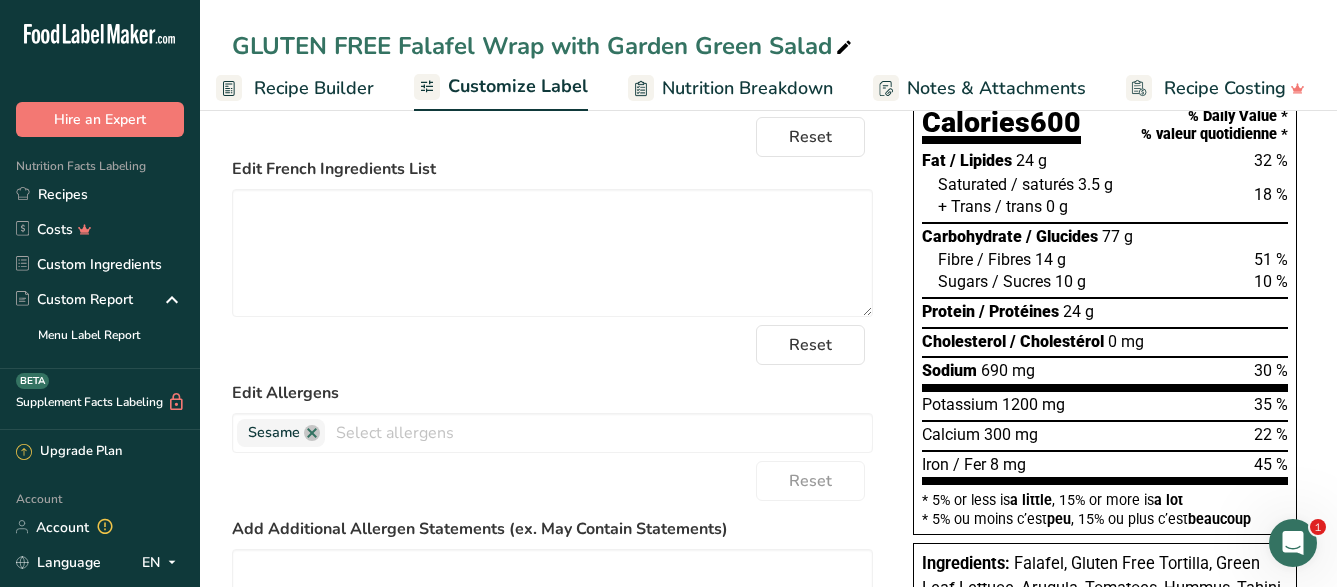 scroll, scrollTop: 0, scrollLeft: 0, axis: both 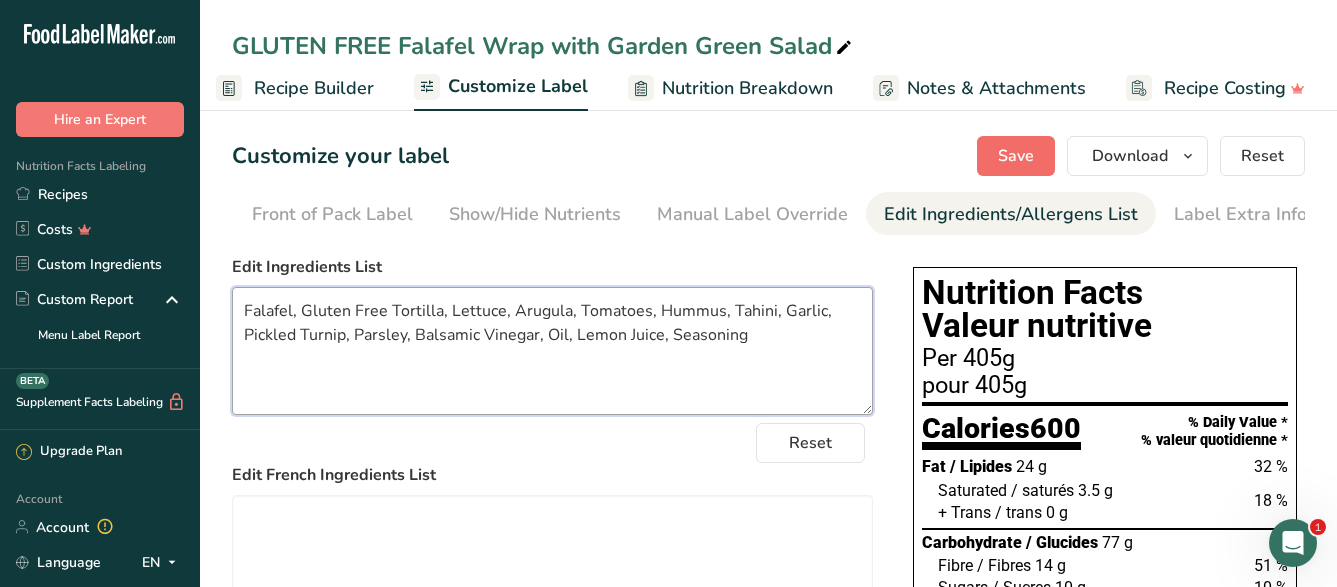 type on "Falafel, Gluten Free Tortilla, Lettuce, Arugula, Tomatoes, Hummus, Tahini, Garlic, Pickled Turnip, Parsley, Balsamic Vinegar, Oil, Lemon Juice, Seasoning" 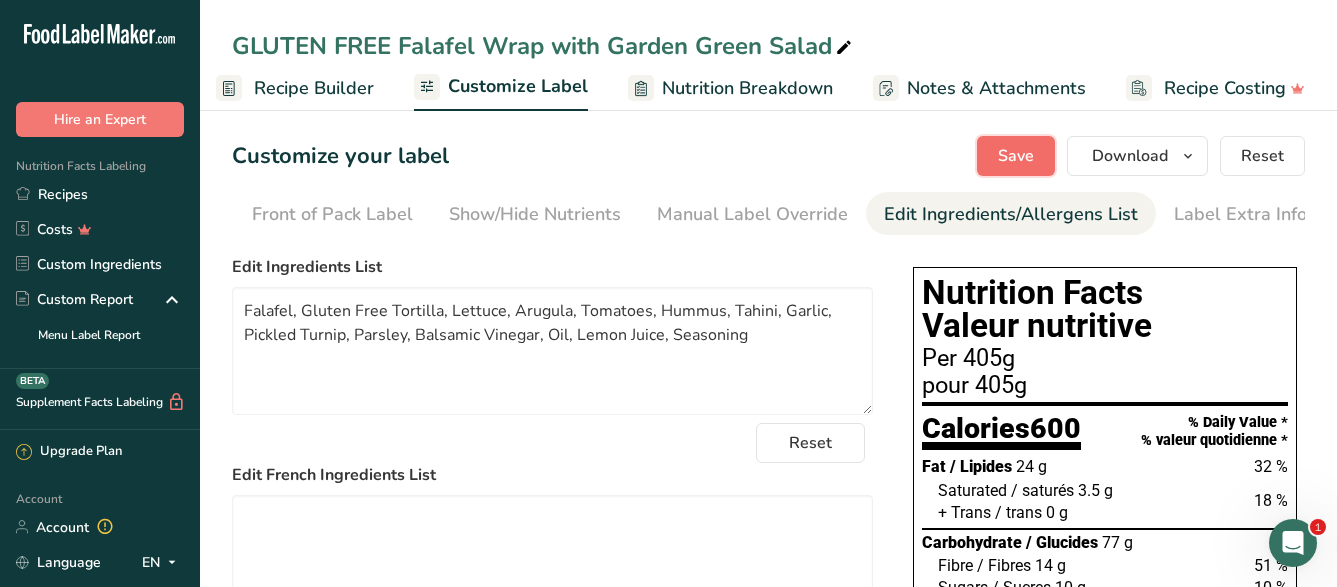 click on "Save" at bounding box center (1016, 156) 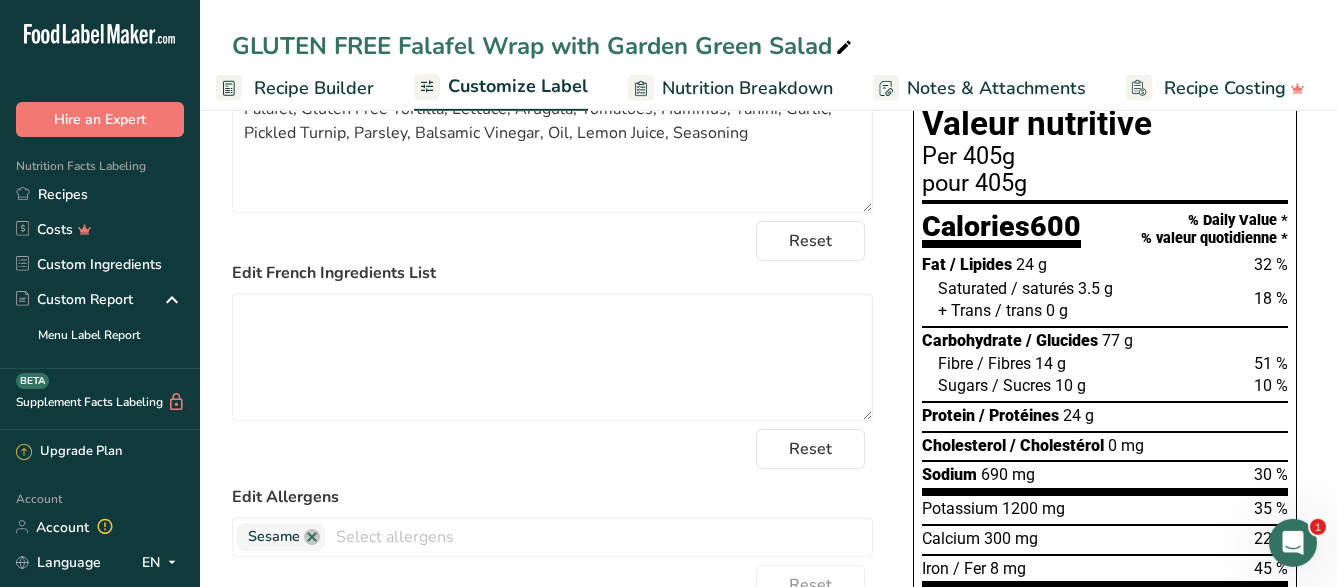 scroll, scrollTop: 204, scrollLeft: 0, axis: vertical 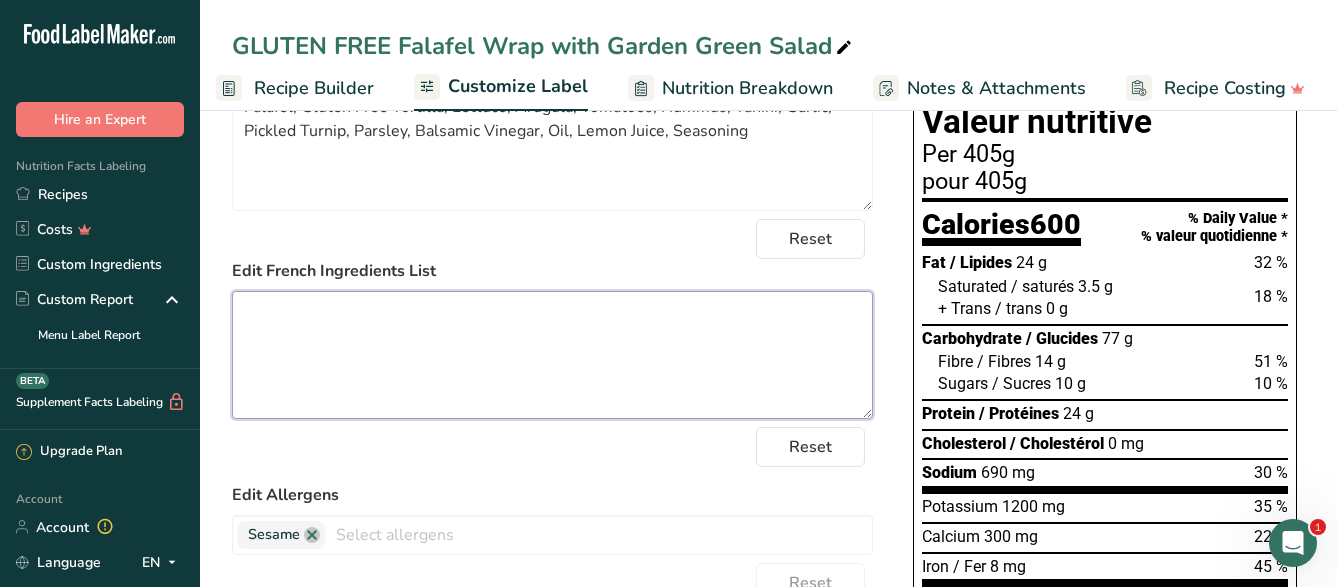 click at bounding box center [552, 355] 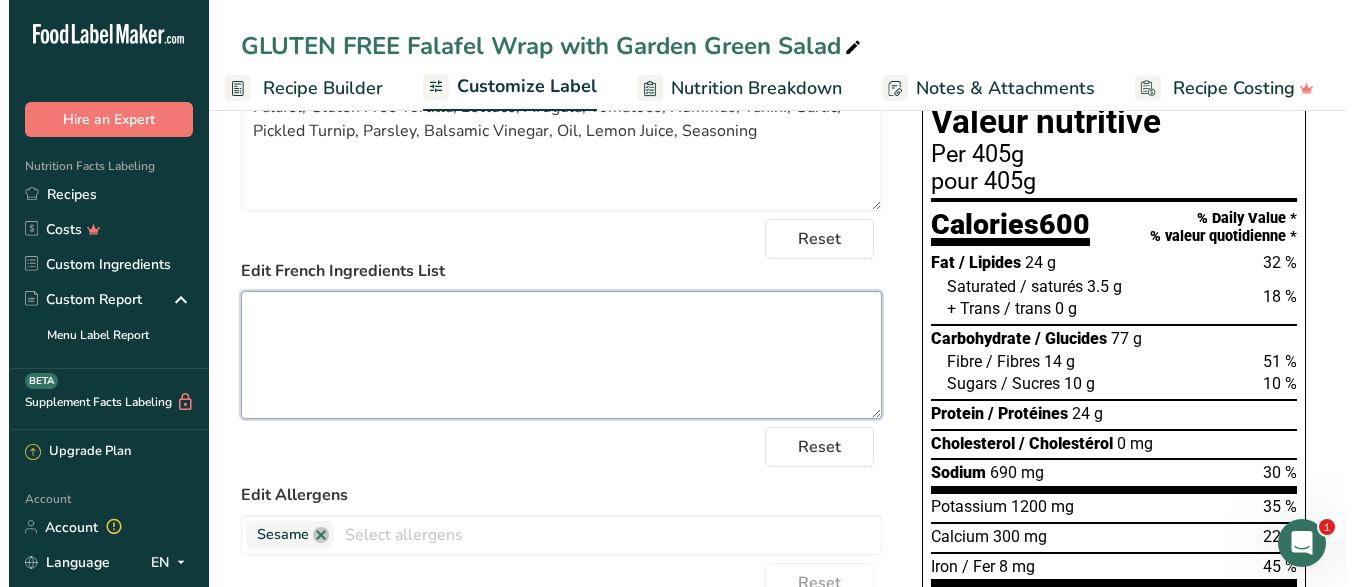 scroll, scrollTop: 0, scrollLeft: 0, axis: both 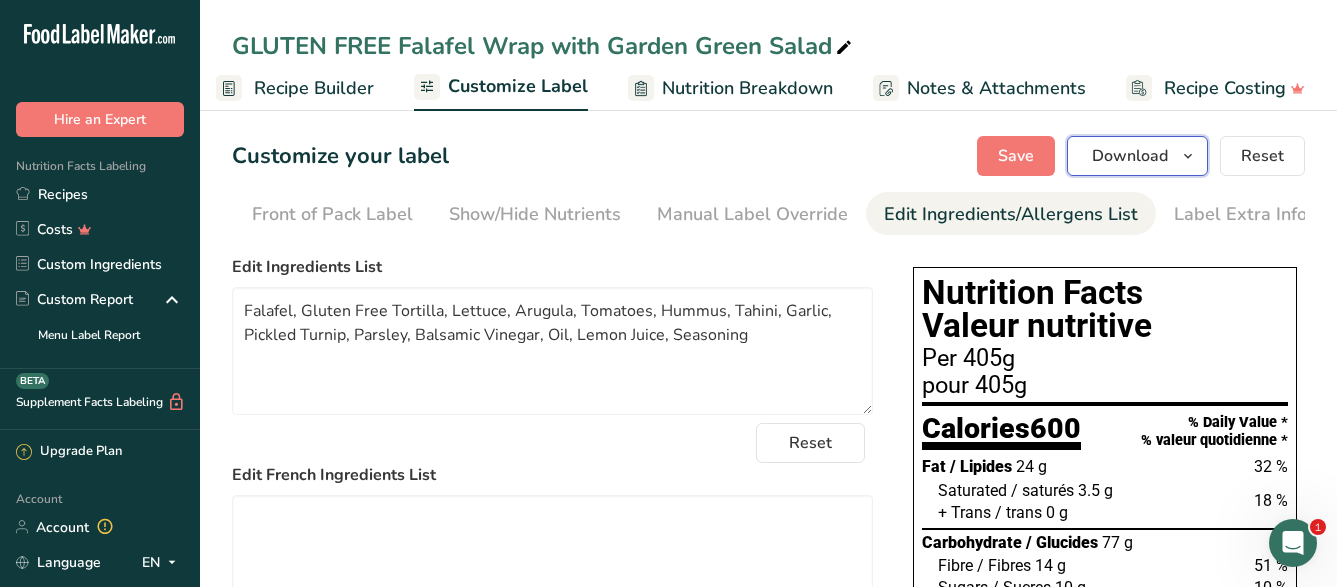 click on "Download" at bounding box center (1130, 156) 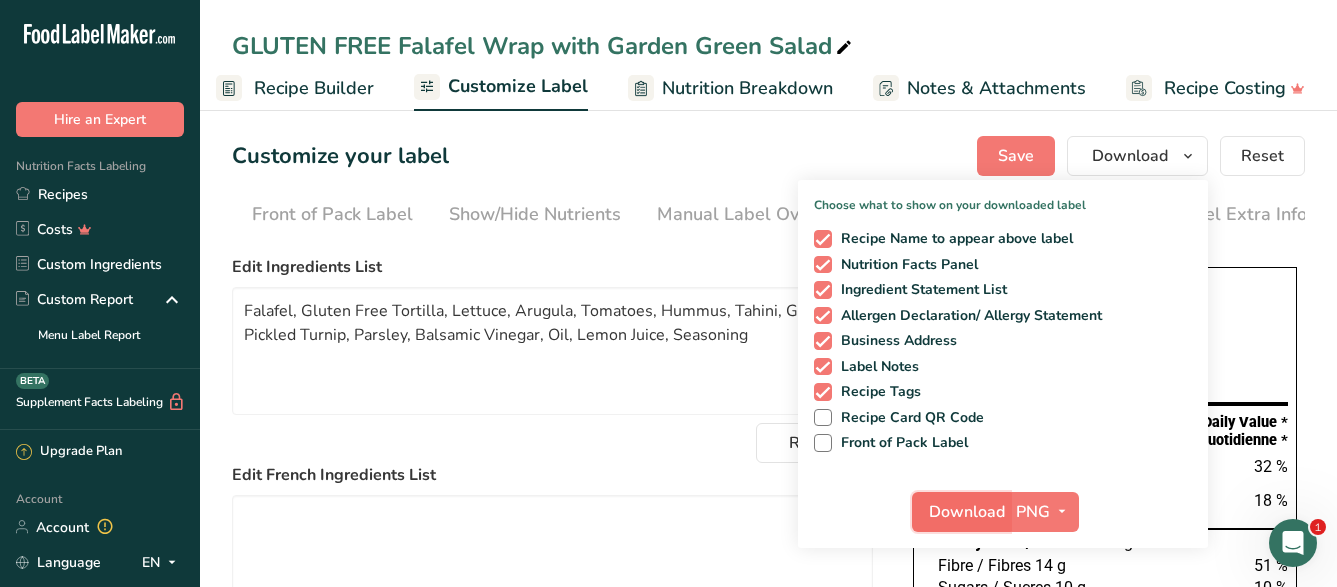 click on "Download" at bounding box center (961, 512) 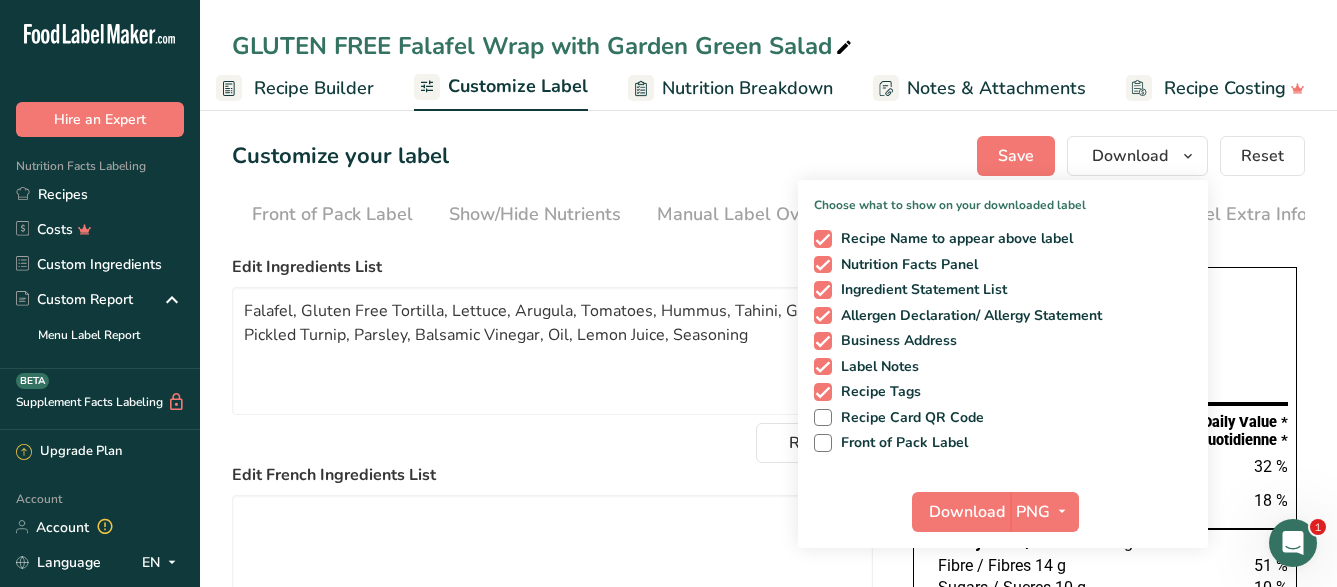 click on "Reset" at bounding box center (552, 443) 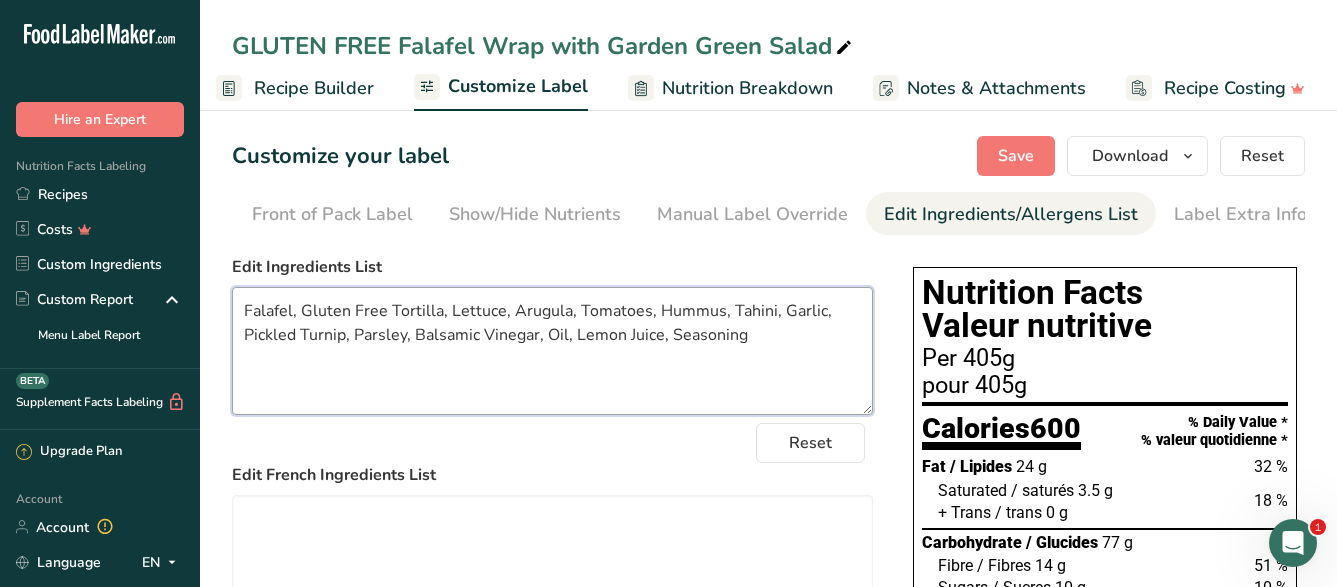 drag, startPoint x: 761, startPoint y: 355, endPoint x: 224, endPoint y: 324, distance: 537.89404 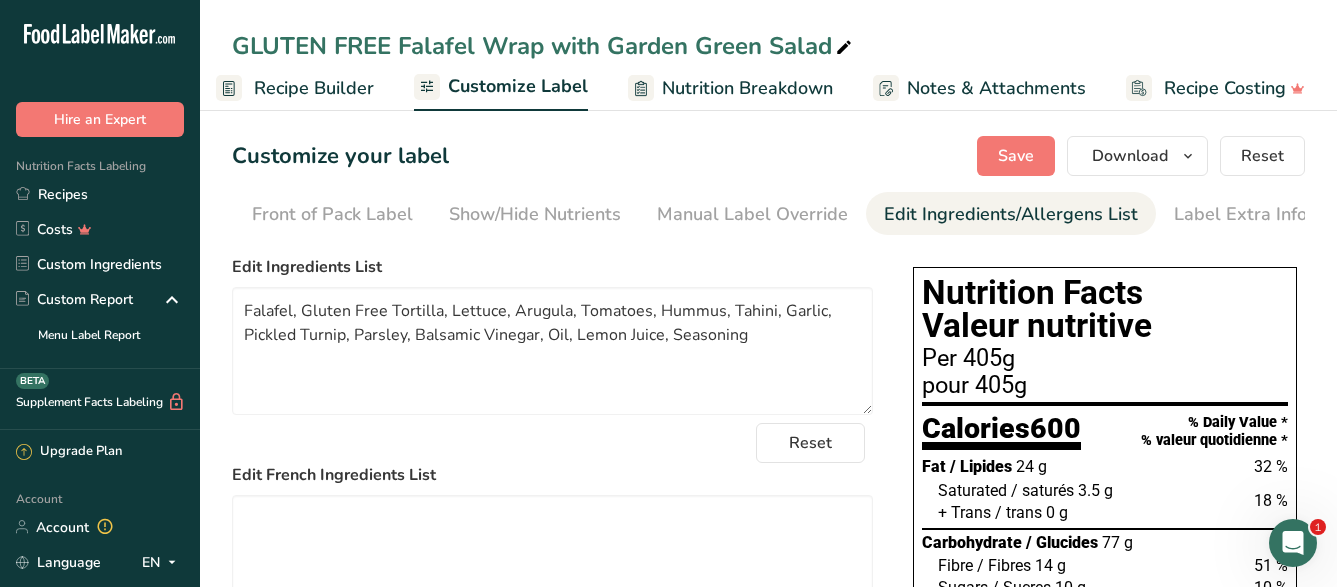 click on "Nutrition Breakdown" at bounding box center (747, 88) 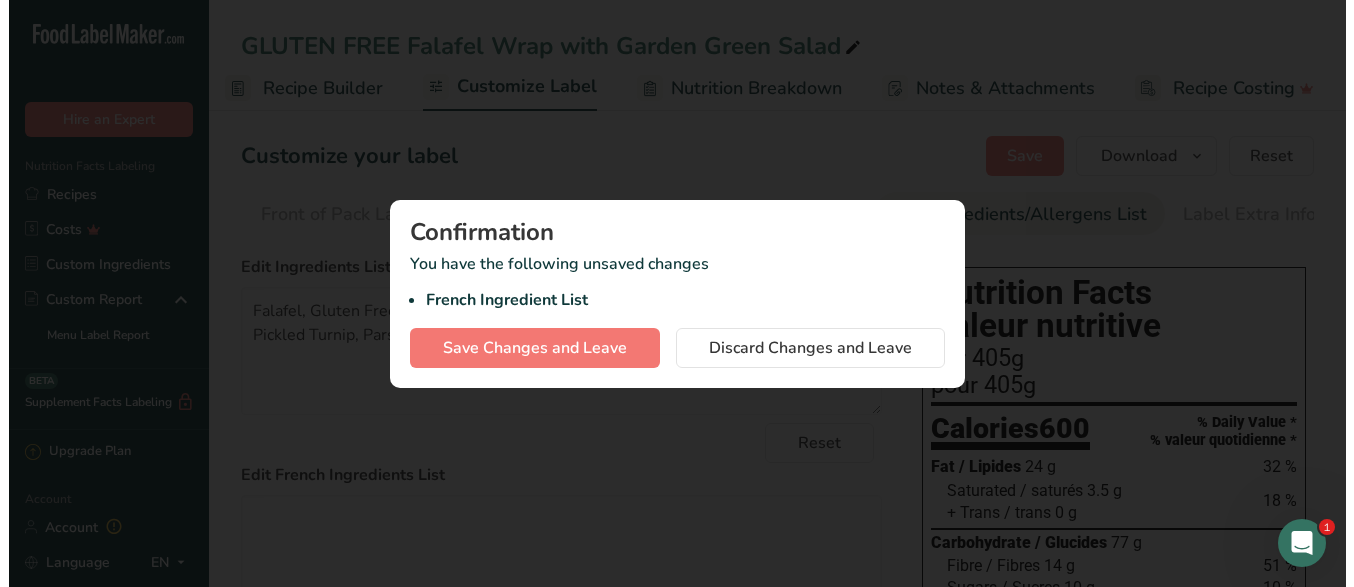 scroll, scrollTop: 0, scrollLeft: 178, axis: horizontal 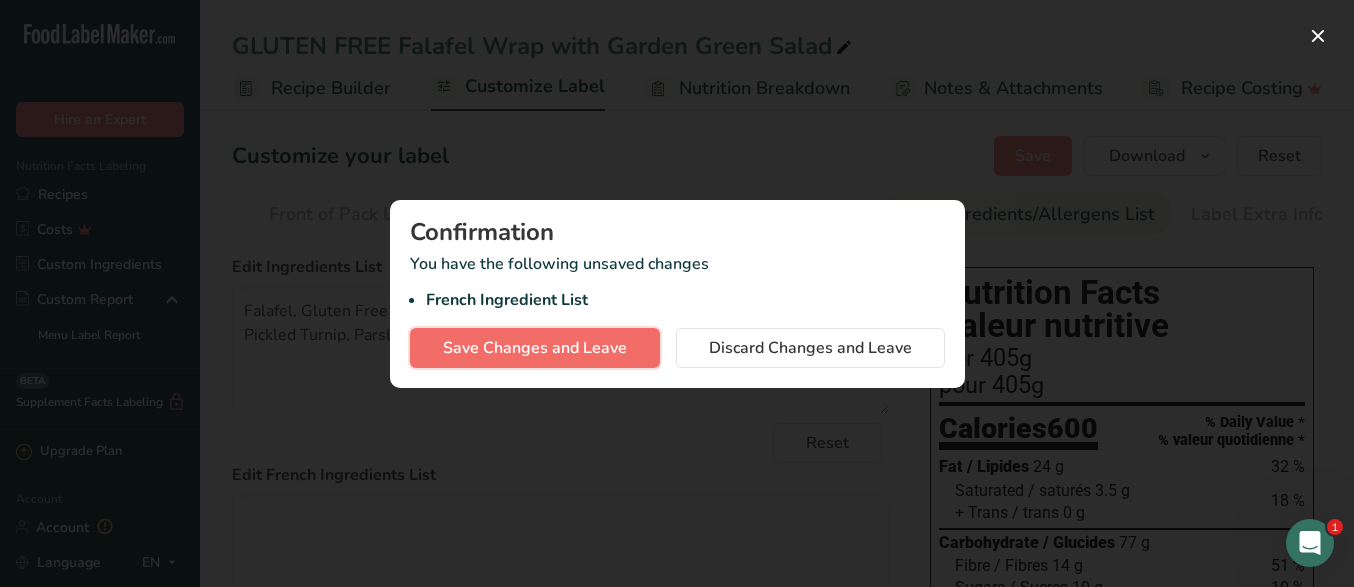 click on "Save Changes and Leave" at bounding box center (535, 348) 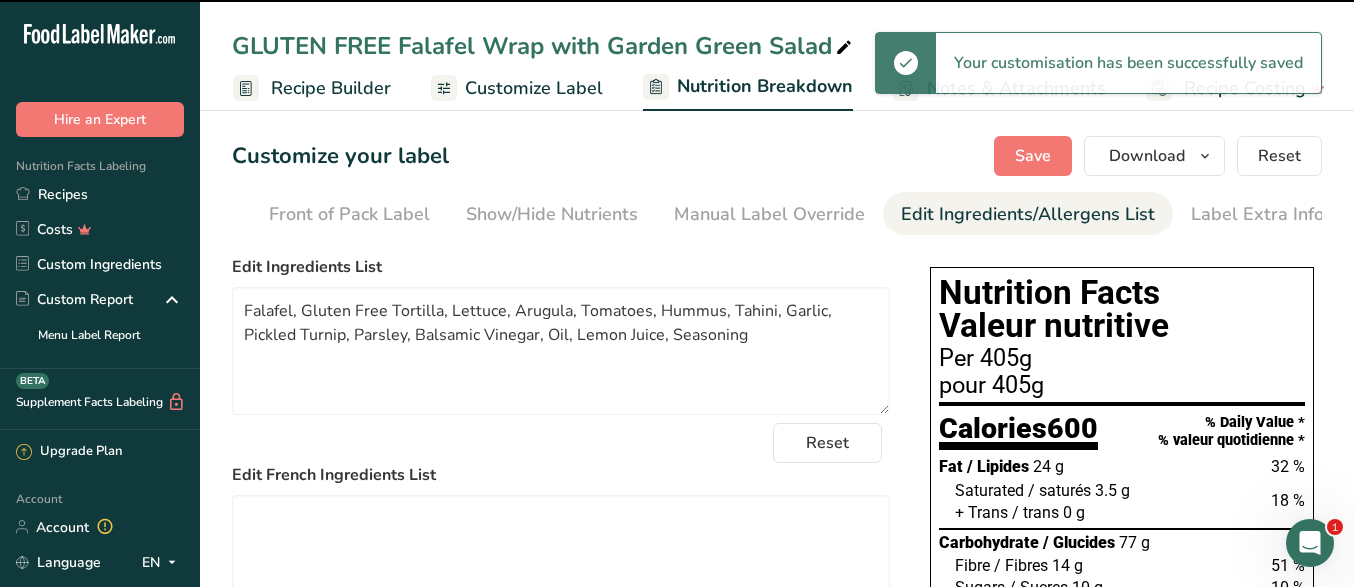 type 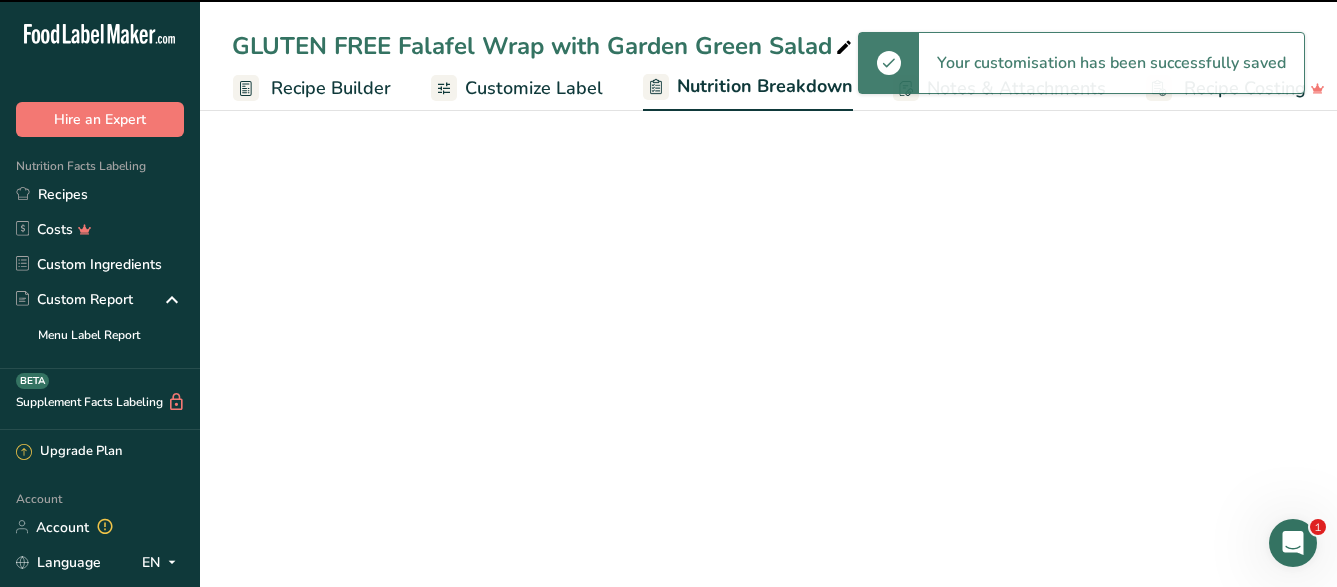 select on "Calories" 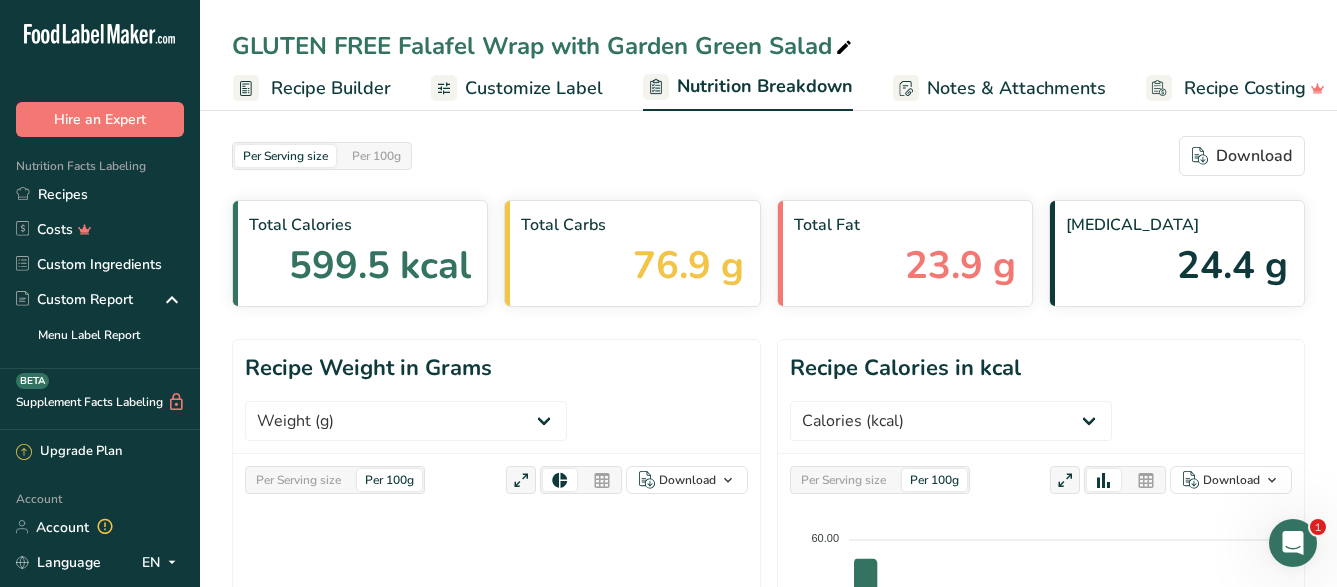 click on "Recipe Builder" at bounding box center (331, 88) 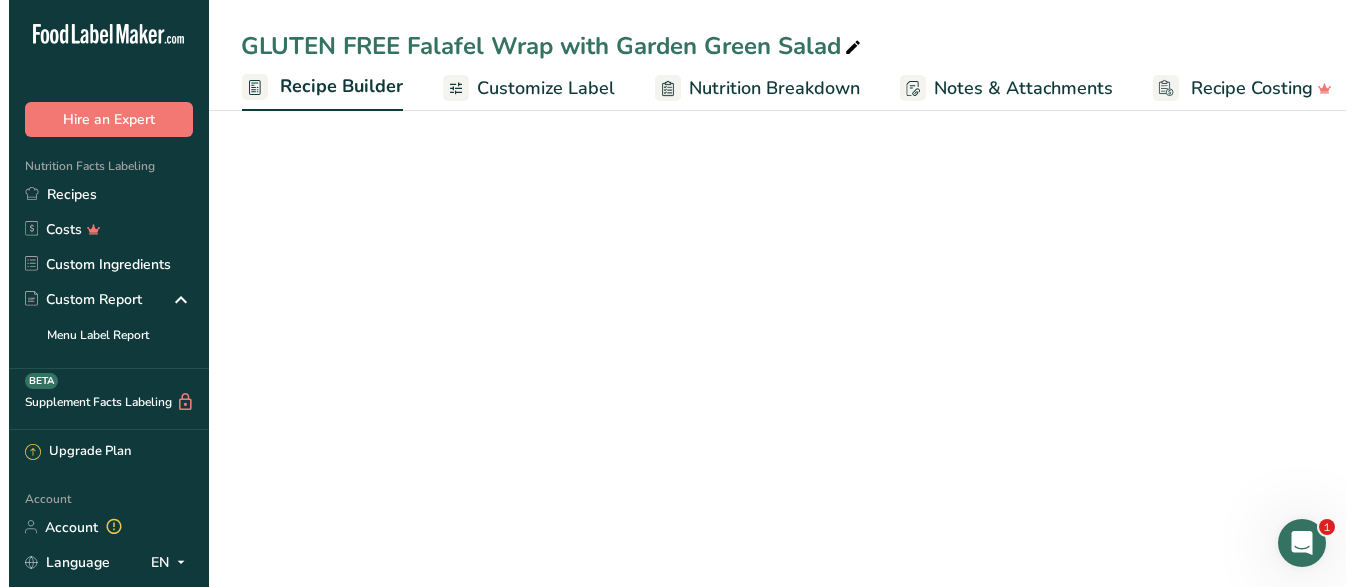 scroll, scrollTop: 0, scrollLeft: 193, axis: horizontal 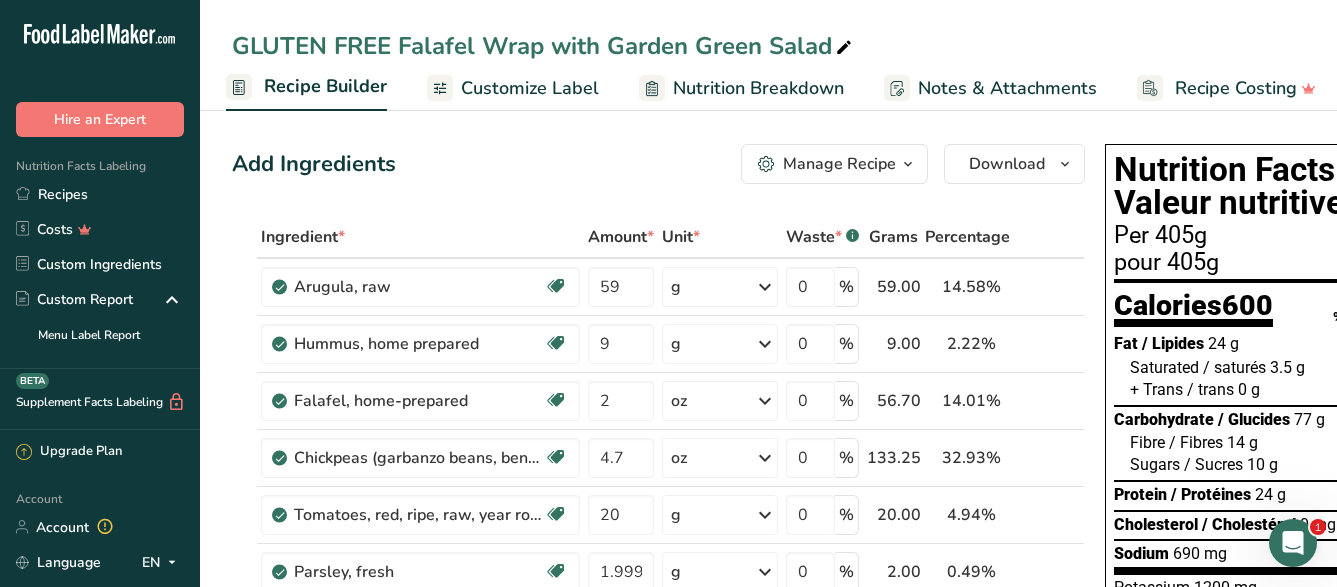 click 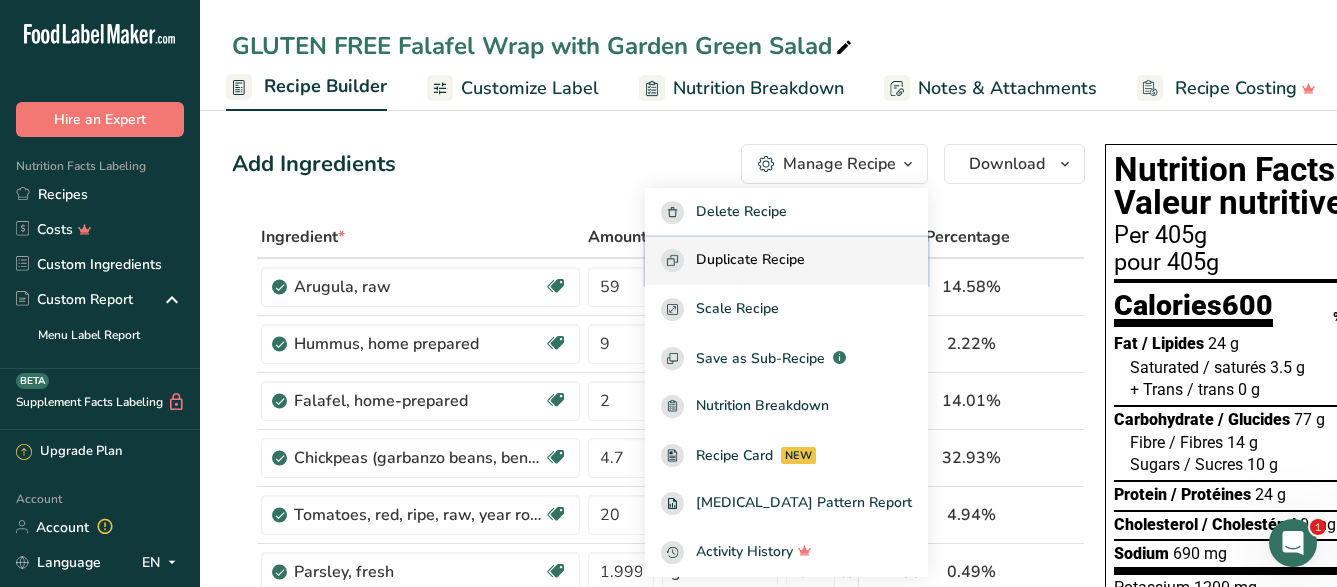 click on "Duplicate Recipe" at bounding box center (750, 260) 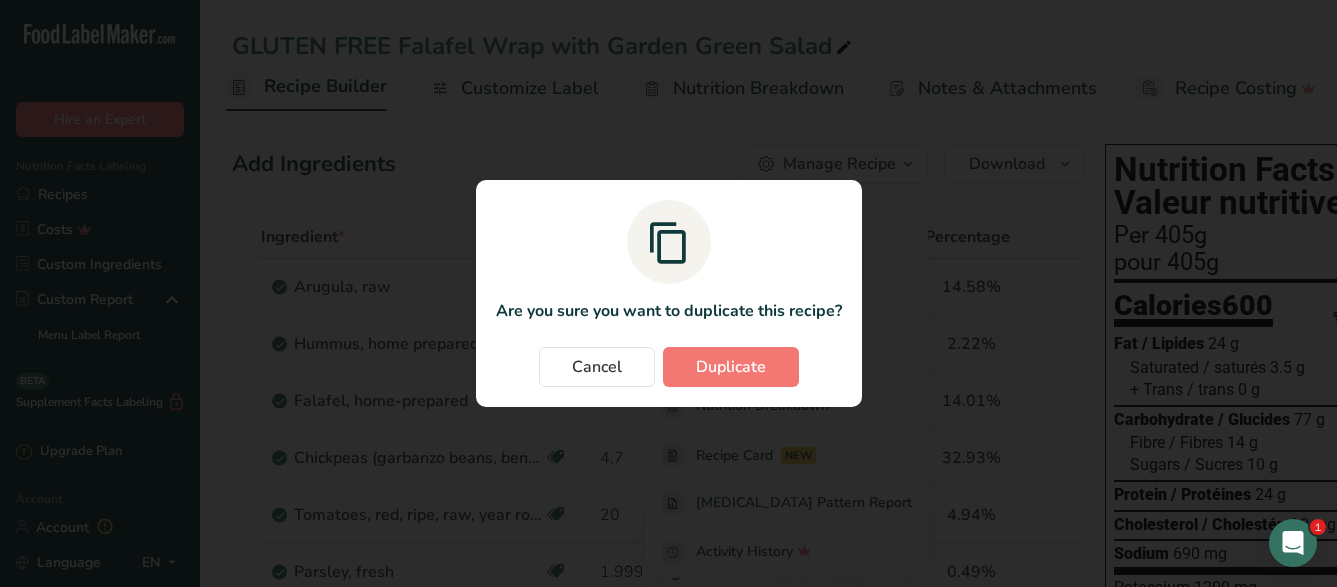 scroll, scrollTop: 0, scrollLeft: 186, axis: horizontal 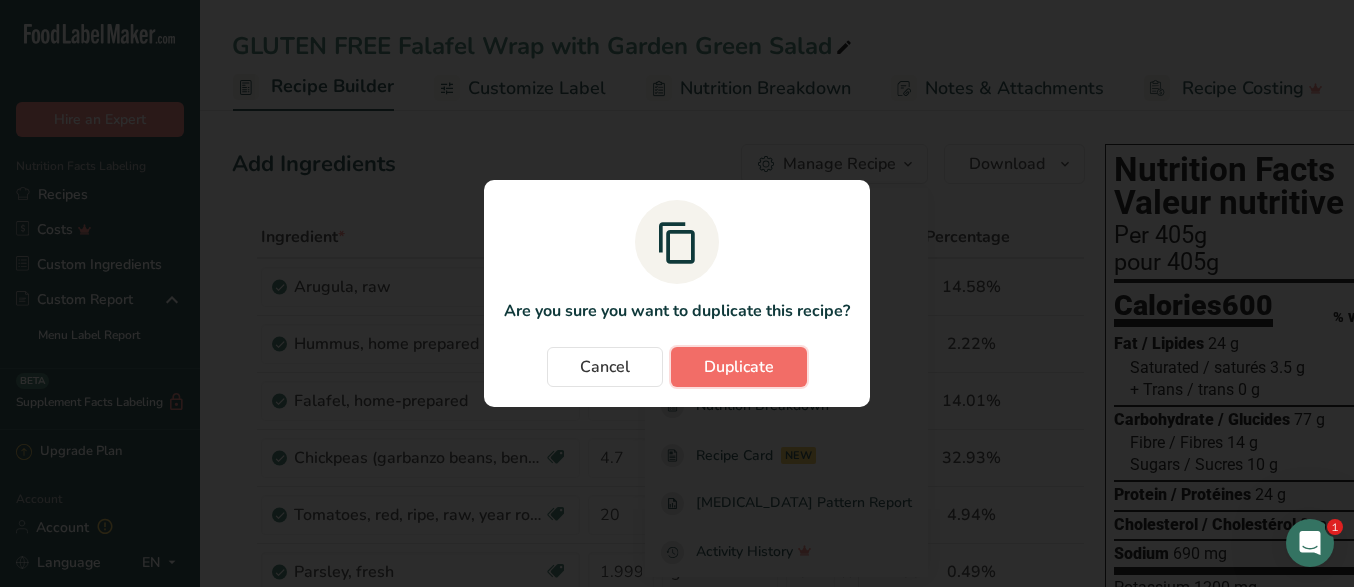 click on "Duplicate" at bounding box center (739, 367) 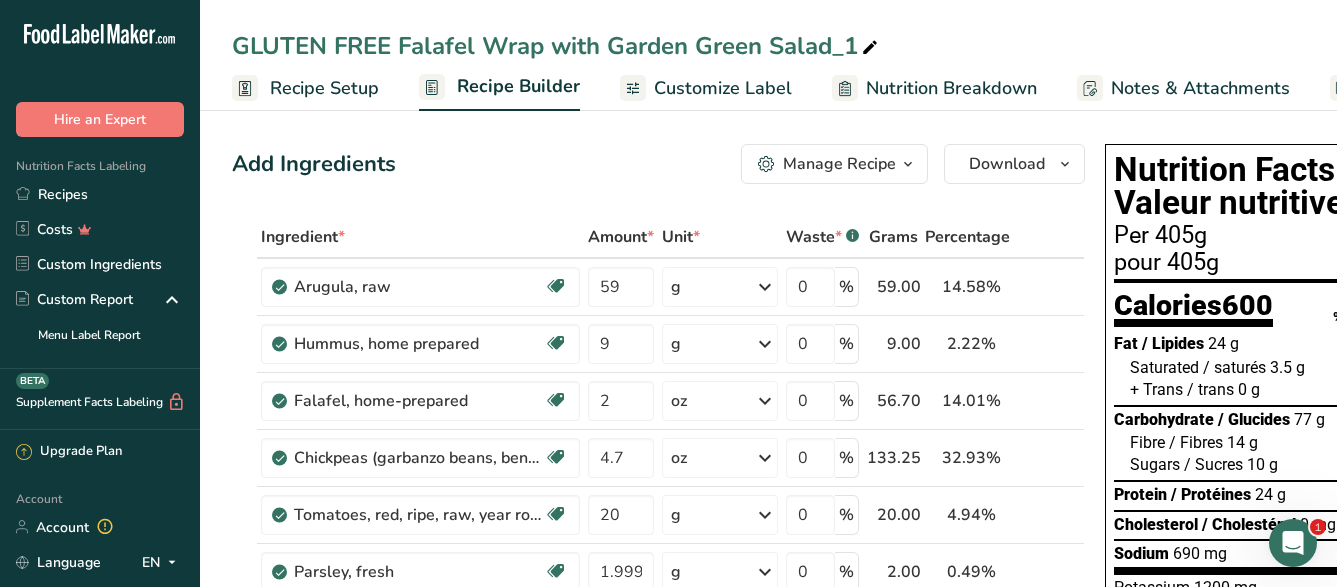 click at bounding box center [870, 48] 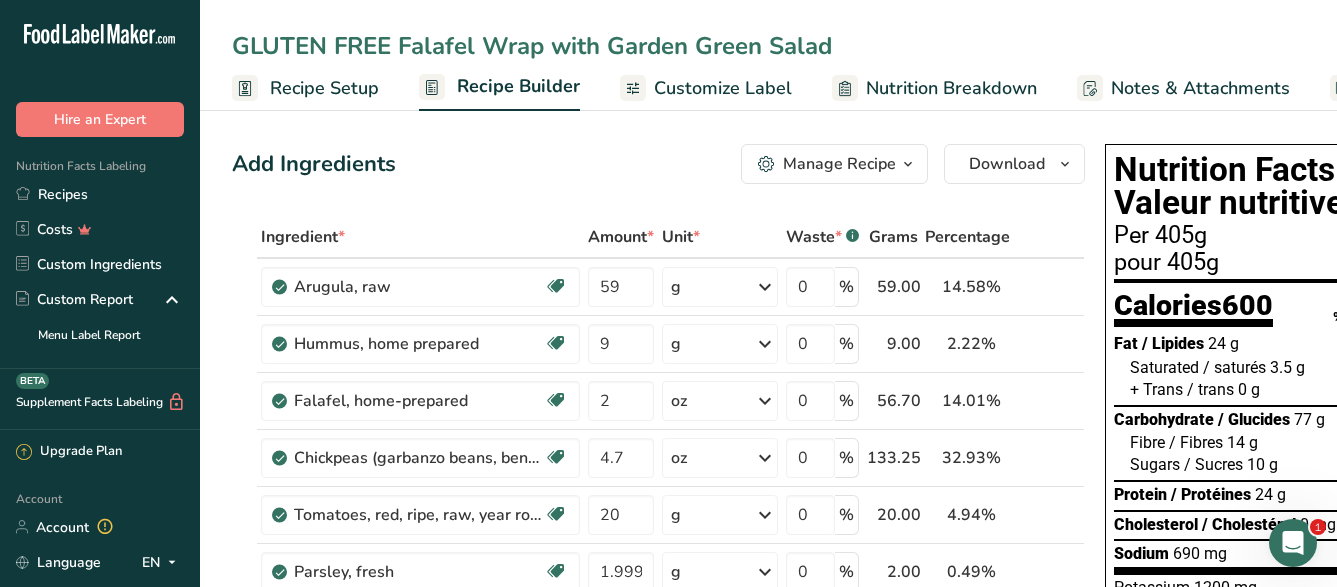 drag, startPoint x: 404, startPoint y: 44, endPoint x: 121, endPoint y: 0, distance: 286.40005 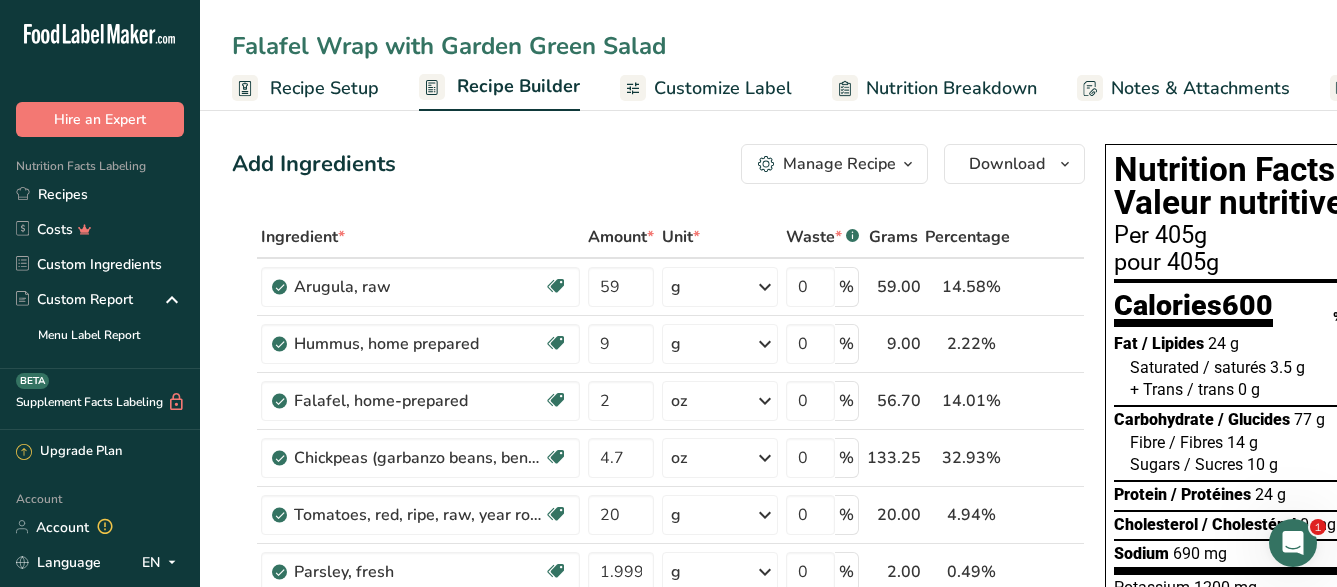 scroll, scrollTop: 510, scrollLeft: 0, axis: vertical 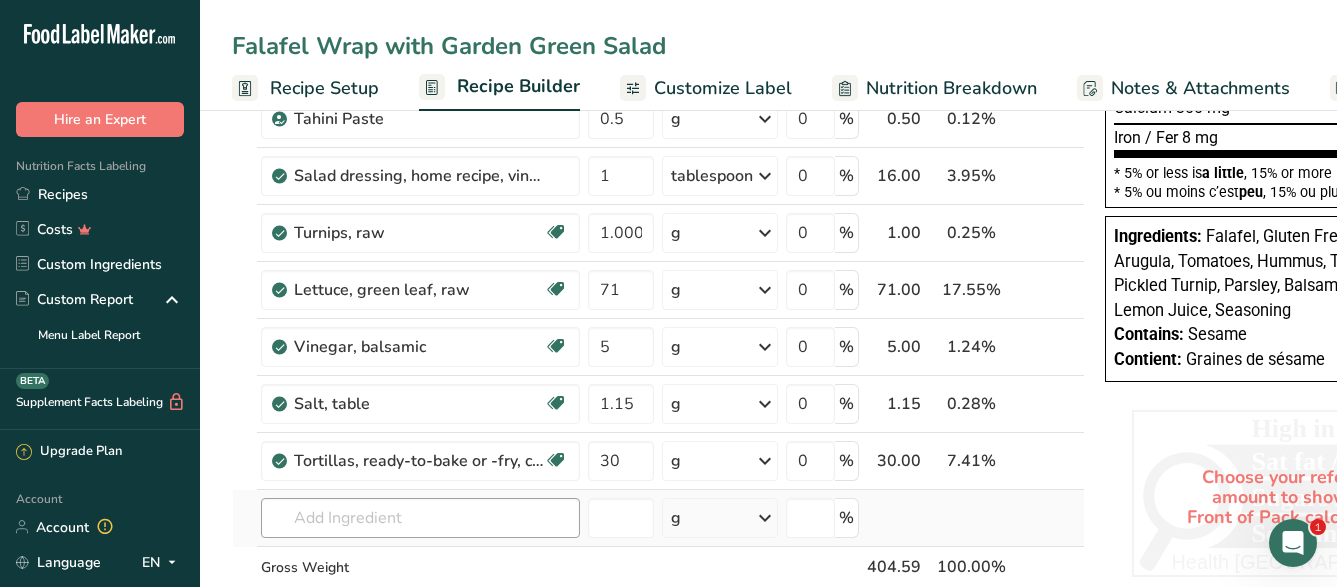 type on "Falafel Wrap with Garden Green Salad" 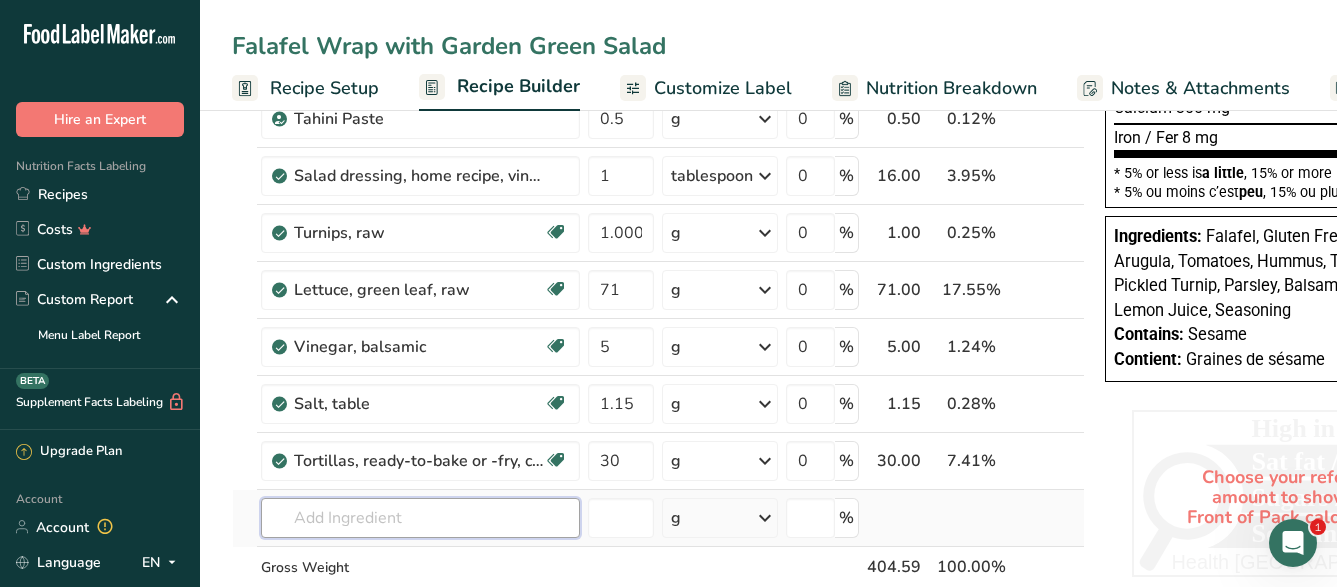 click at bounding box center [420, 518] 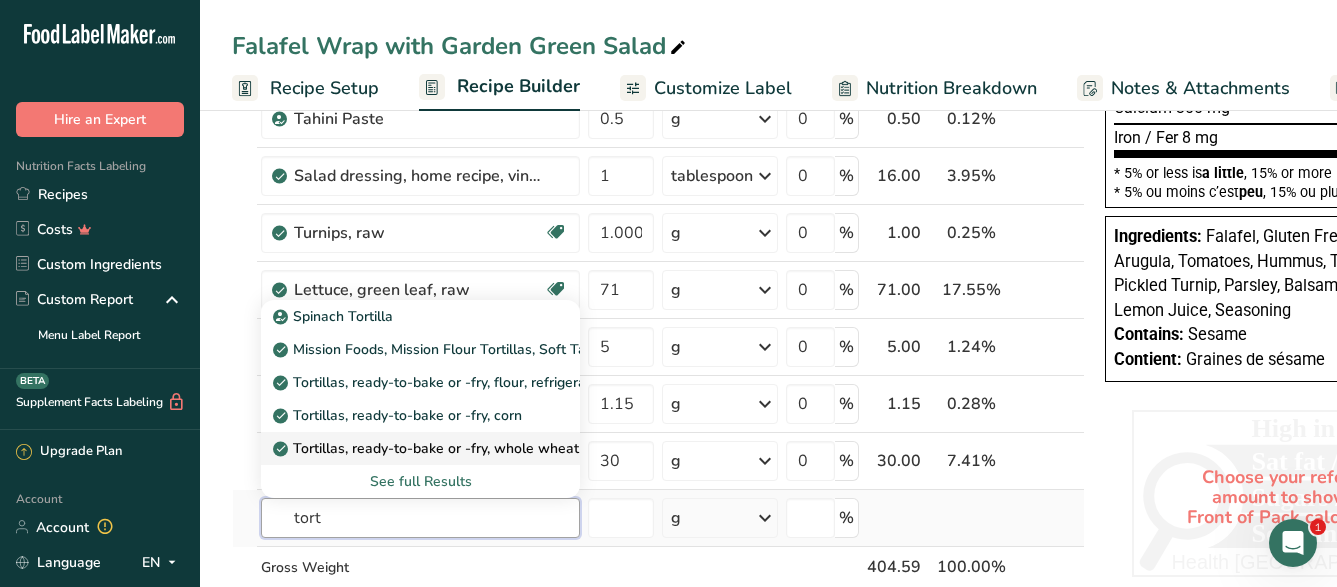 type on "tort" 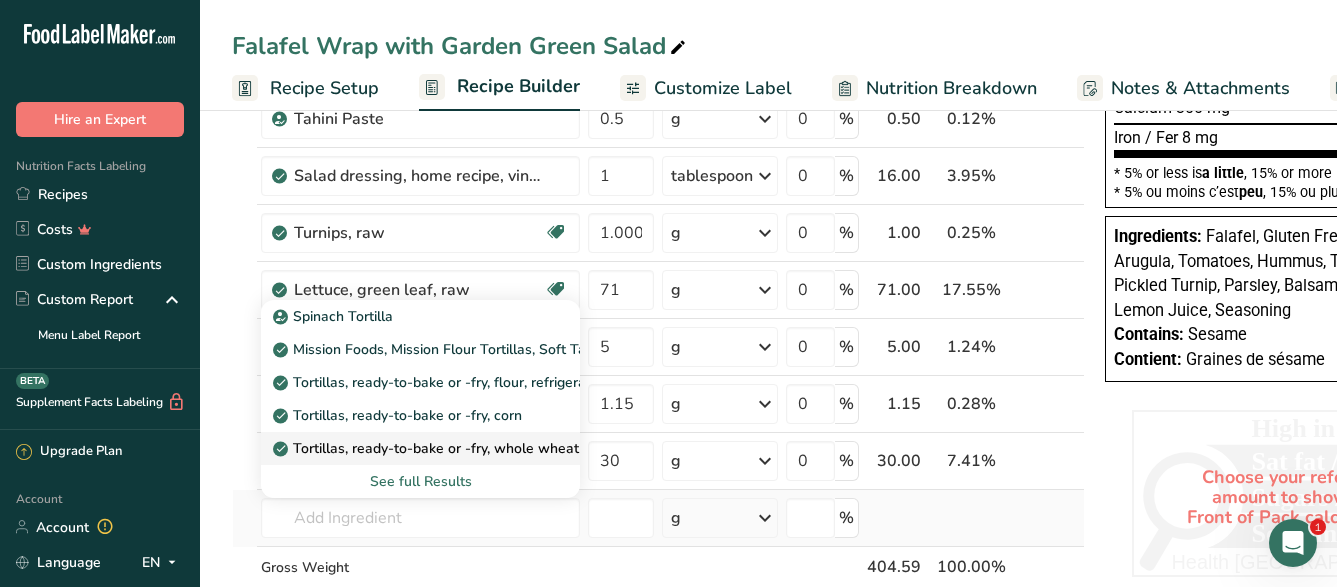 click on "Tortillas, ready-to-bake or -fry, whole wheat" at bounding box center (428, 448) 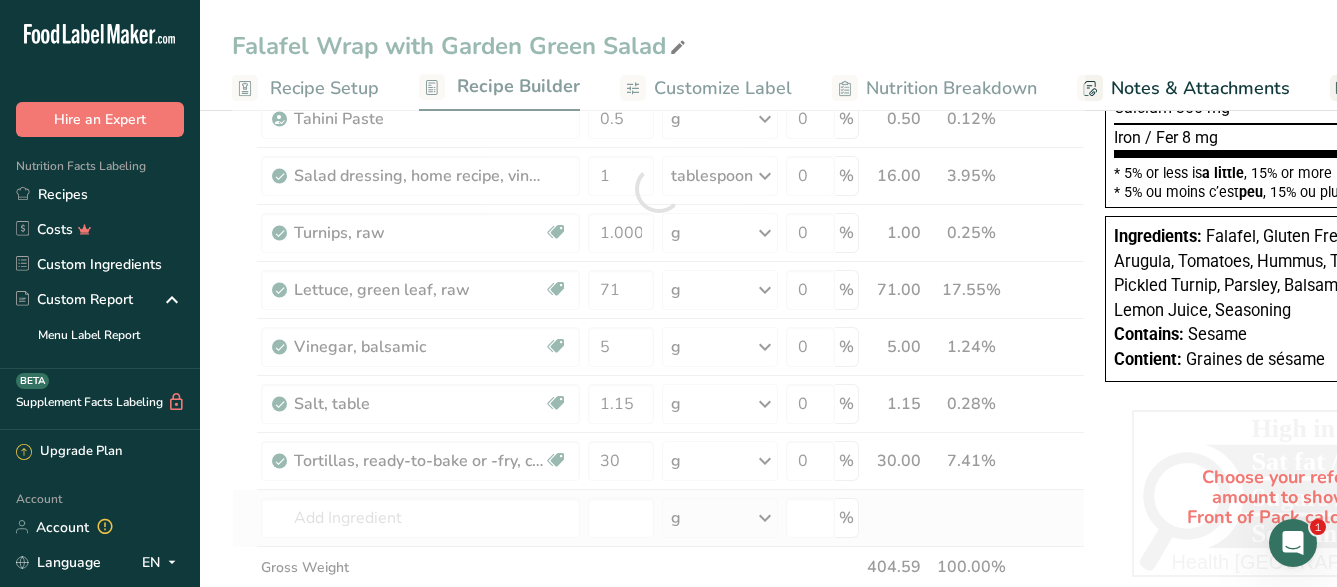 type on "Tortillas, ready-to-bake or -fry, whole wheat" 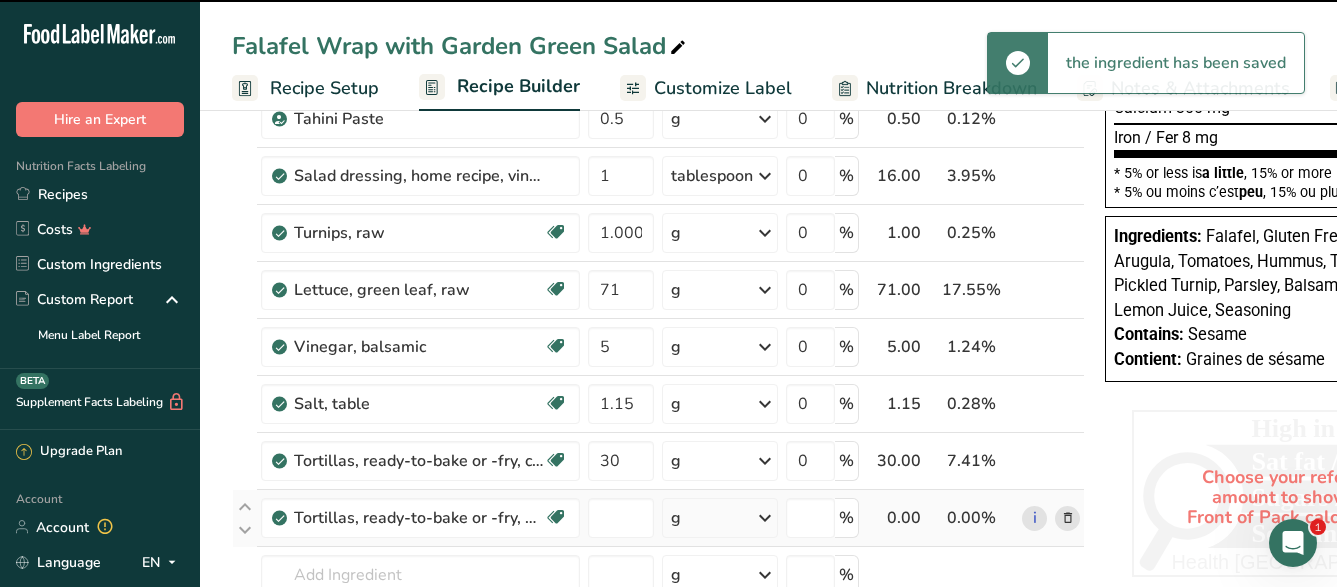 type on "0" 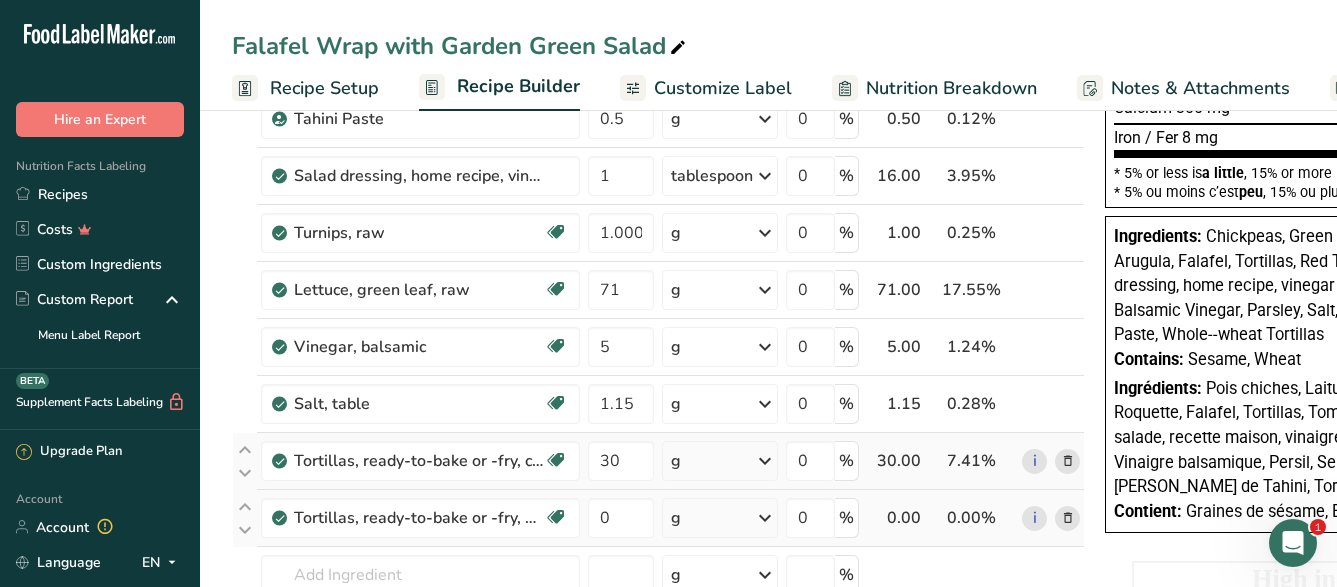 click at bounding box center [1068, 461] 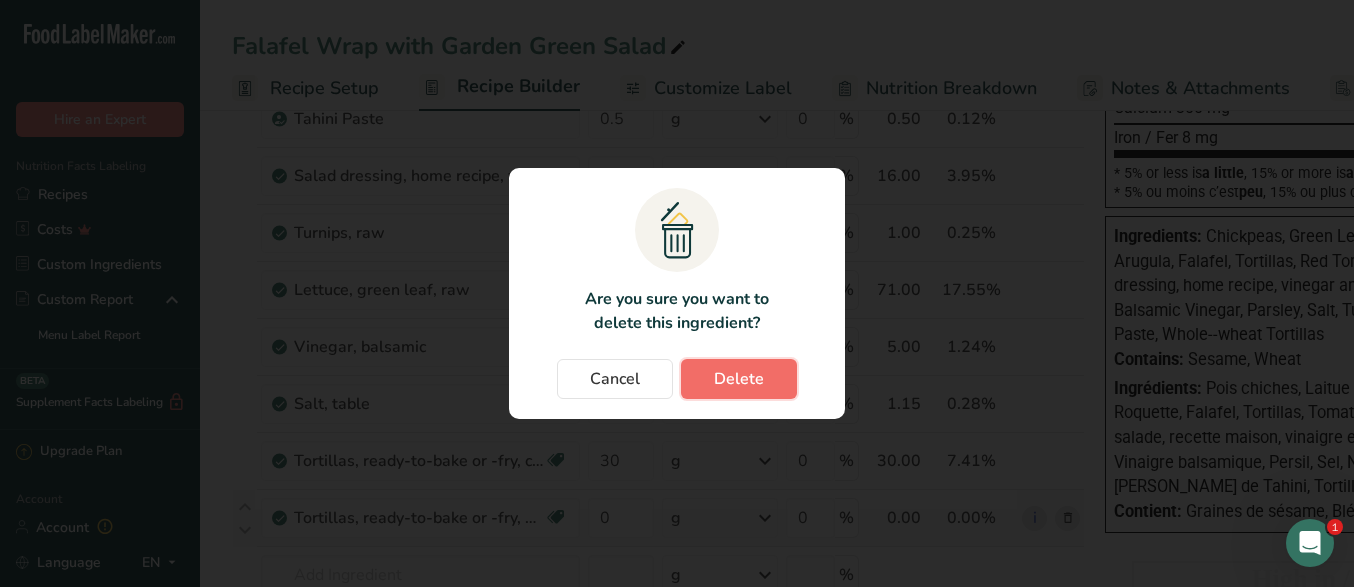 click on "Delete" at bounding box center (739, 379) 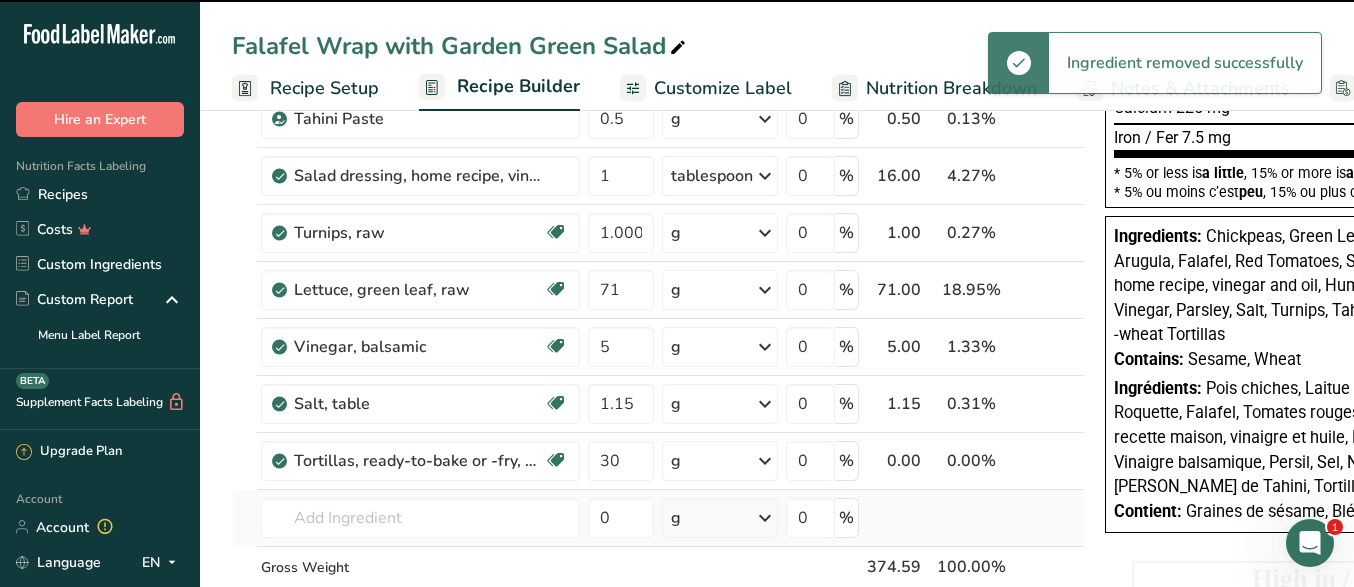 type on "0" 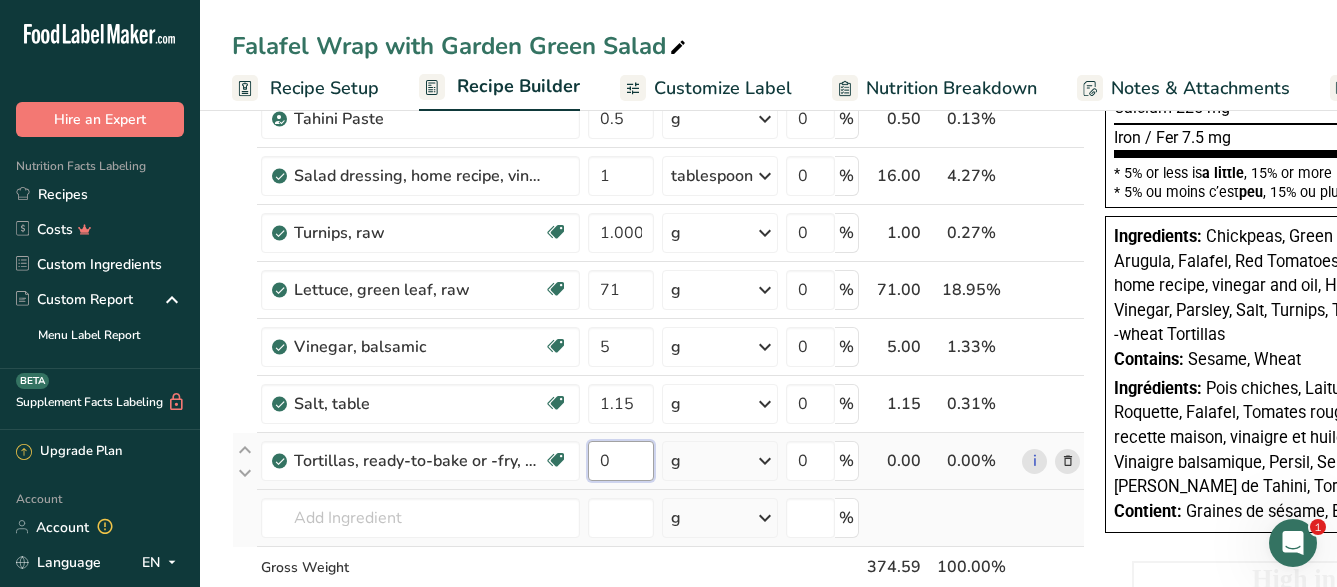 drag, startPoint x: 618, startPoint y: 460, endPoint x: 586, endPoint y: 466, distance: 32.55764 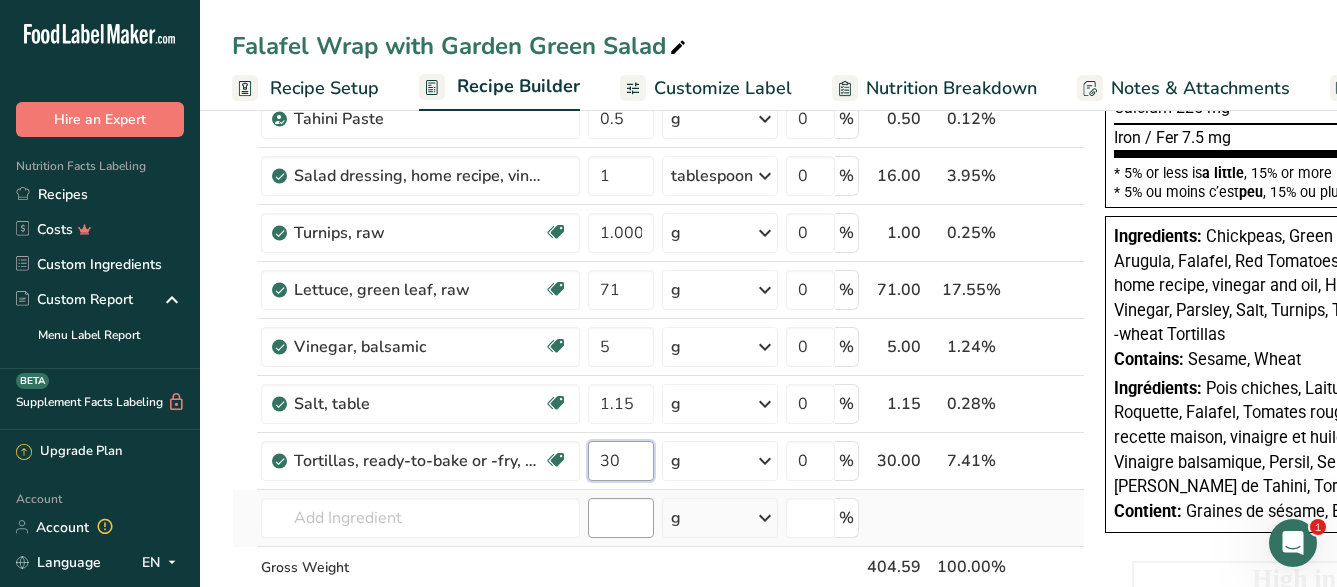type on "30" 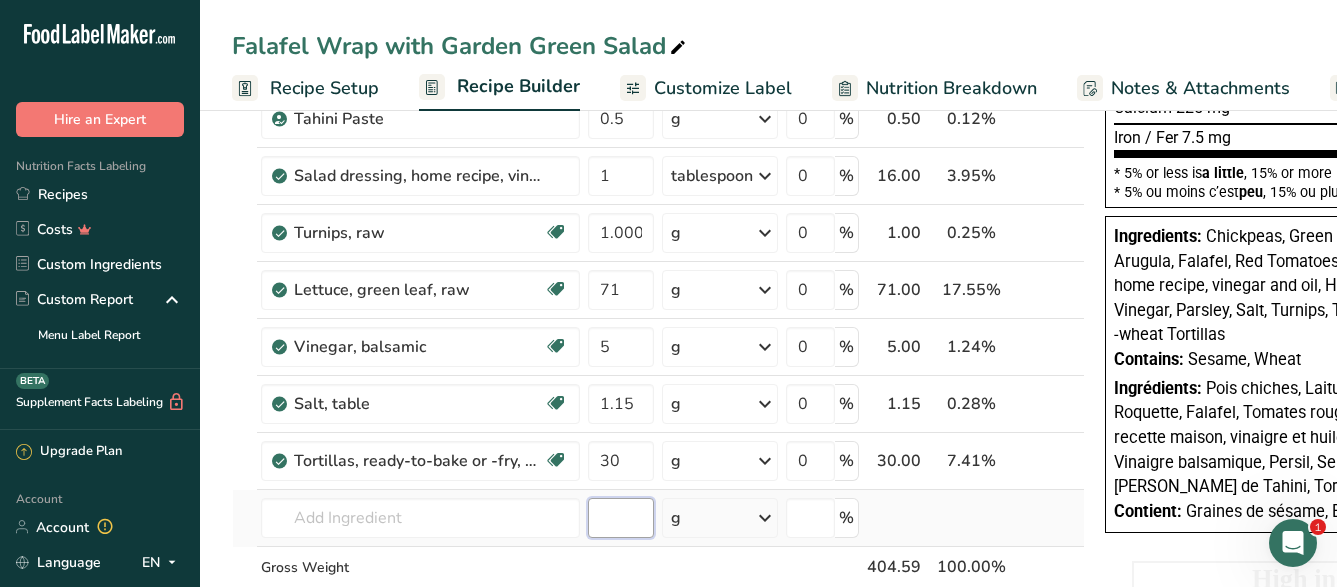 click at bounding box center [621, 518] 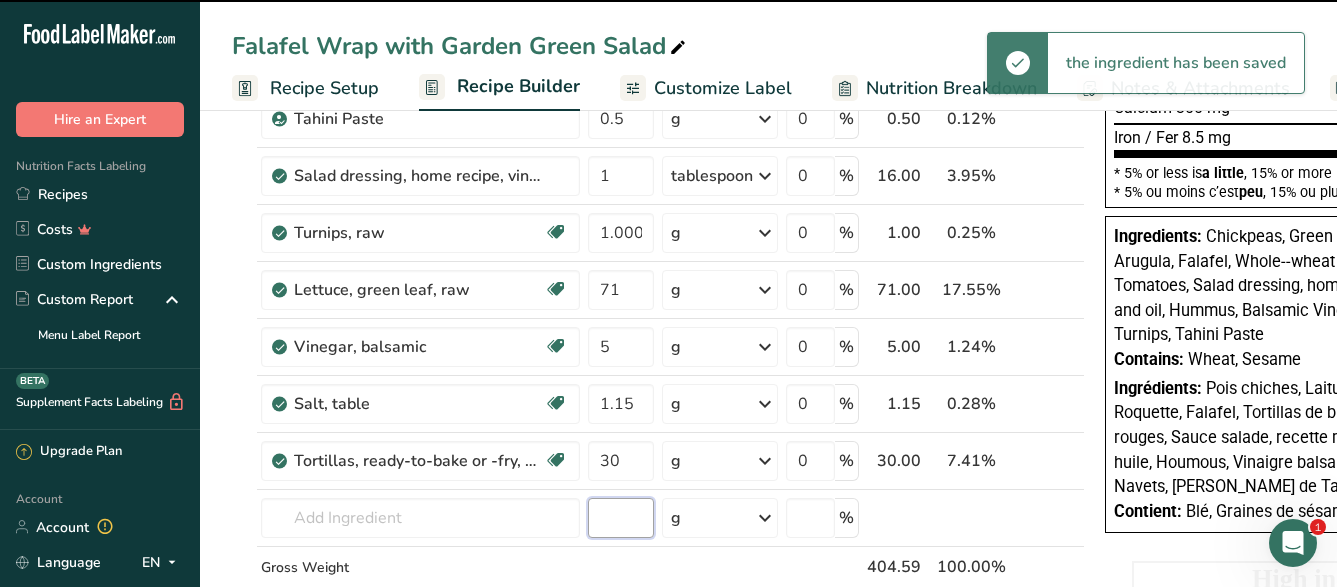 scroll, scrollTop: 0, scrollLeft: 0, axis: both 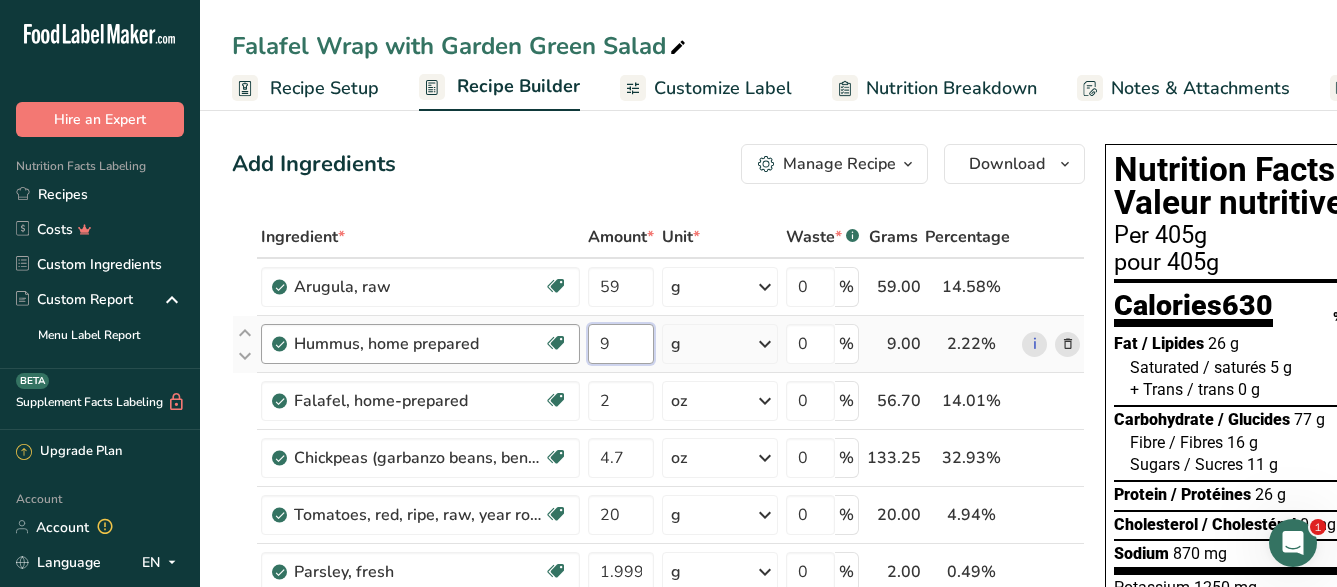 drag, startPoint x: 638, startPoint y: 324, endPoint x: 560, endPoint y: 344, distance: 80.523285 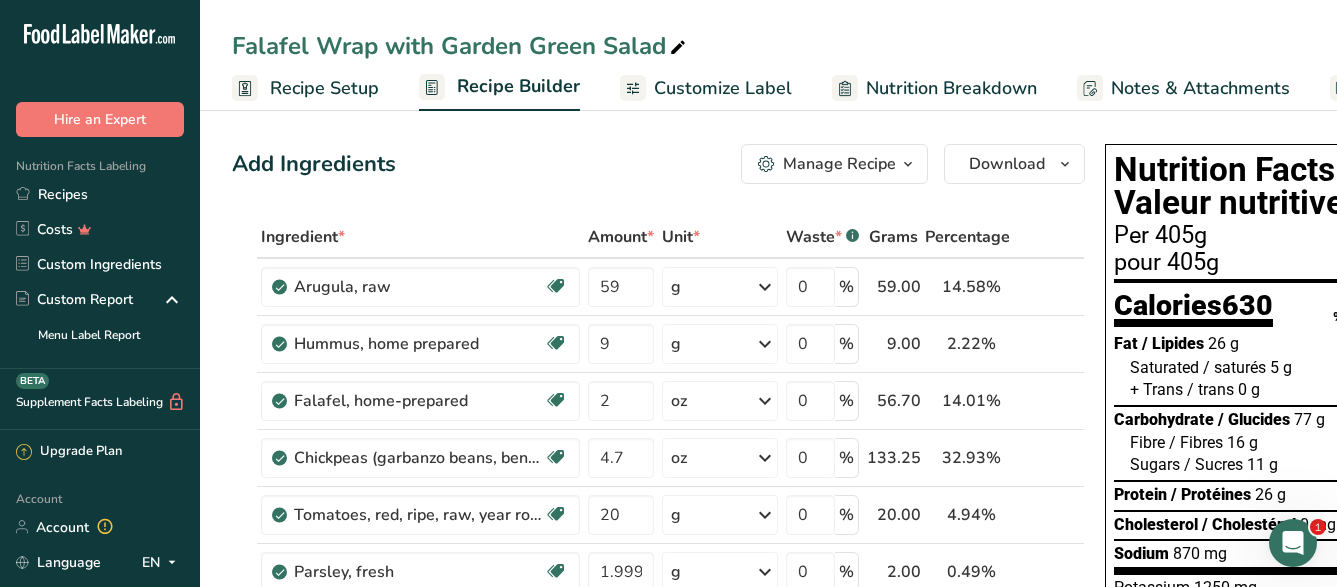 click on "Add Ingredients
Manage Recipe         Delete Recipe           Duplicate Recipe             Scale Recipe             Save as Sub-Recipe   .a-a{fill:#347362;}.b-a{fill:#fff;}                               Nutrition Breakdown                 Recipe Card
NEW
[MEDICAL_DATA] Pattern Report           Activity History
Download
Choose your preferred label style
Standard FDA label
Standard FDA label
The most common format for nutrition facts labels in compliance with the FDA's typeface, style and requirements
Tabular FDA label
A label format compliant with the FDA regulations presented in a tabular (horizontal) display.
Linear FDA label
A simple linear display for small sized packages.
Simplified FDA label" at bounding box center [664, 1067] 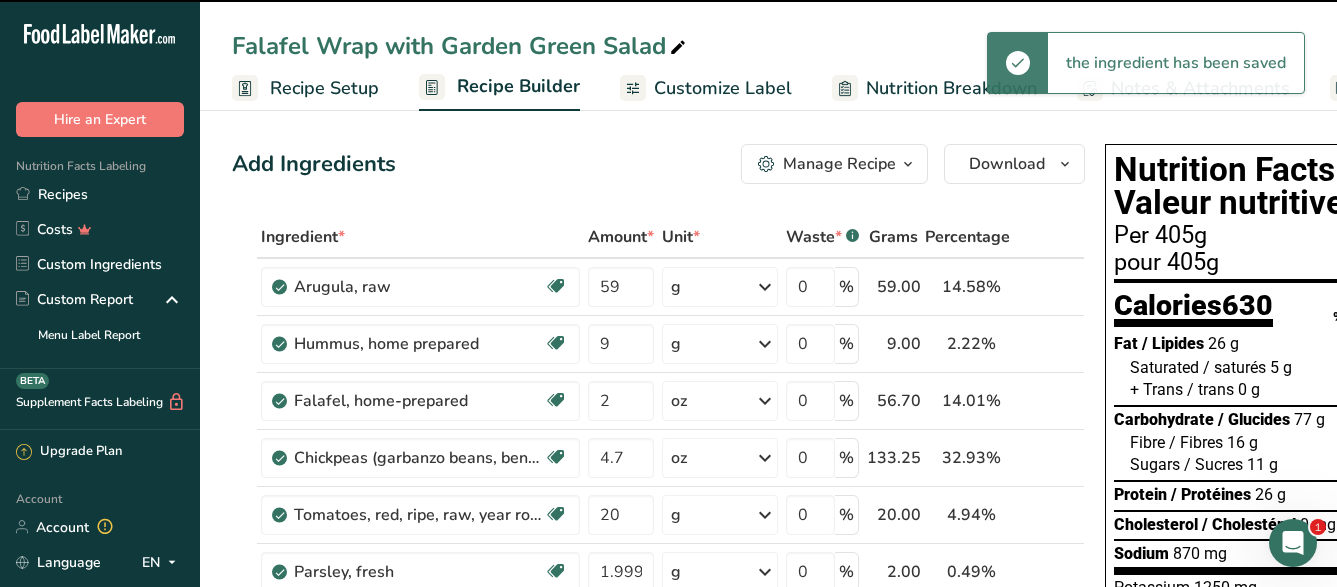 scroll, scrollTop: 306, scrollLeft: 0, axis: vertical 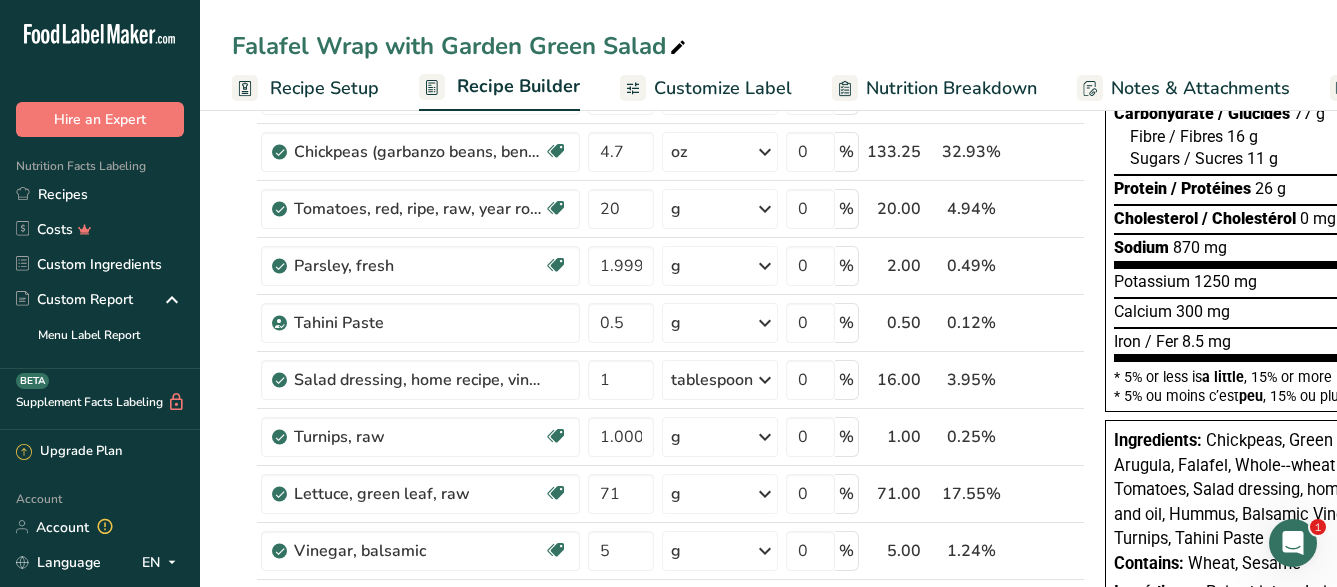 click on "Customize Label" at bounding box center (723, 88) 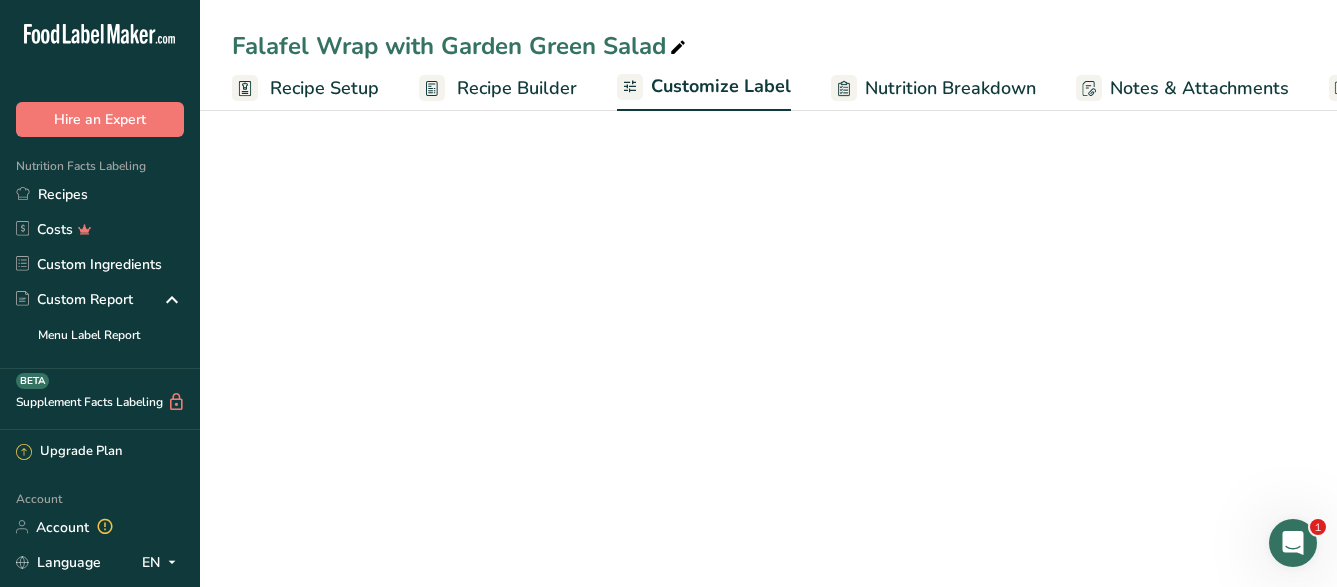 scroll, scrollTop: 0, scrollLeft: 203, axis: horizontal 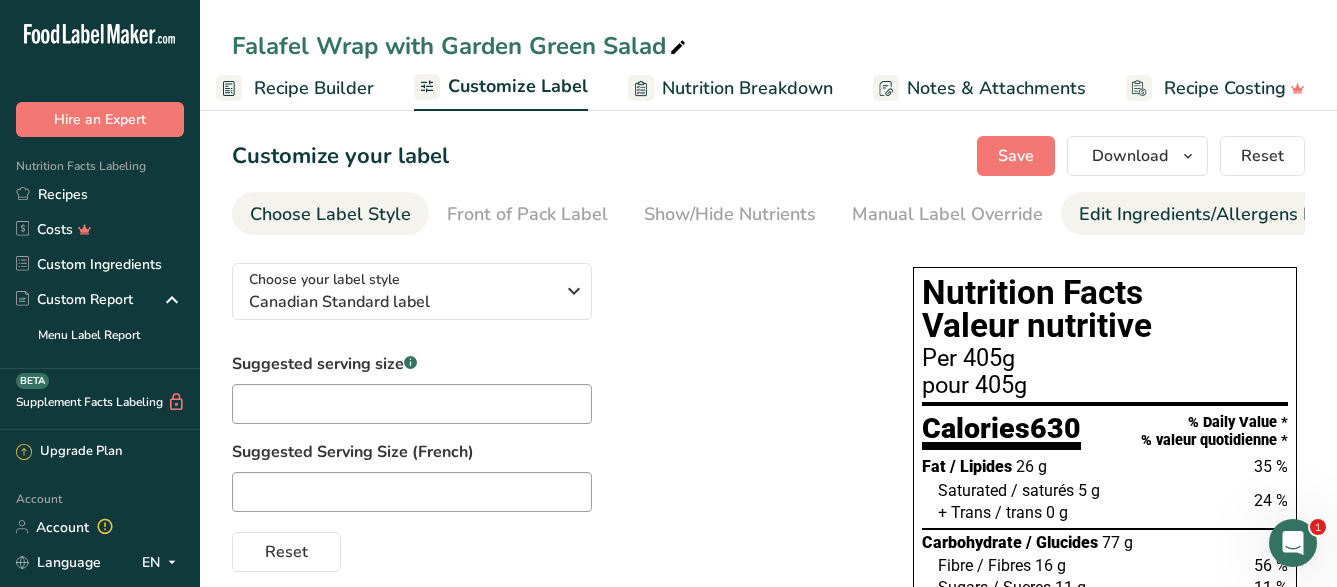 click on "Edit Ingredients/Allergens List" at bounding box center [1206, 214] 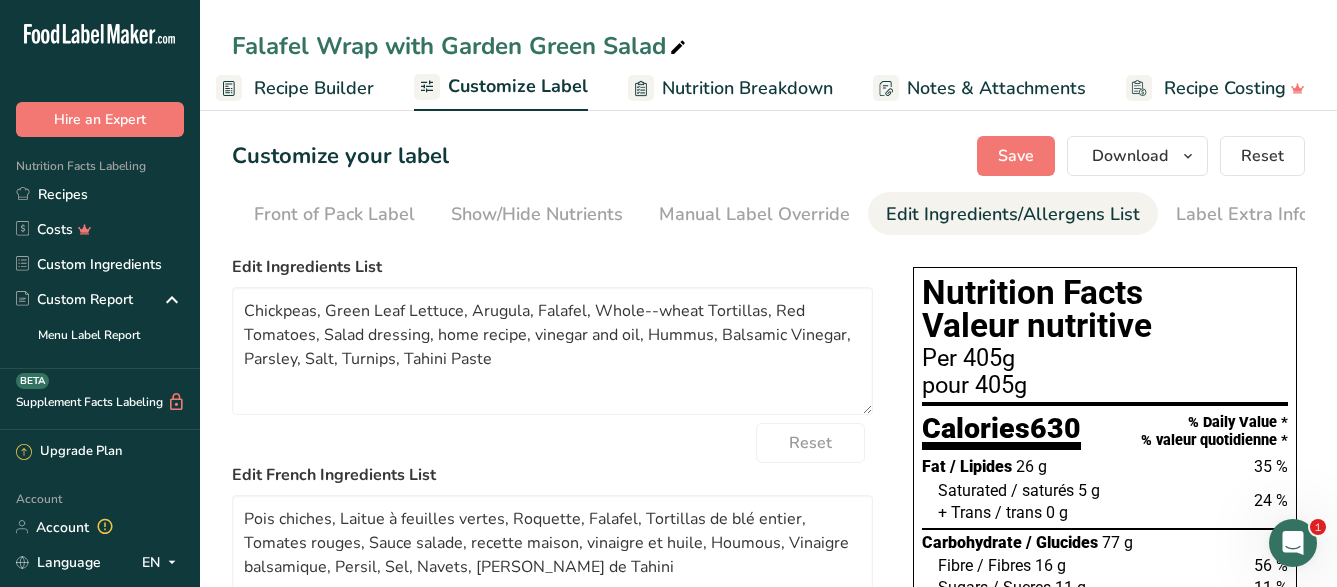 scroll, scrollTop: 0, scrollLeft: 195, axis: horizontal 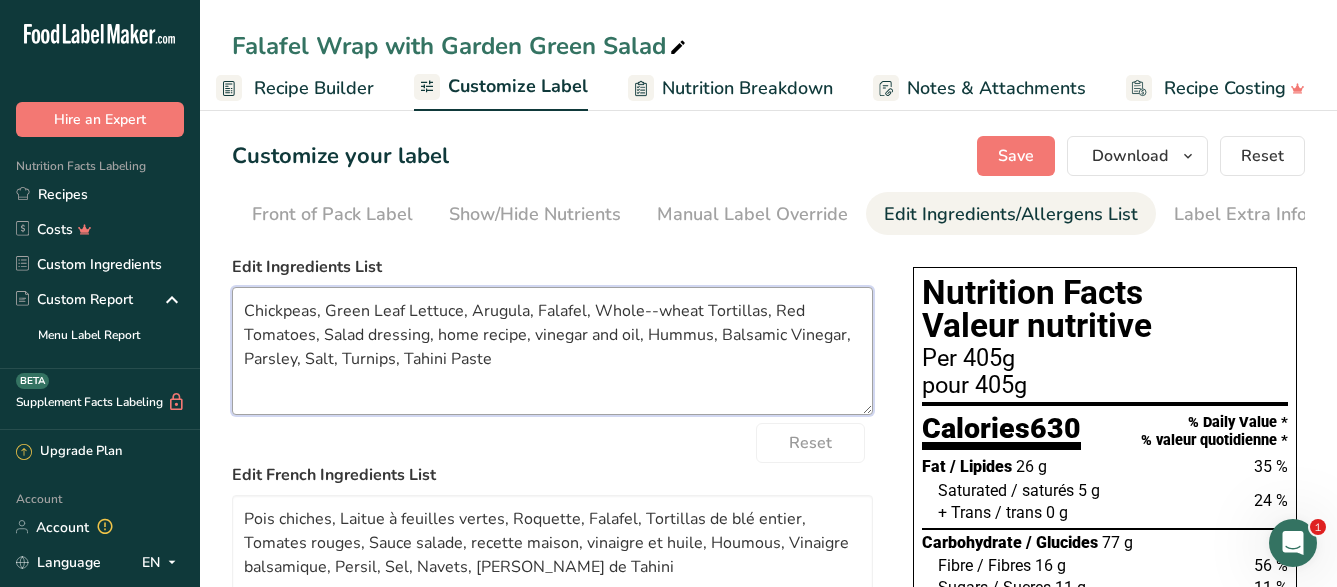 drag, startPoint x: 360, startPoint y: 367, endPoint x: 146, endPoint y: 318, distance: 219.53815 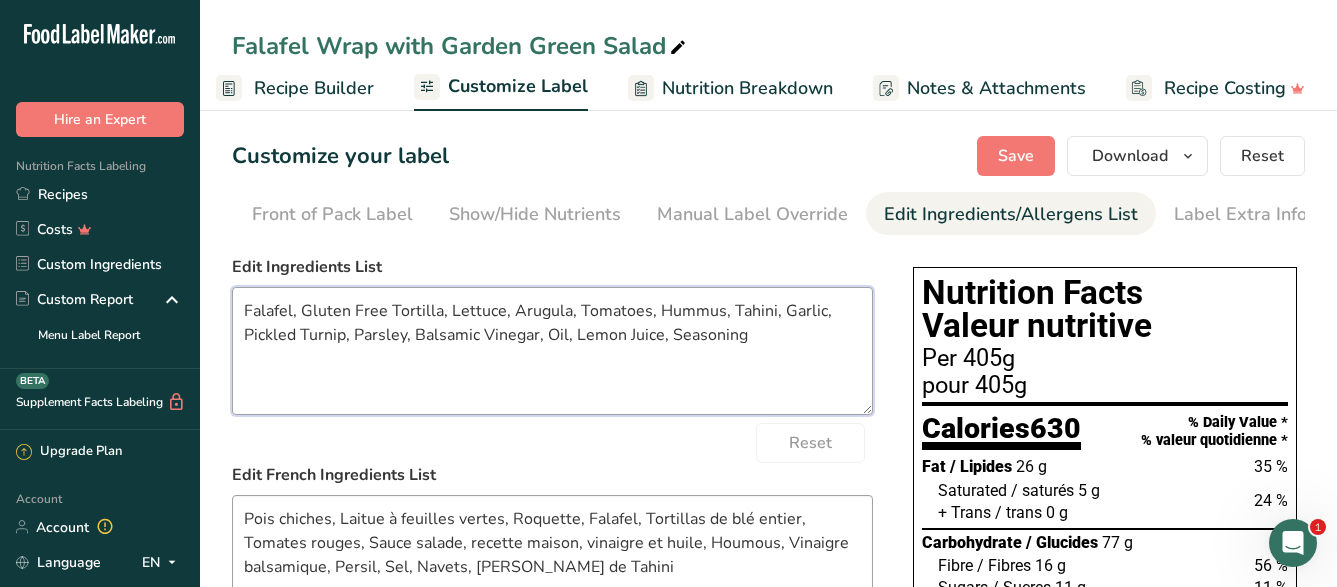 scroll, scrollTop: 204, scrollLeft: 0, axis: vertical 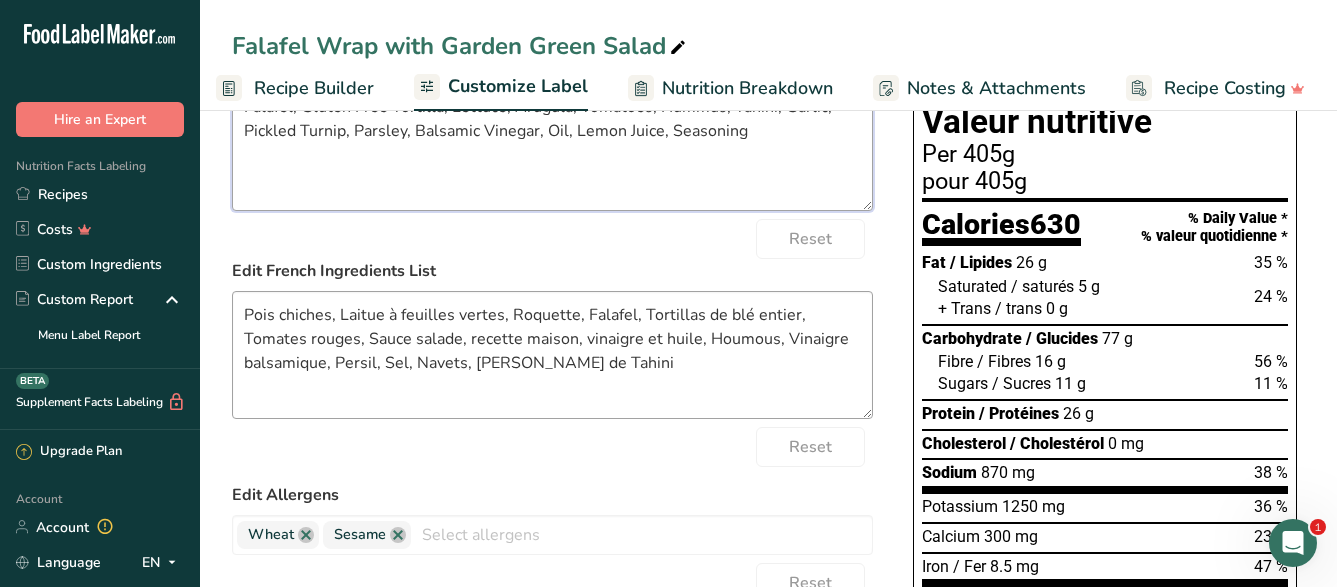type on "Falafel, Gluten Free Tortilla, Lettuce, Arugula, Tomatoes, Hummus, Tahini, Garlic, Pickled Turnip, Parsley, Balsamic Vinegar, Oil, Lemon Juice, Seasoning" 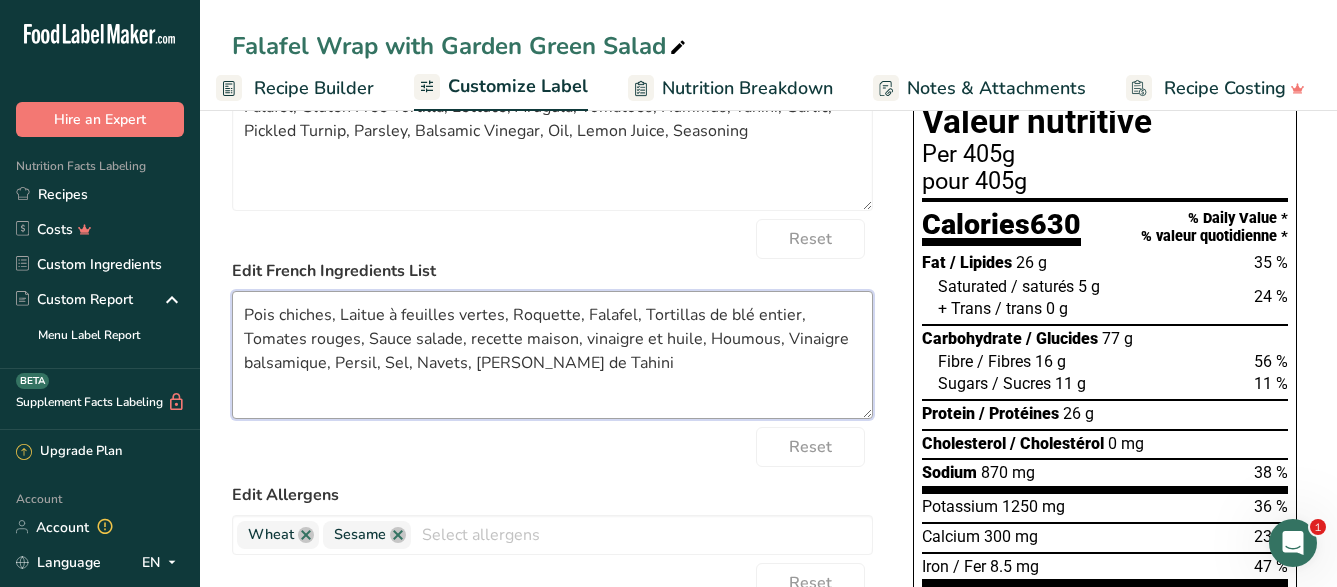 drag, startPoint x: 607, startPoint y: 384, endPoint x: 138, endPoint y: 268, distance: 483.13248 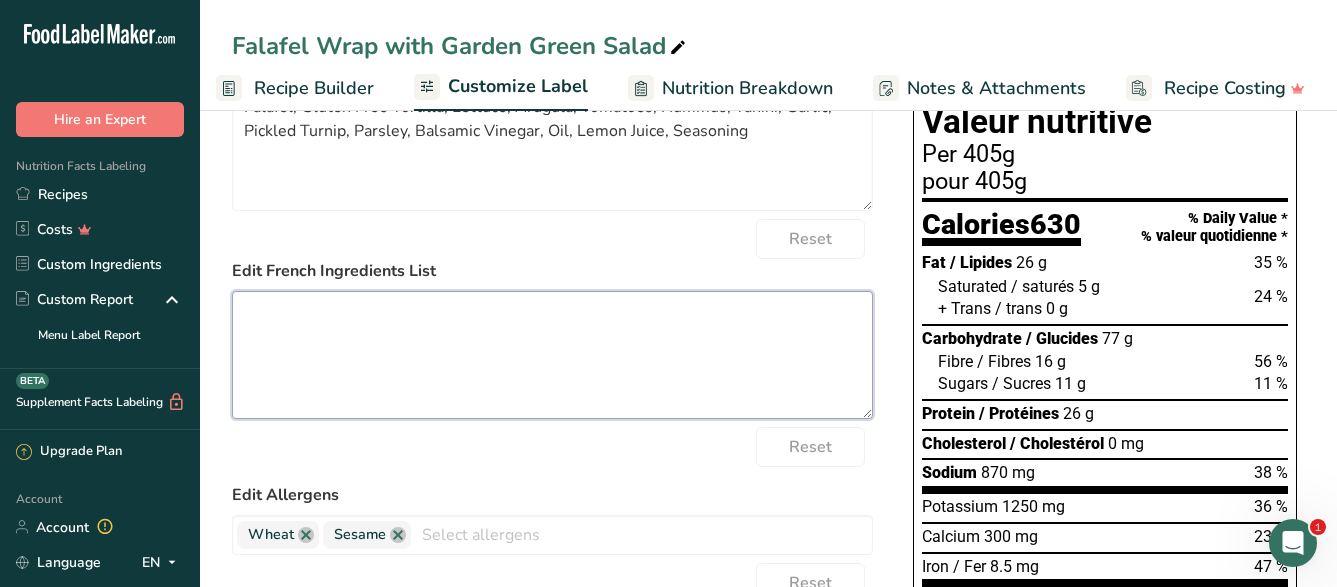 type 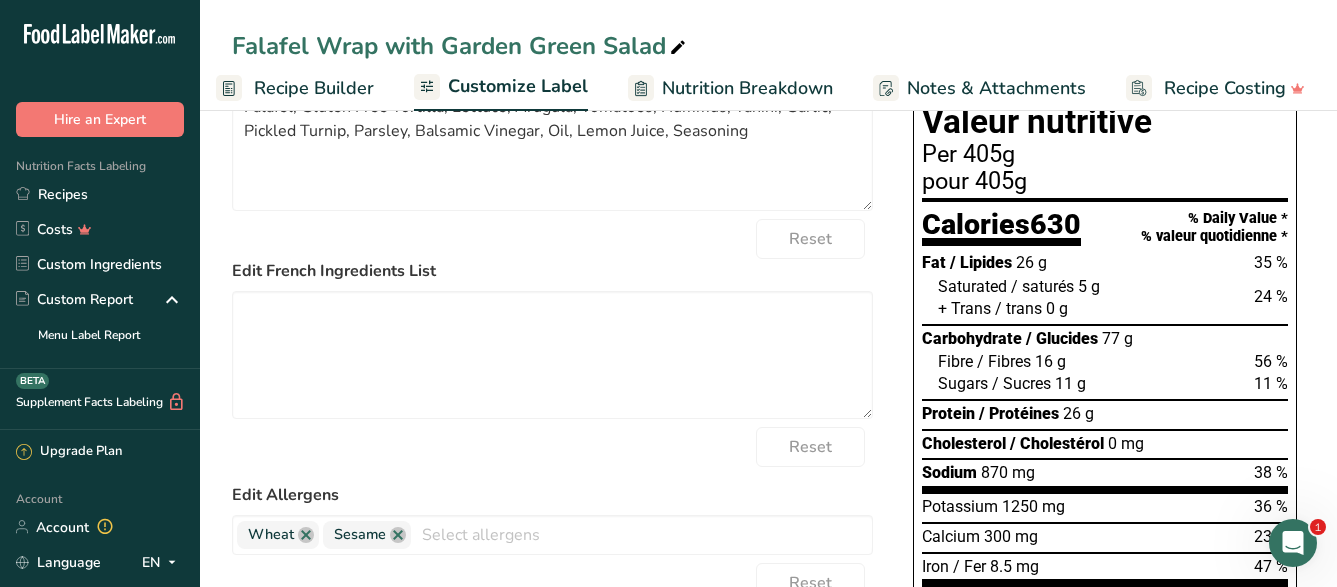 drag, startPoint x: 608, startPoint y: 519, endPoint x: 680, endPoint y: 528, distance: 72.56032 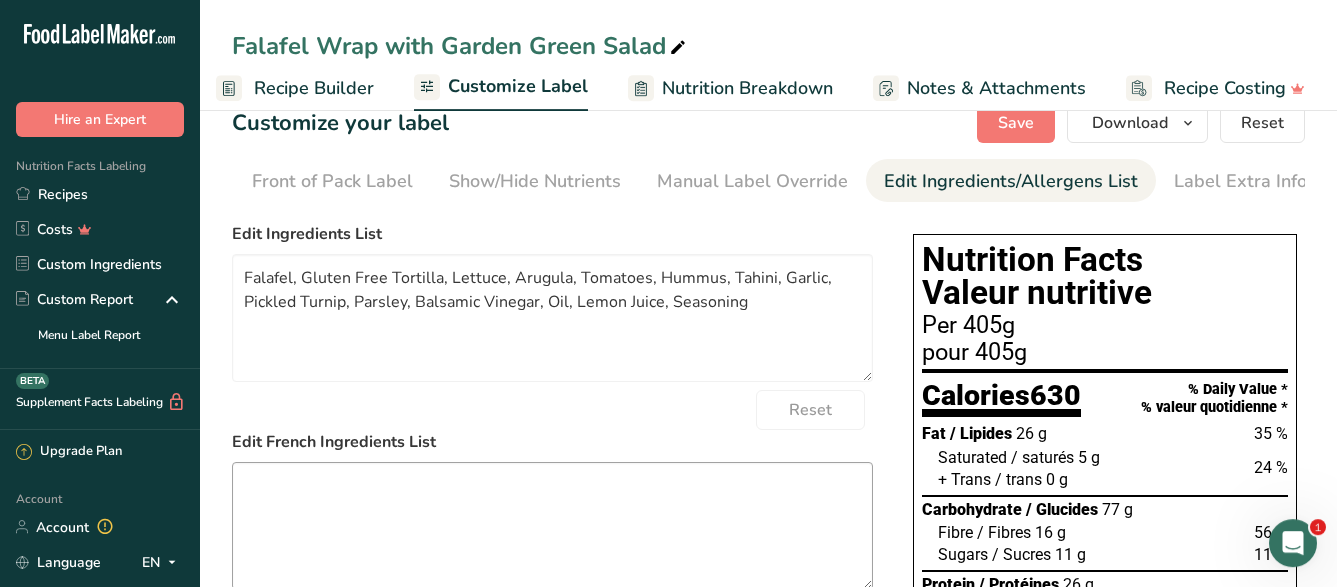 scroll, scrollTop: 0, scrollLeft: 0, axis: both 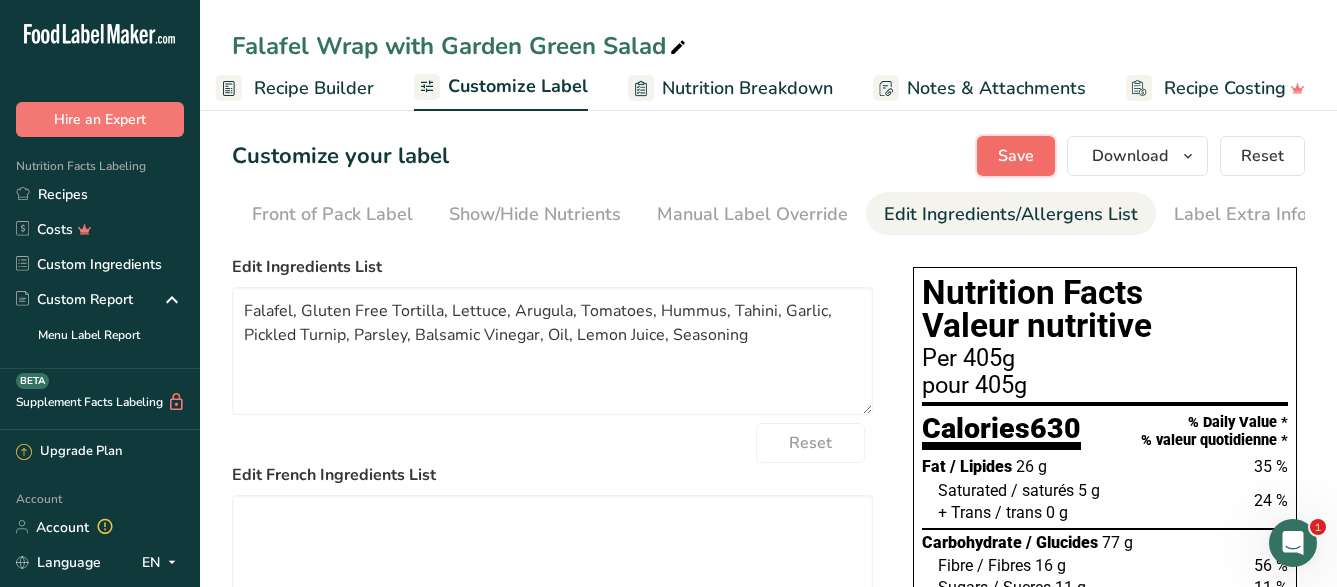 click on "Save" at bounding box center (1016, 156) 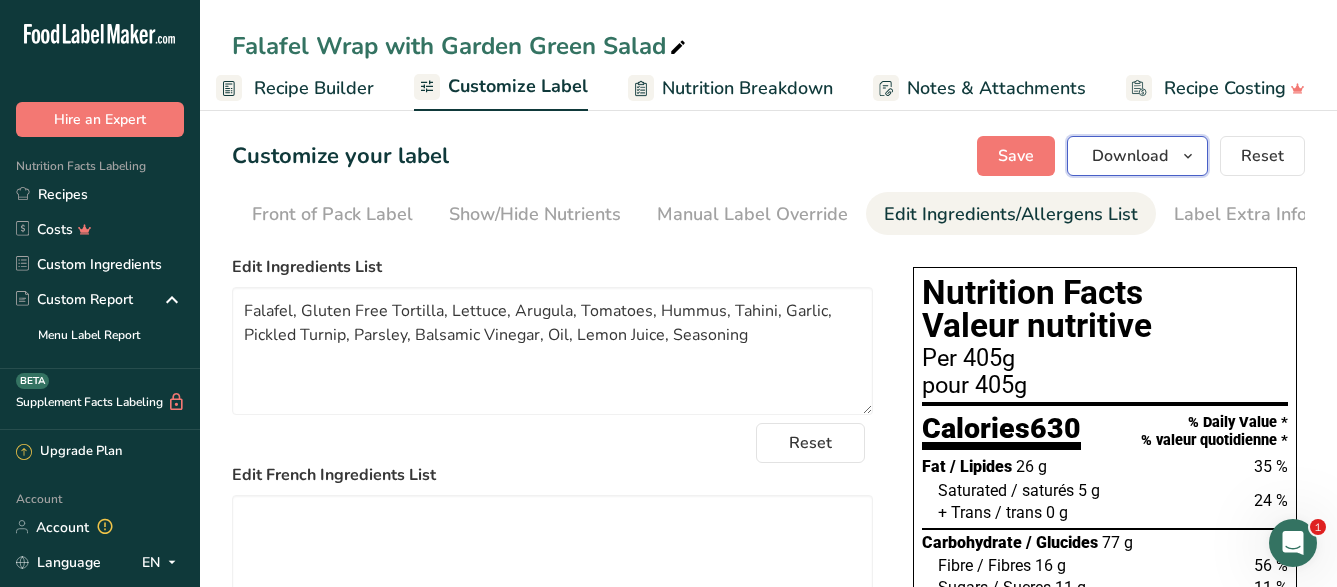 click on "Download" at bounding box center [1130, 156] 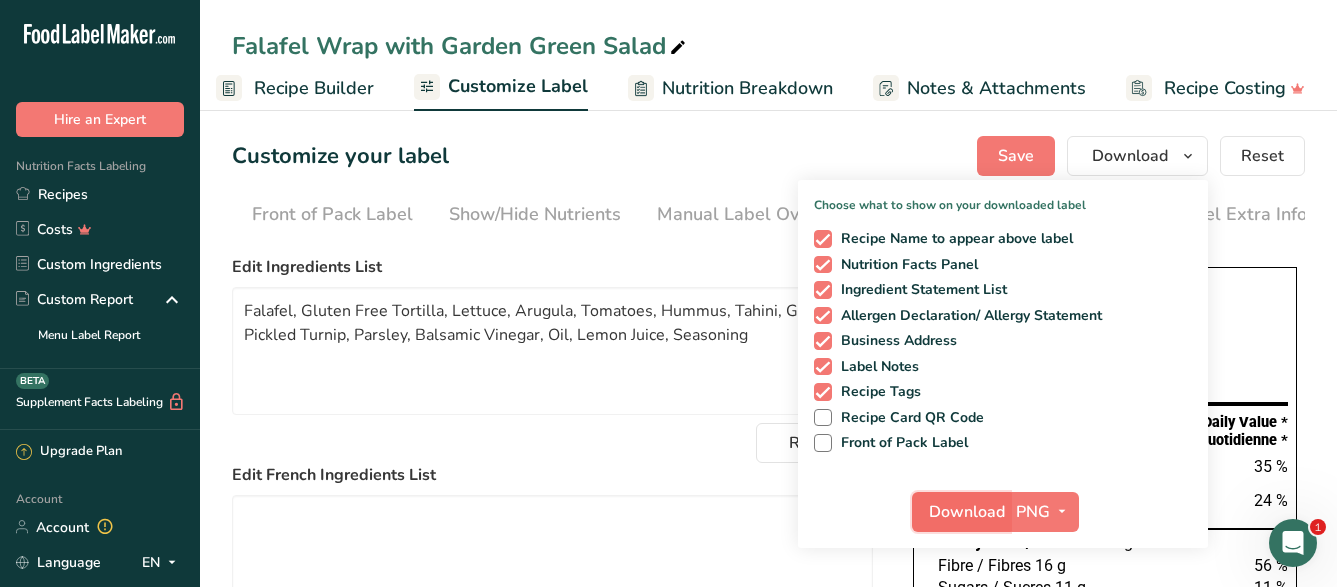 click on "Download" at bounding box center (967, 512) 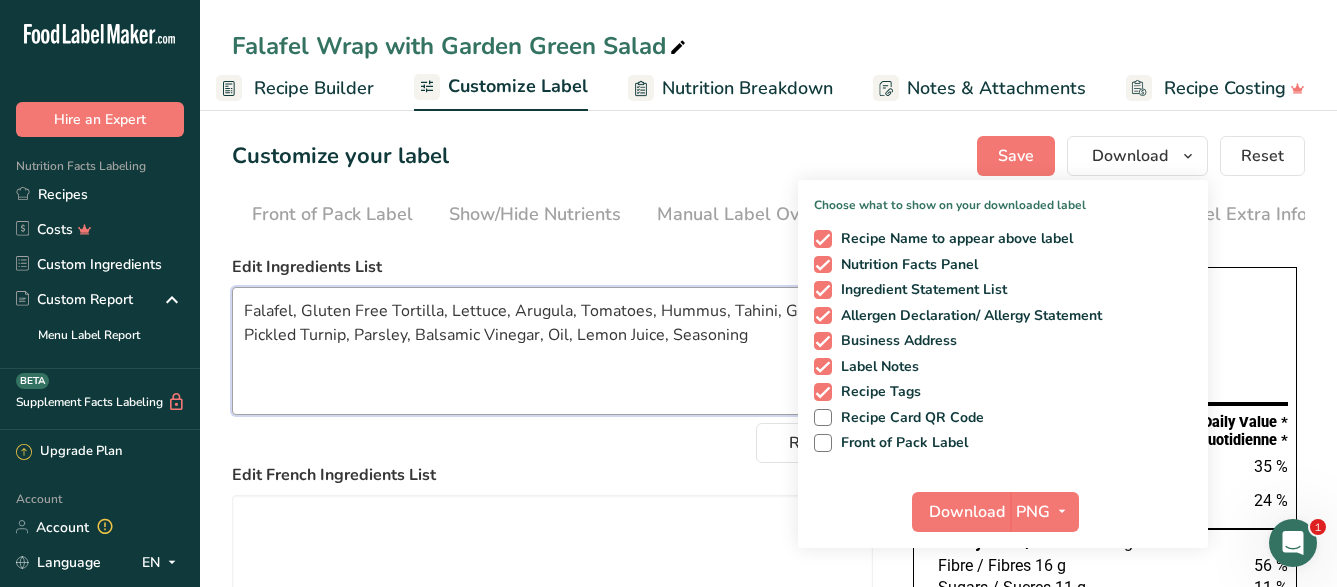 click on "Falafel, Gluten Free Tortilla, Lettuce, Arugula, Tomatoes, Hummus, Tahini, Garlic, Pickled Turnip, Parsley, Balsamic Vinegar, Oil, Lemon Juice, Seasoning" at bounding box center [552, 351] 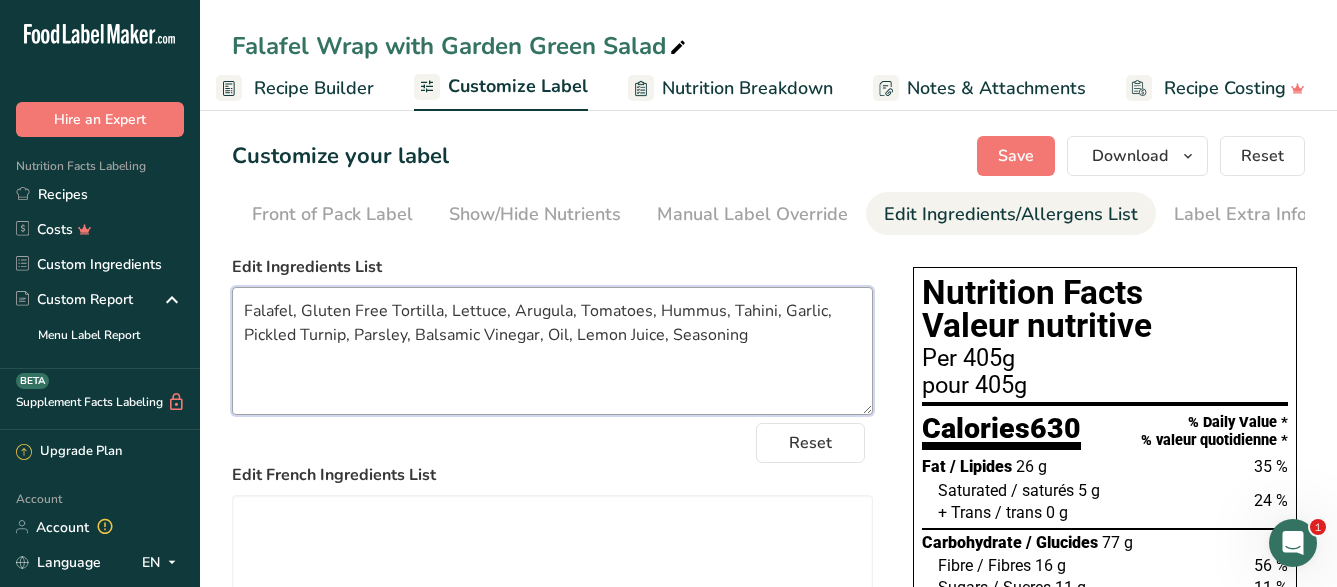 drag, startPoint x: 391, startPoint y: 323, endPoint x: 304, endPoint y: 318, distance: 87.14356 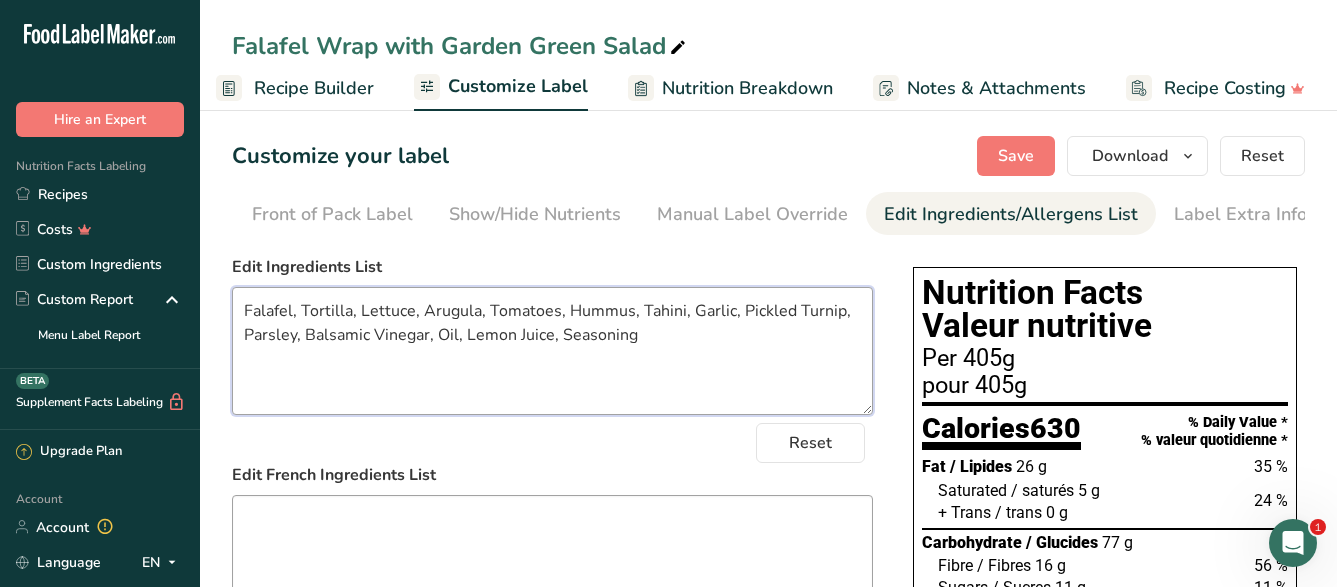 type on "Falafel, Tortilla, Lettuce, Arugula, Tomatoes, Hummus, Tahini, Garlic, Pickled Turnip, Parsley, Balsamic Vinegar, Oil, Lemon Juice, Seasoning" 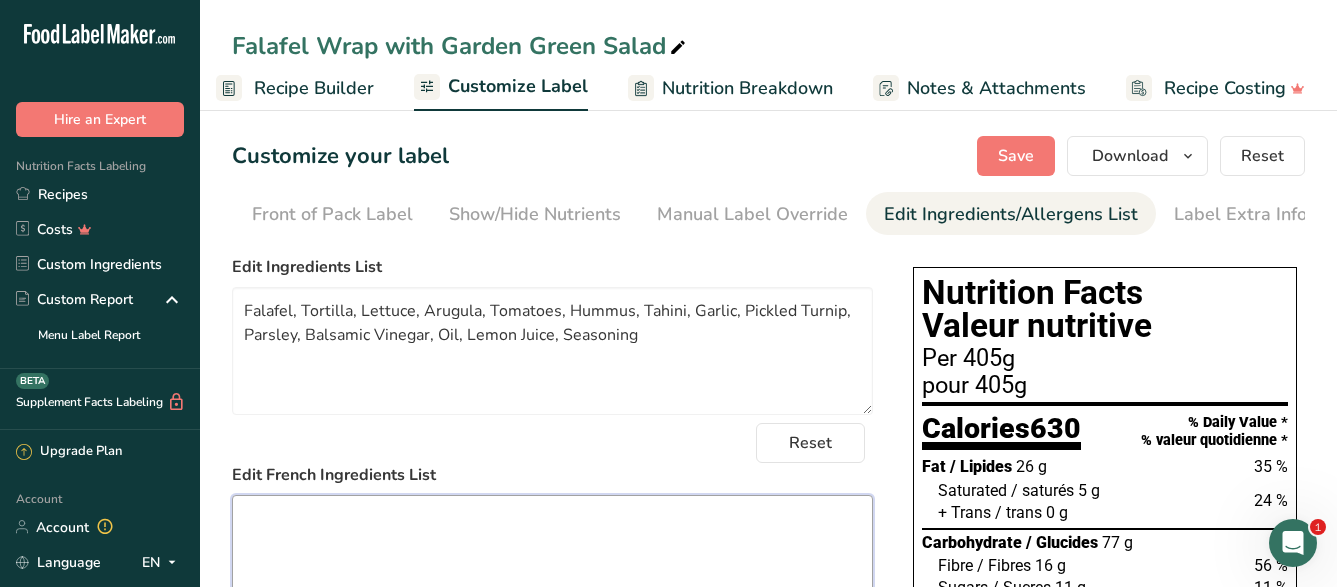click at bounding box center (552, 559) 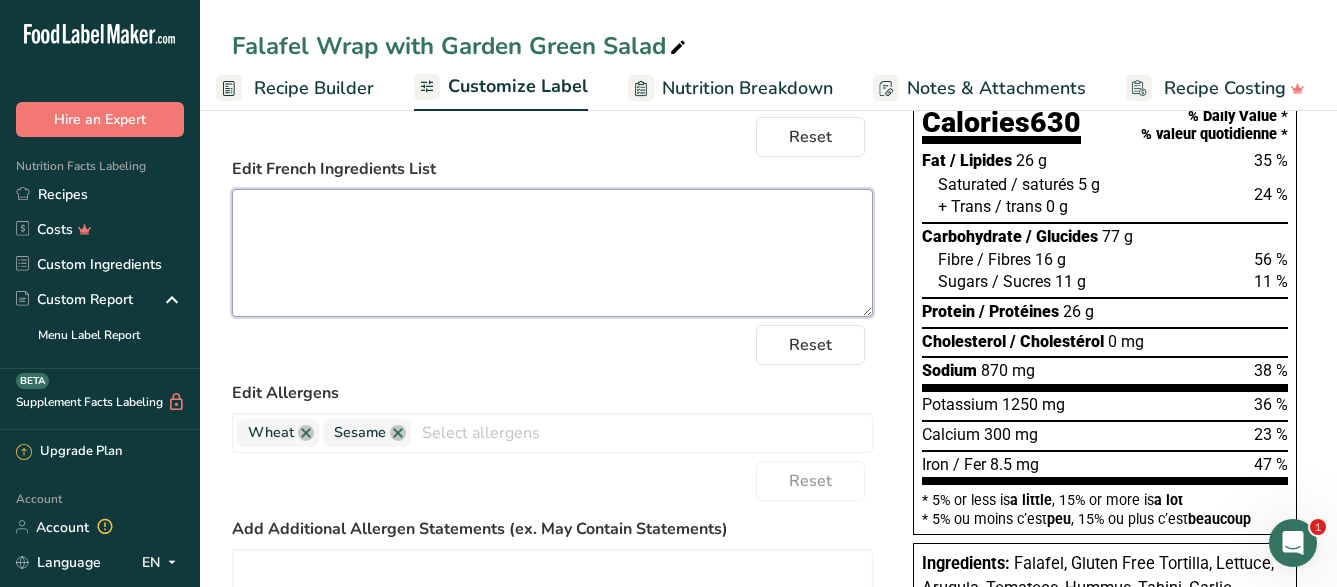 scroll, scrollTop: 0, scrollLeft: 0, axis: both 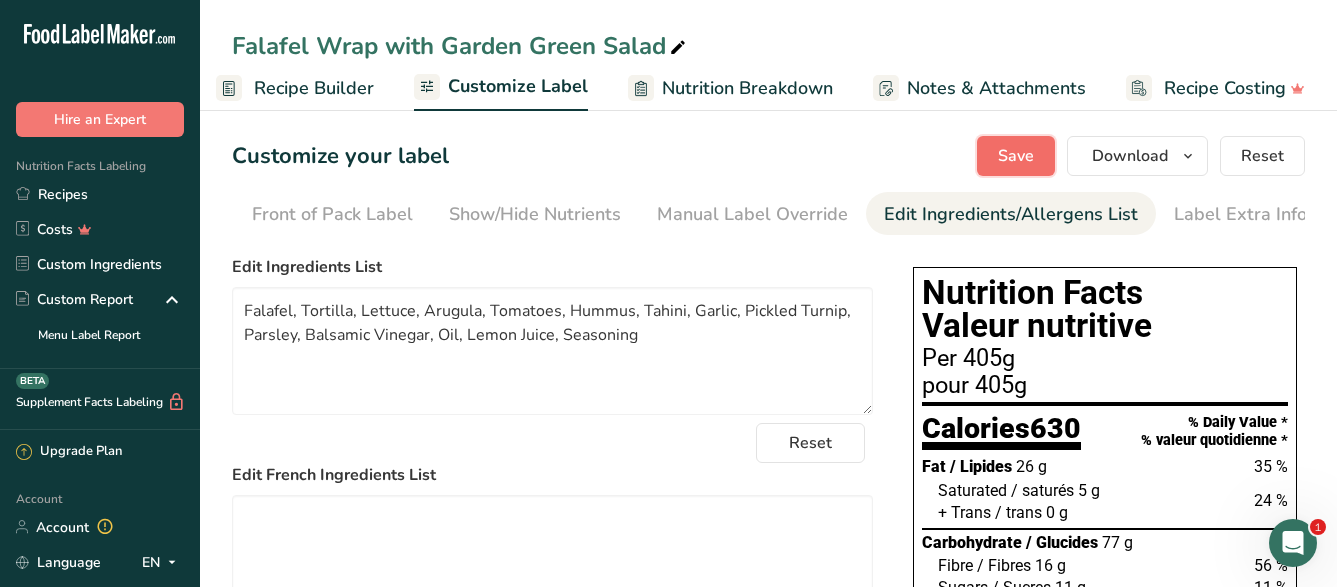 click on "Save" at bounding box center [1016, 156] 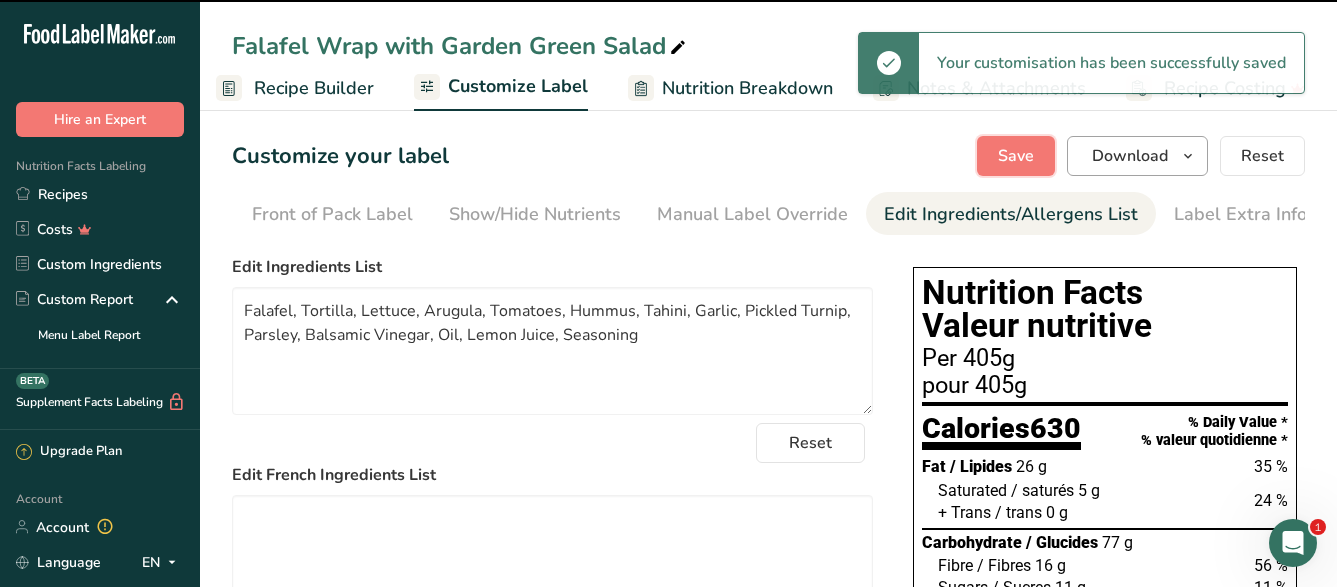 type 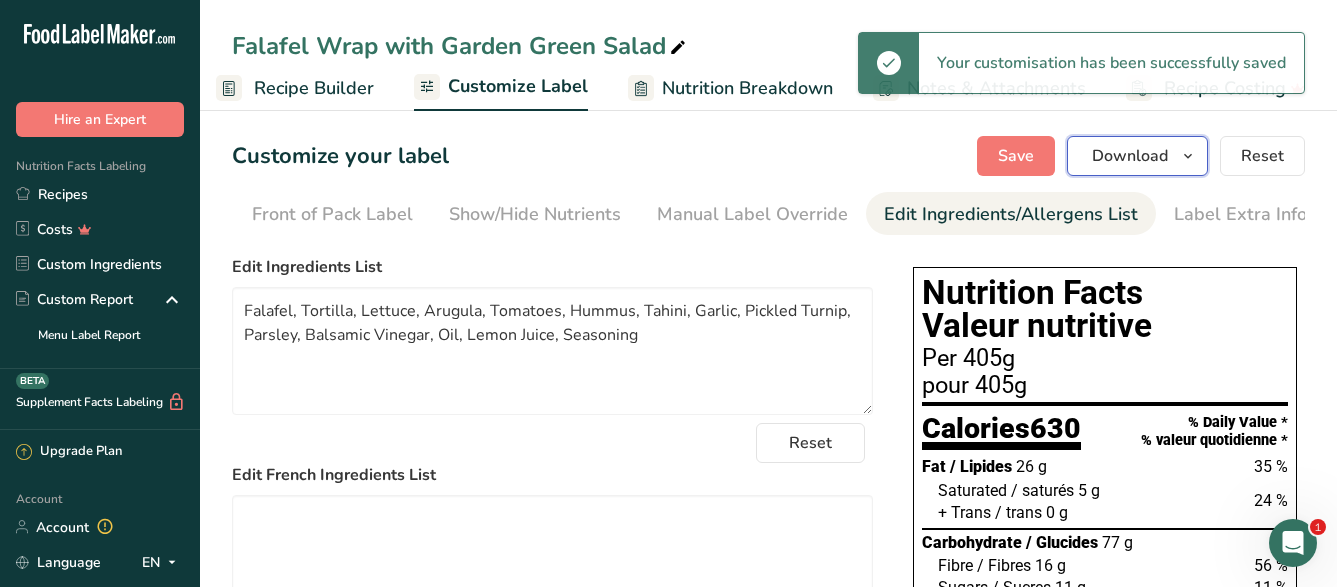 click on "Download" at bounding box center [1130, 156] 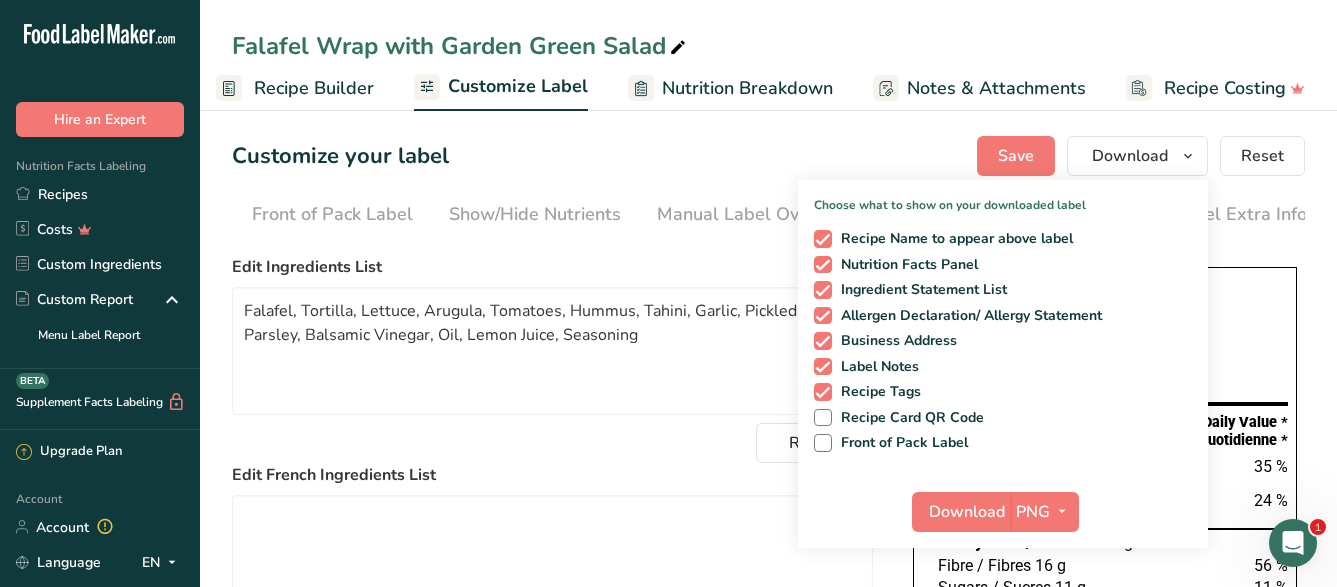 click on "Download
PNG
PNG
BMP
SVG
PDF" at bounding box center (1003, 516) 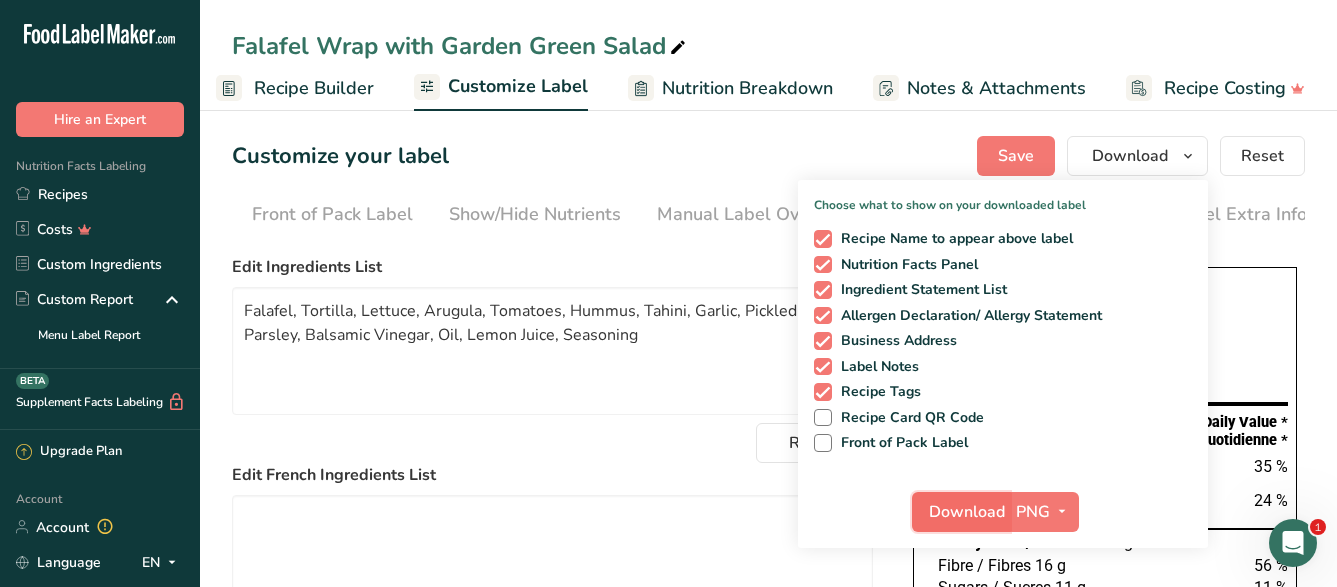 click on "Download" at bounding box center [967, 512] 